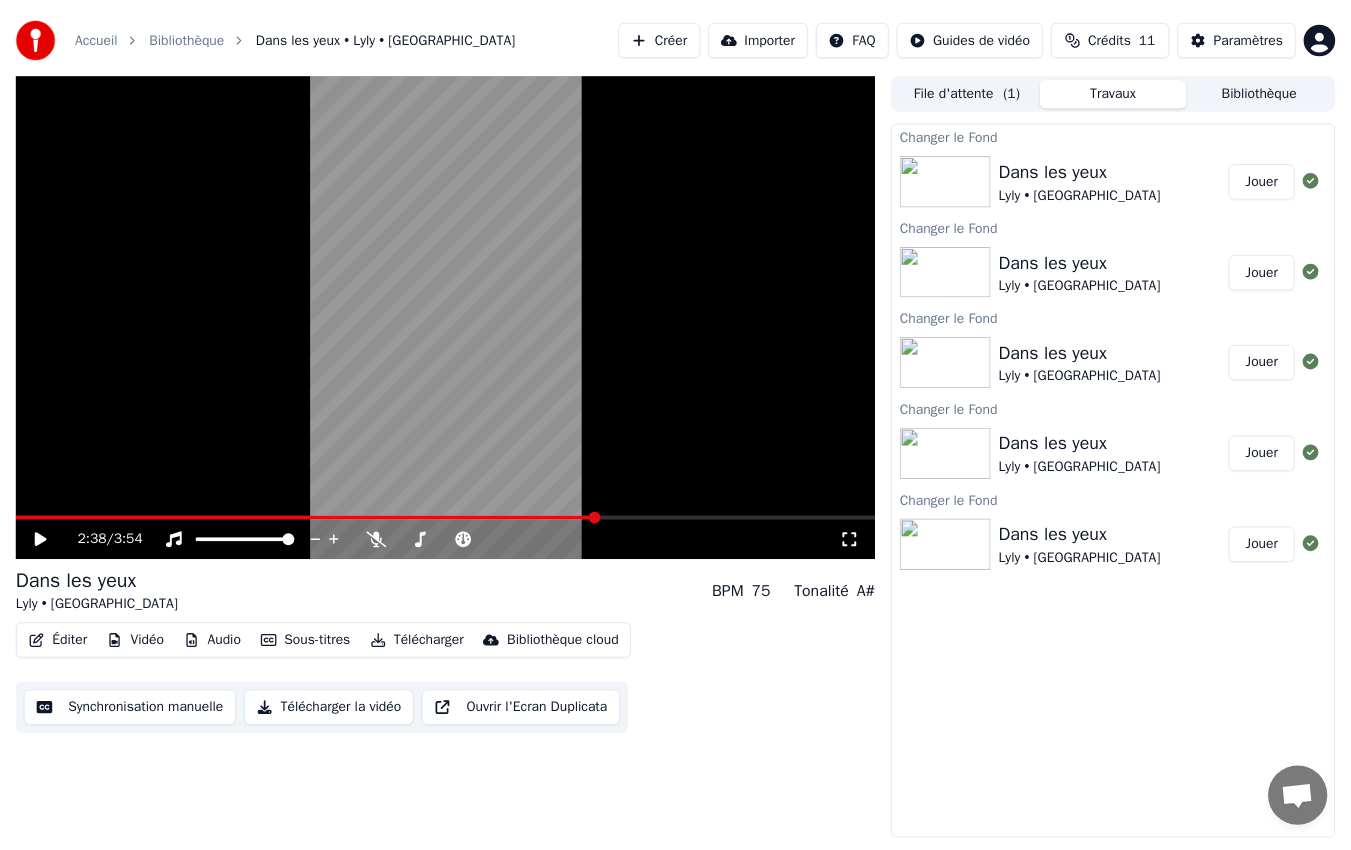 scroll, scrollTop: 0, scrollLeft: 0, axis: both 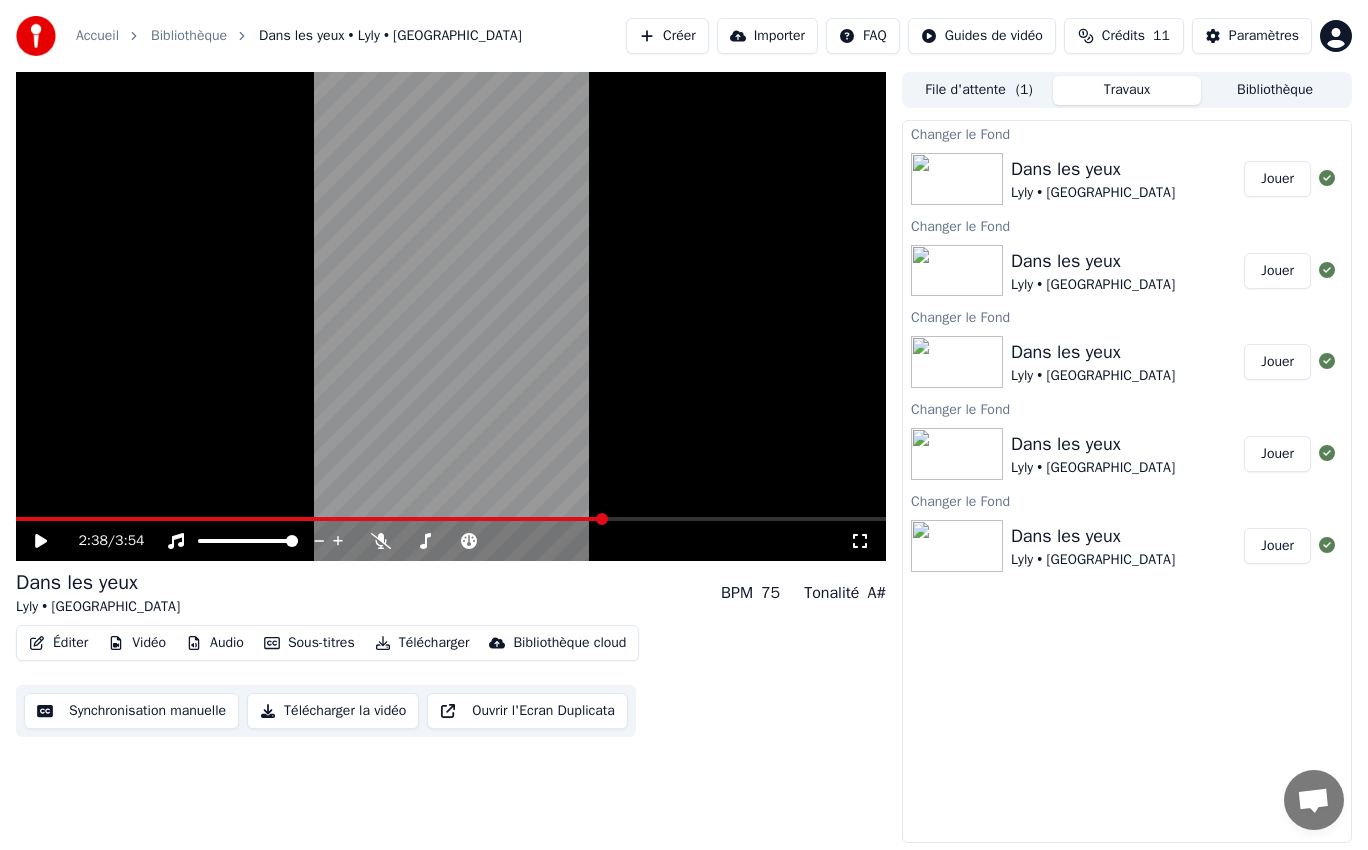 click on "Jouer" at bounding box center [1277, 179] 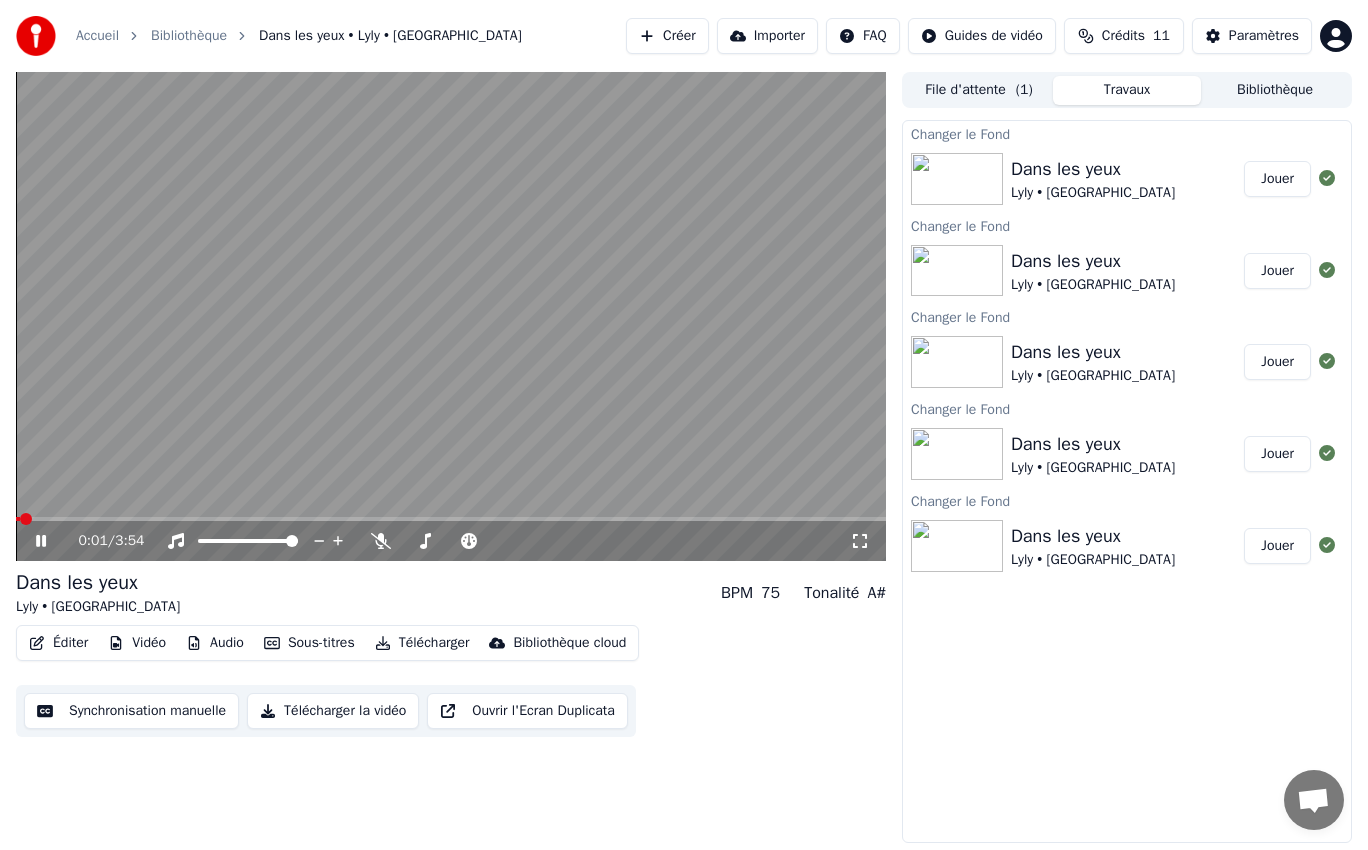 click 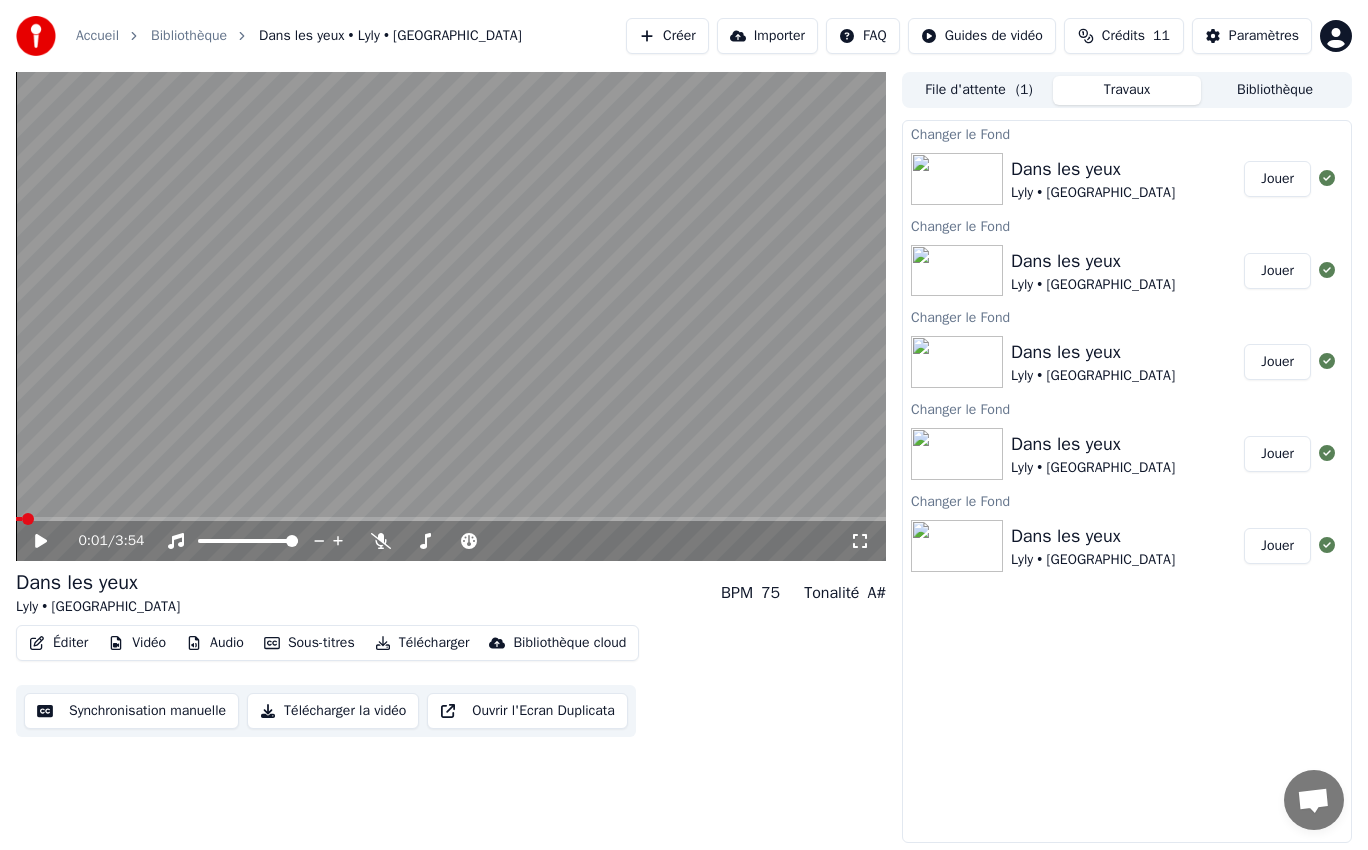click 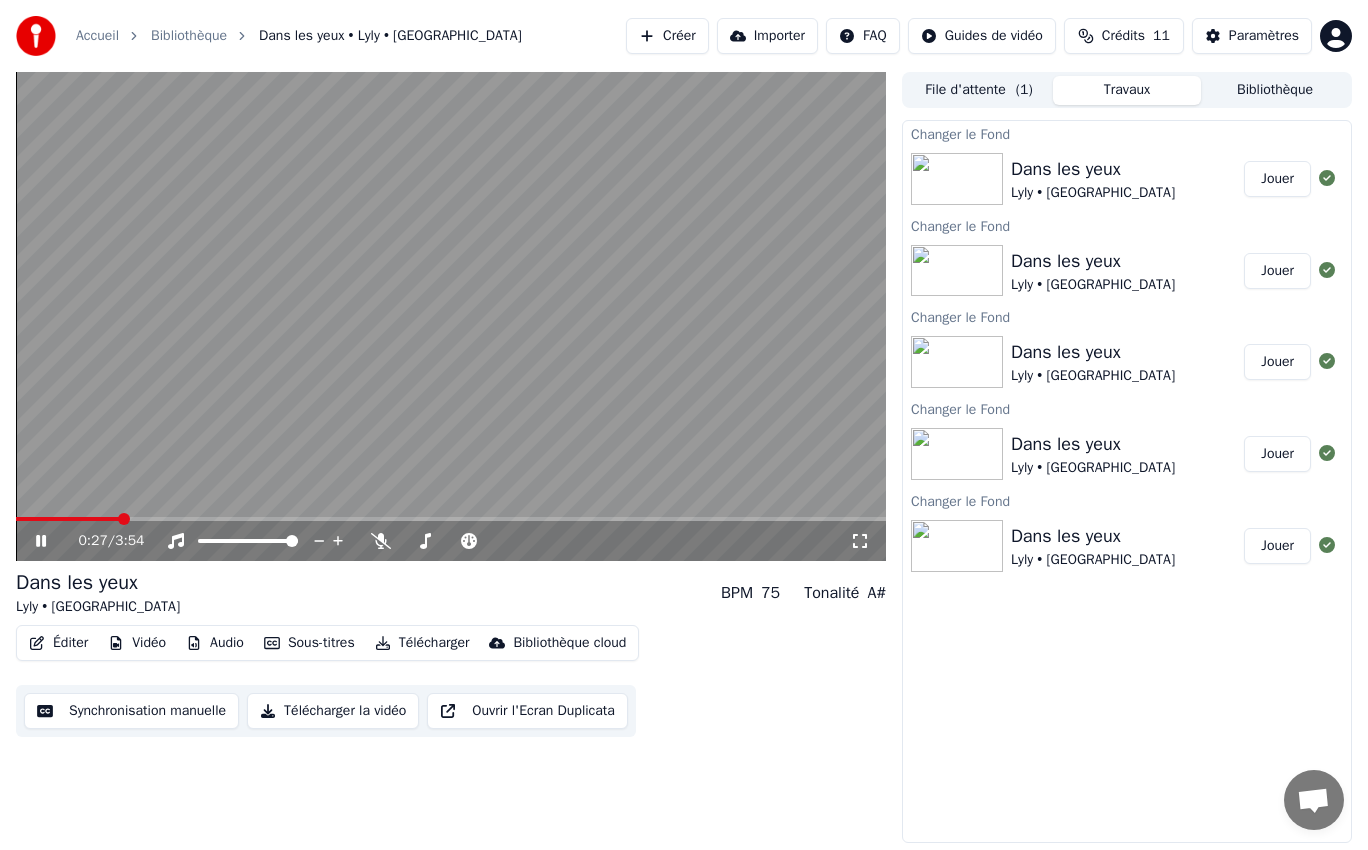 click at bounding box center [124, 519] 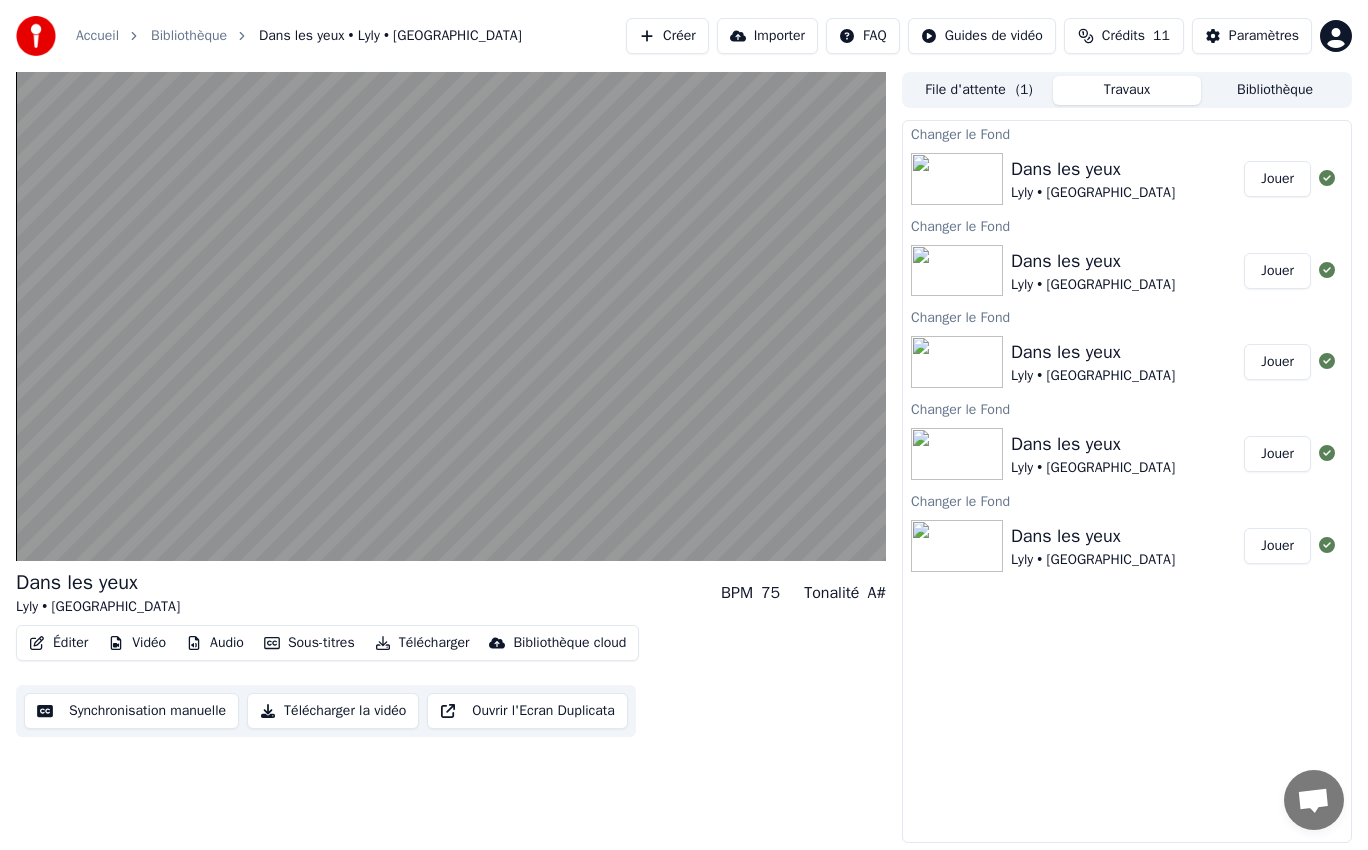 click at bounding box center [451, 316] 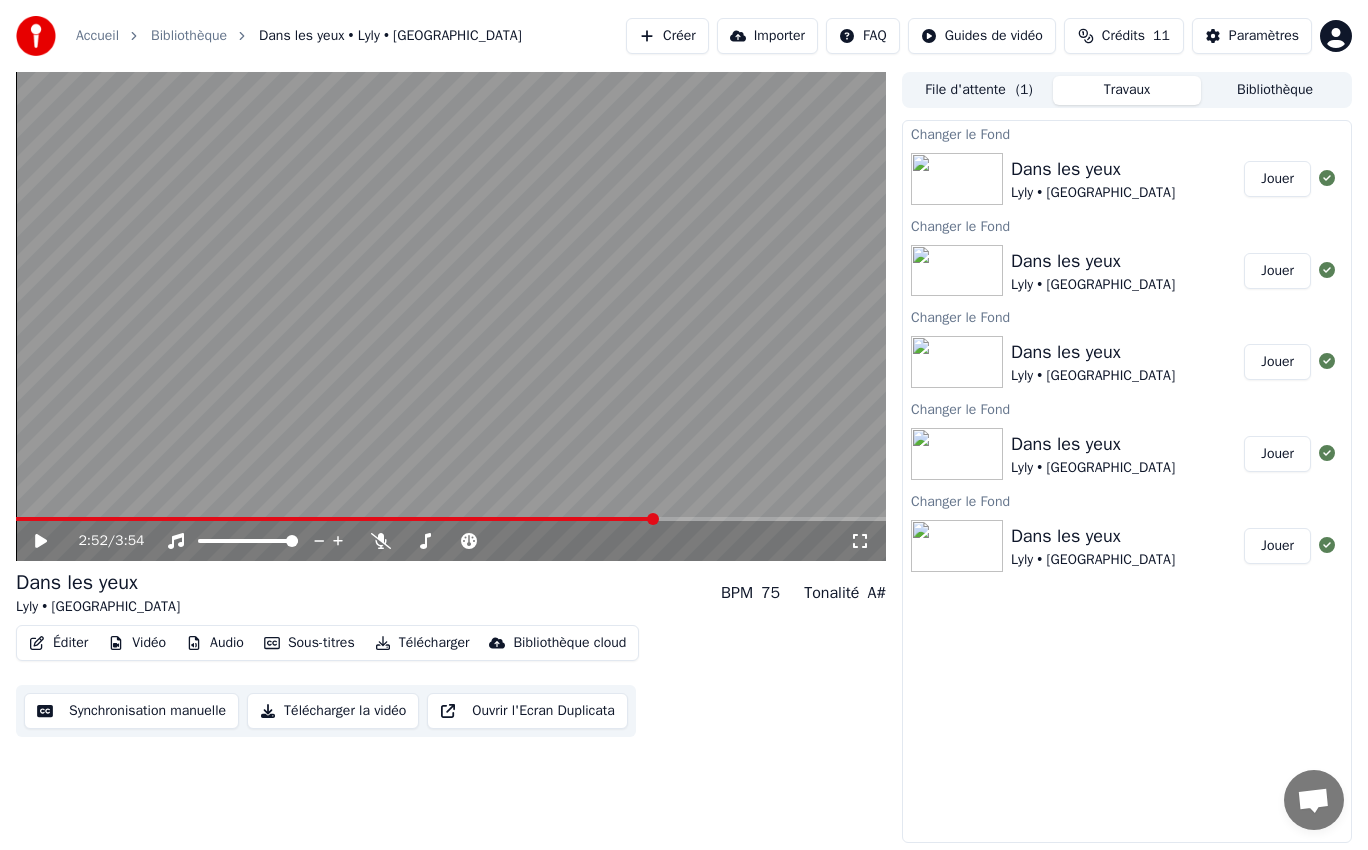 click at bounding box center (451, 316) 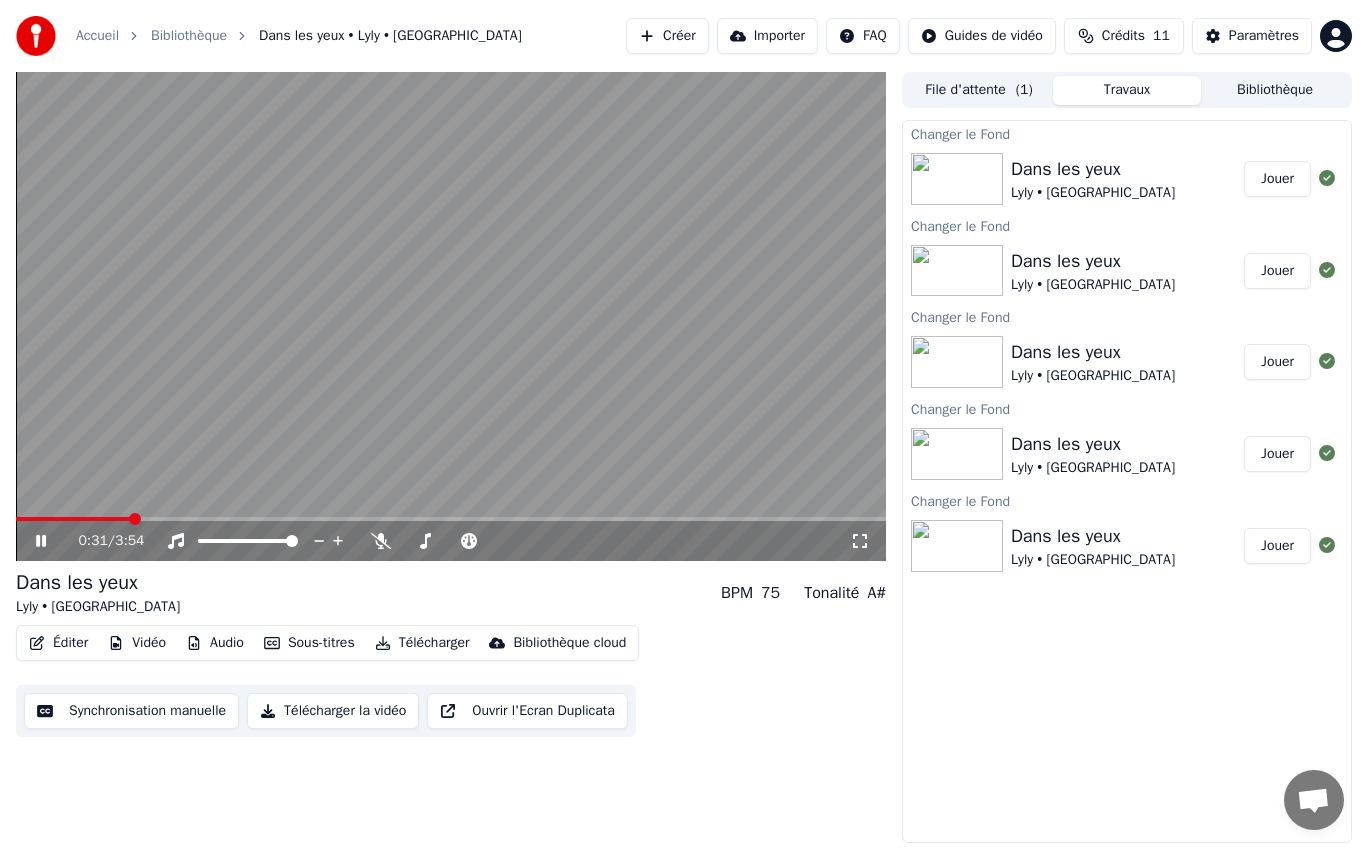 click at bounding box center (73, 519) 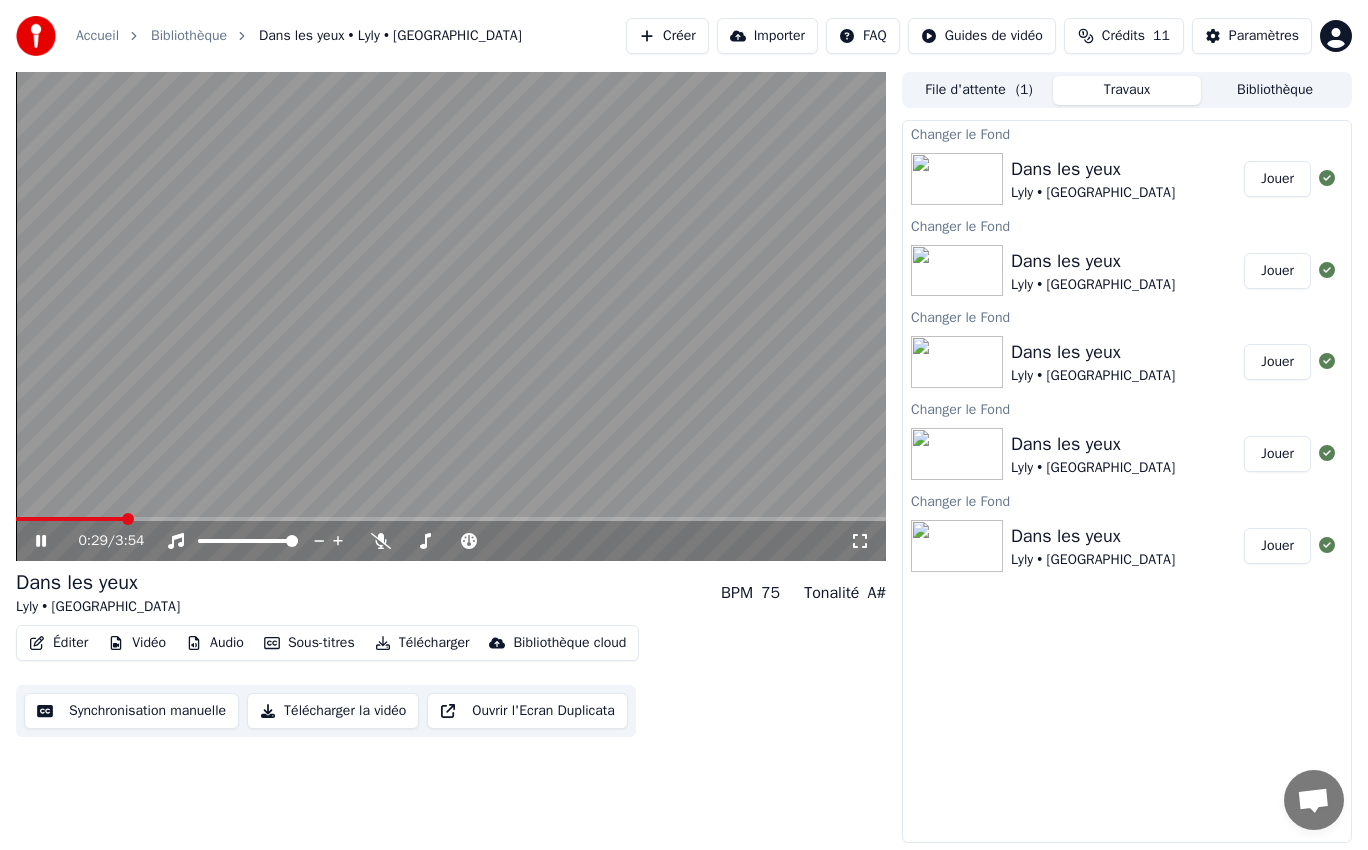 click at bounding box center (70, 519) 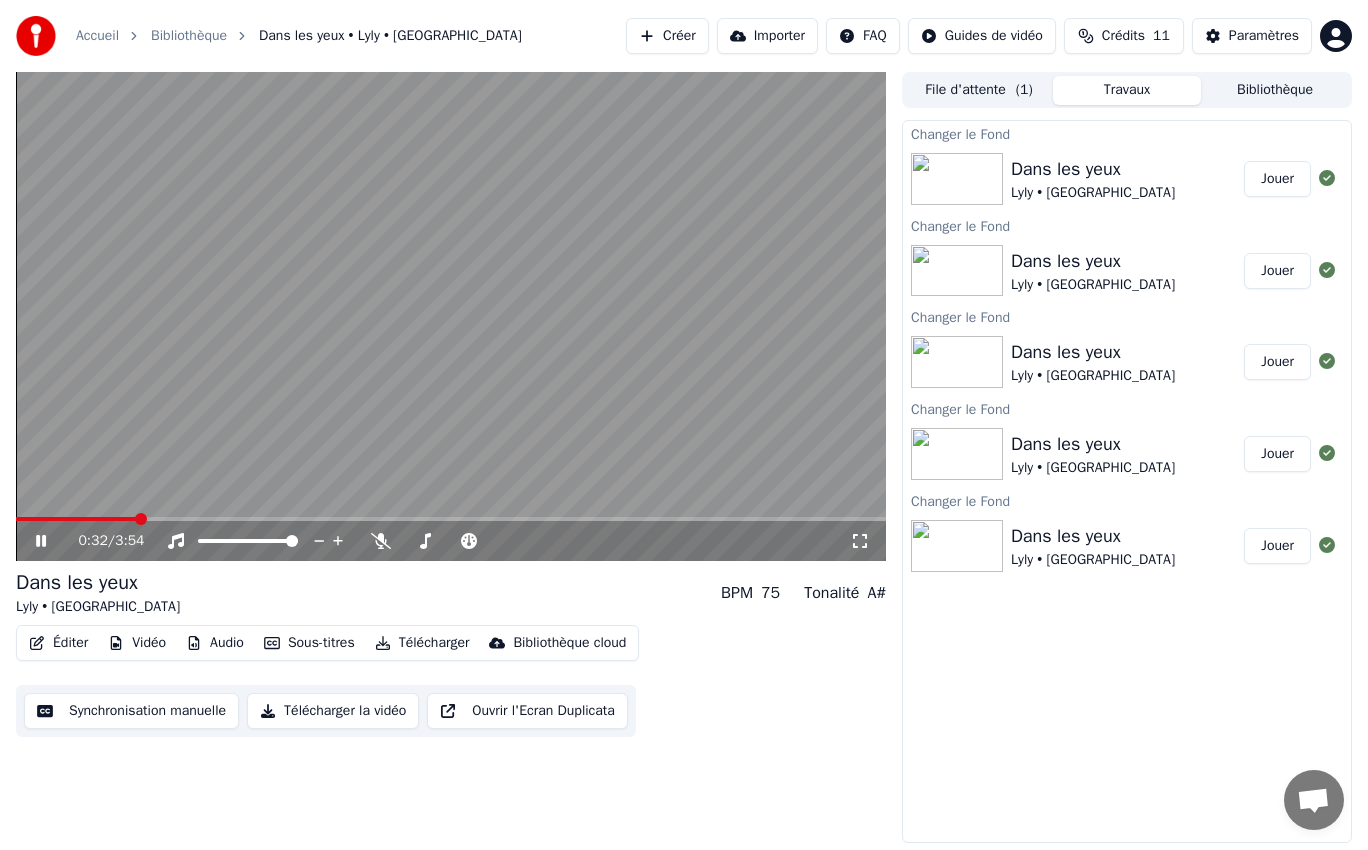 click on "0:32  /  3:54" at bounding box center [451, 541] 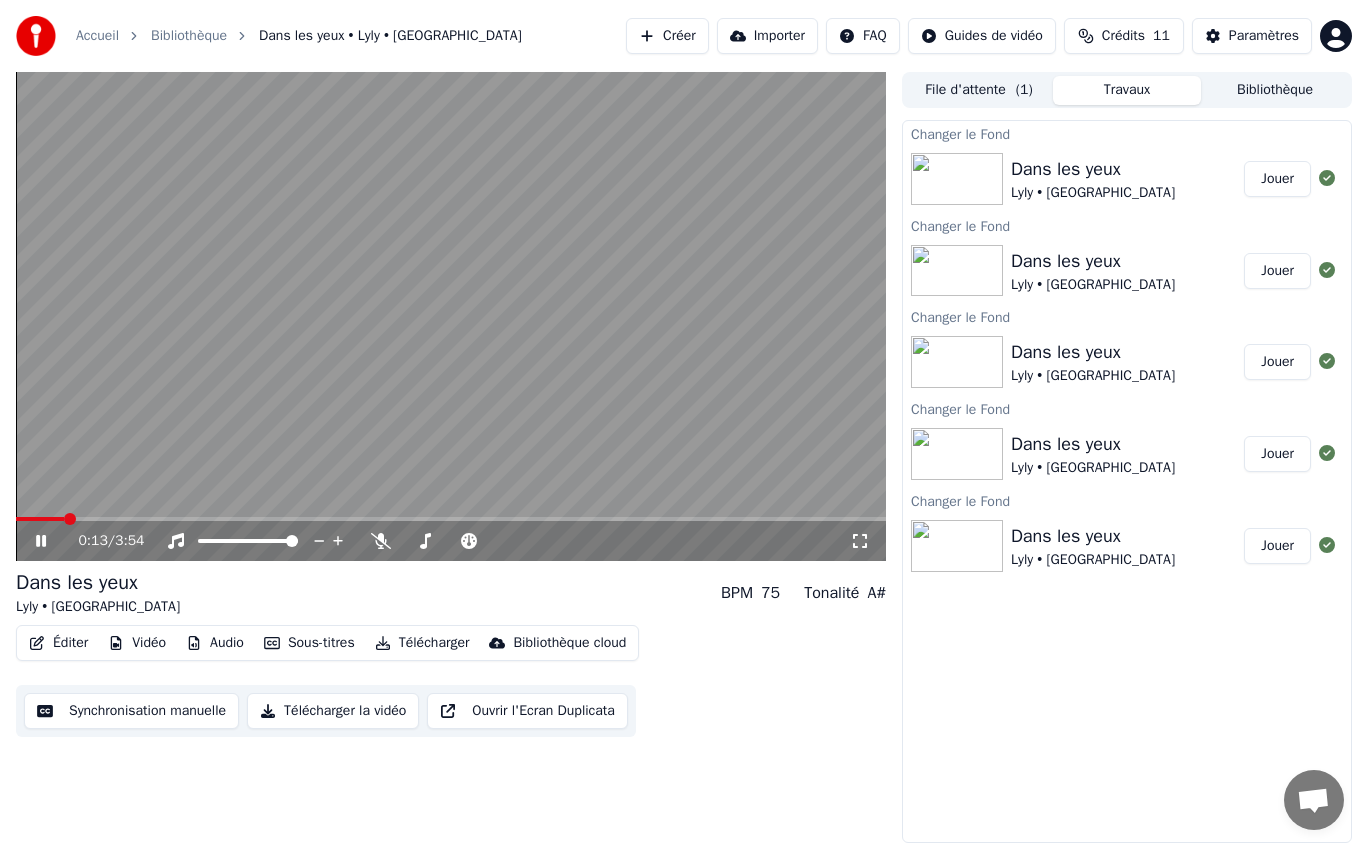 click at bounding box center (40, 519) 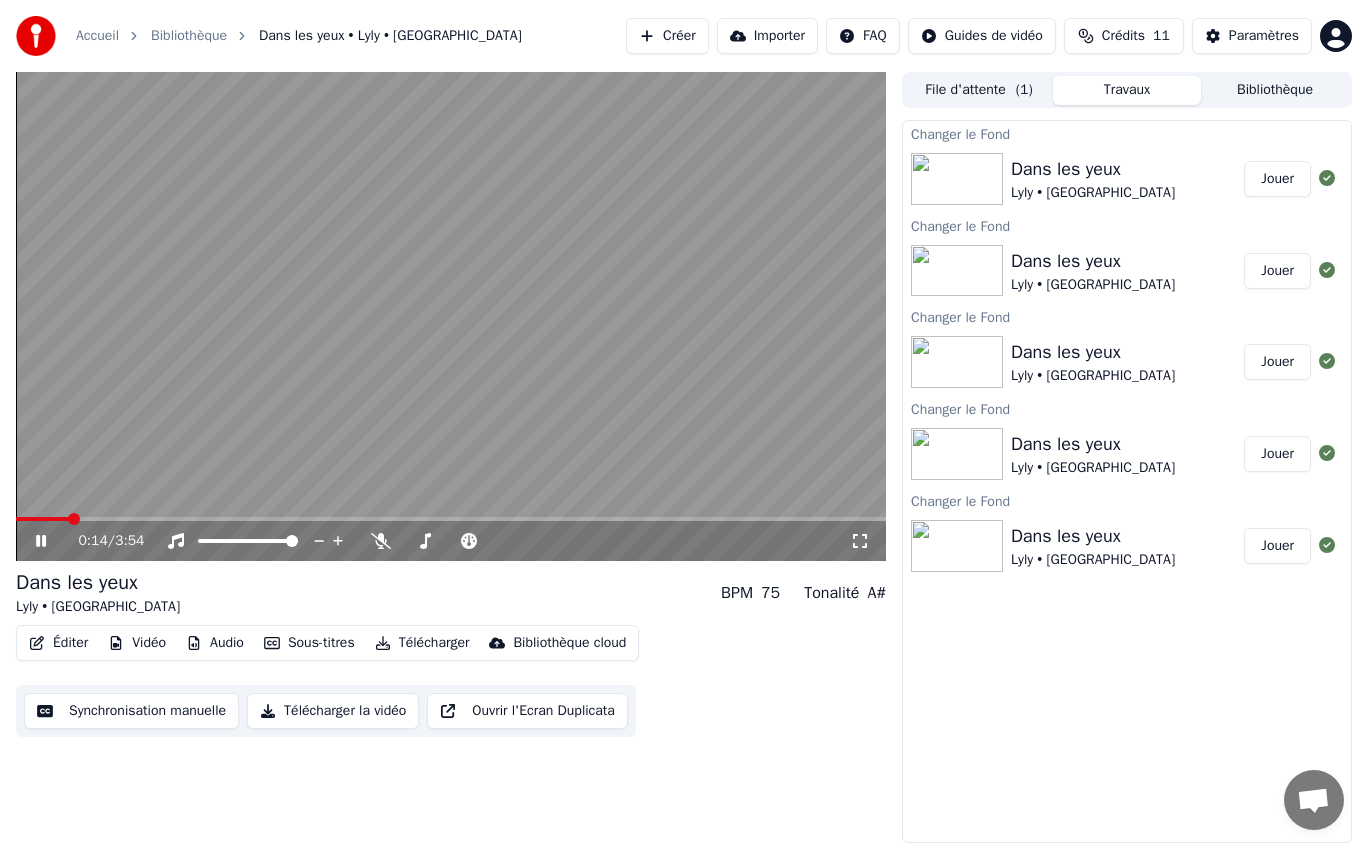 click at bounding box center [74, 519] 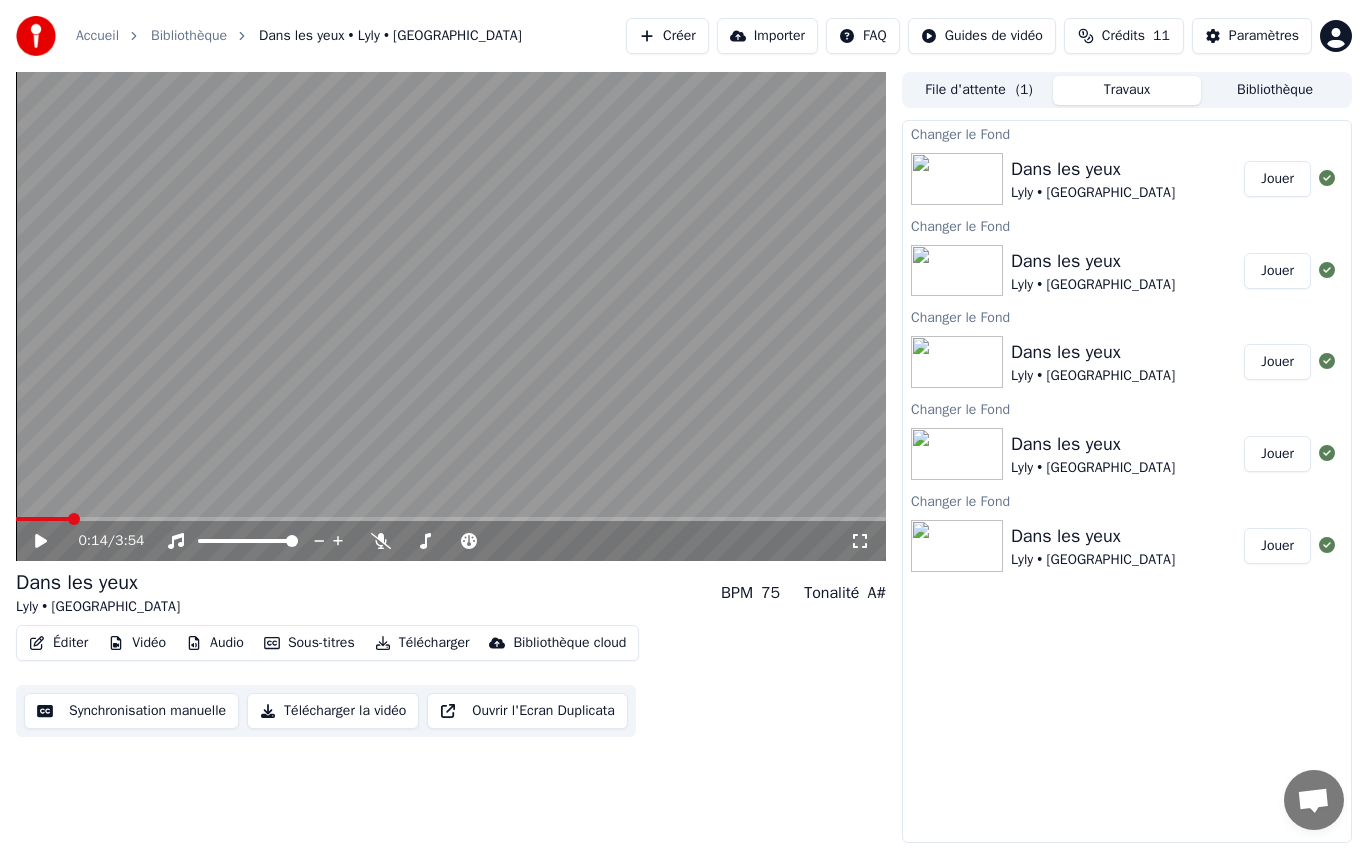 click on "Synchronisation manuelle" at bounding box center (131, 711) 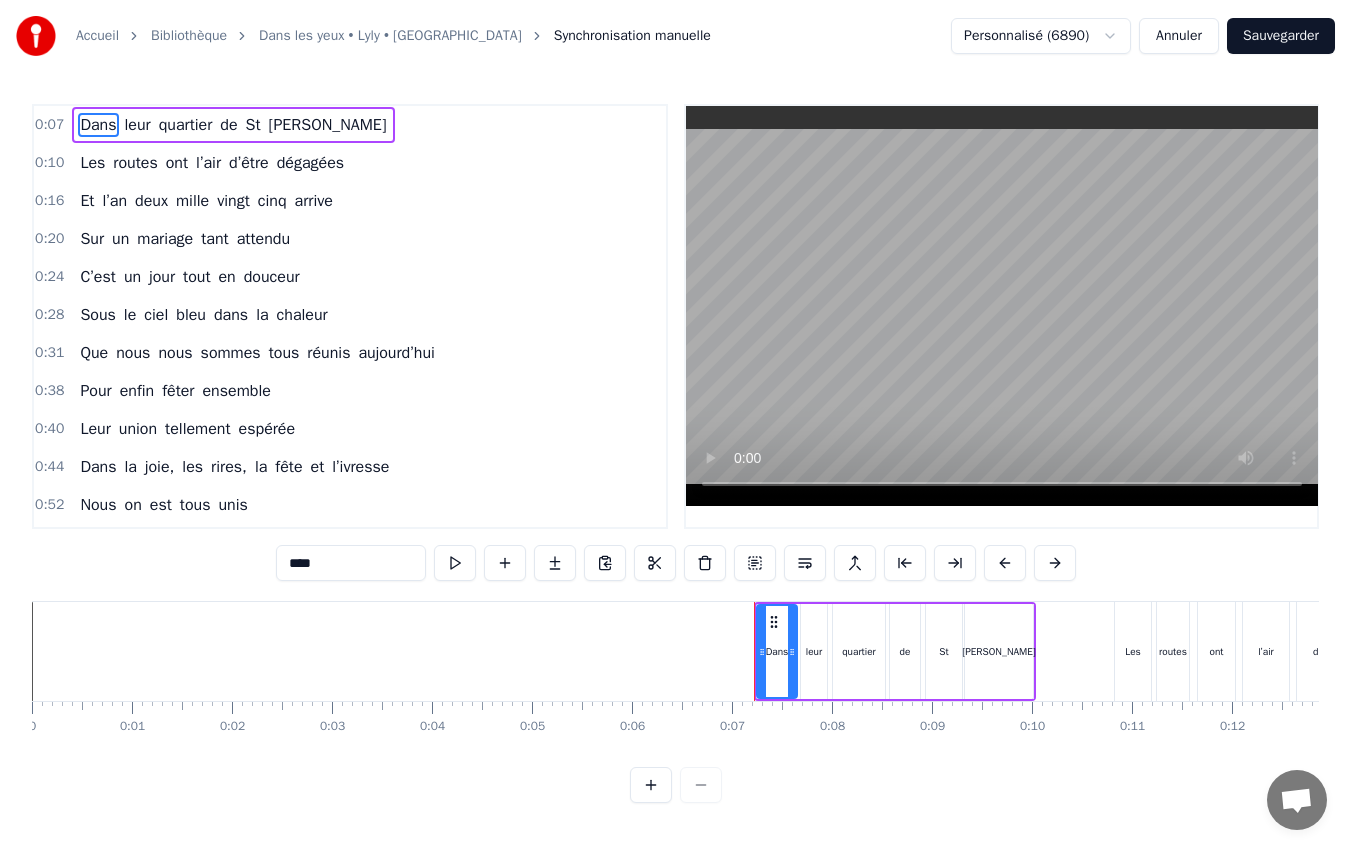 click on "jour" at bounding box center (162, 277) 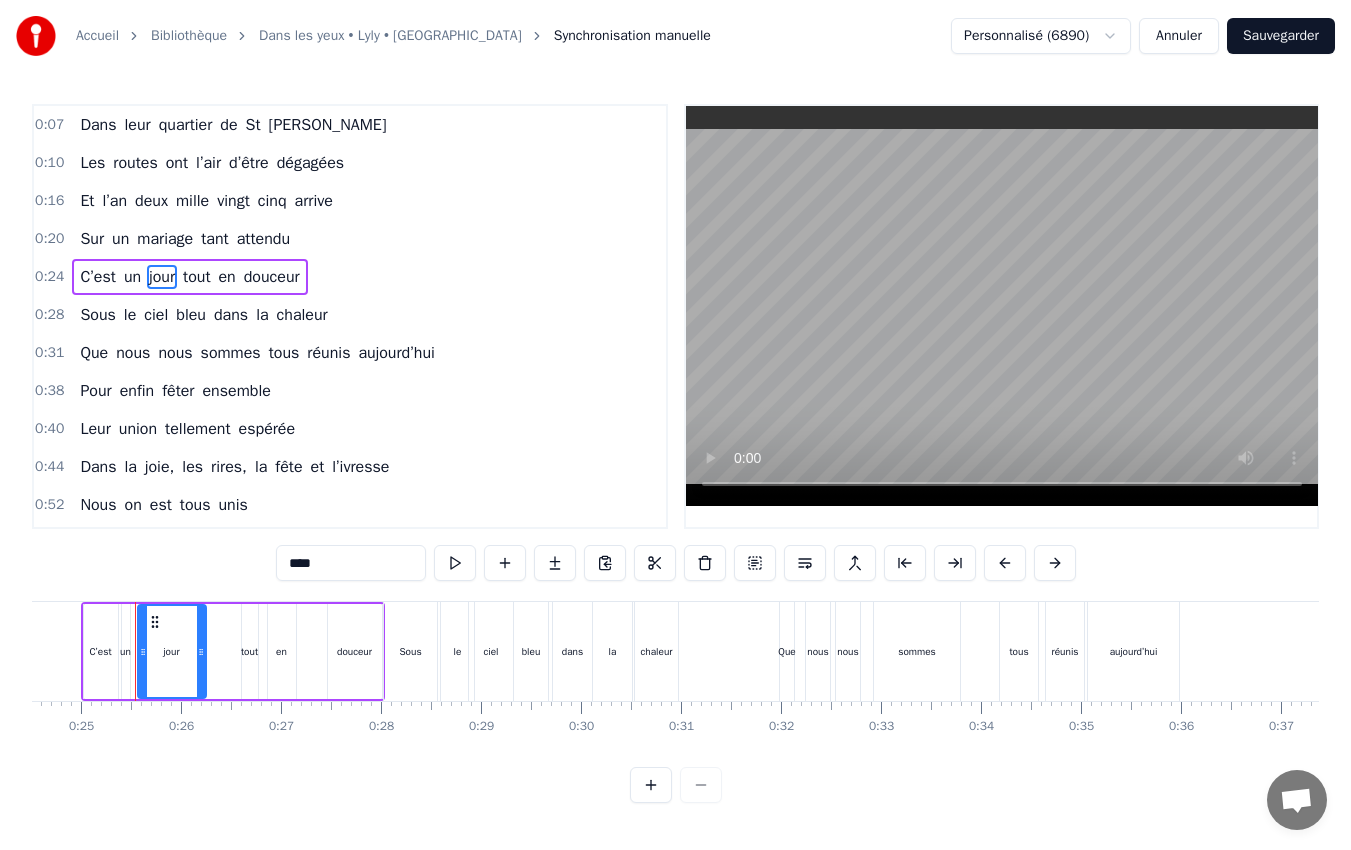 scroll, scrollTop: 0, scrollLeft: 2453, axis: horizontal 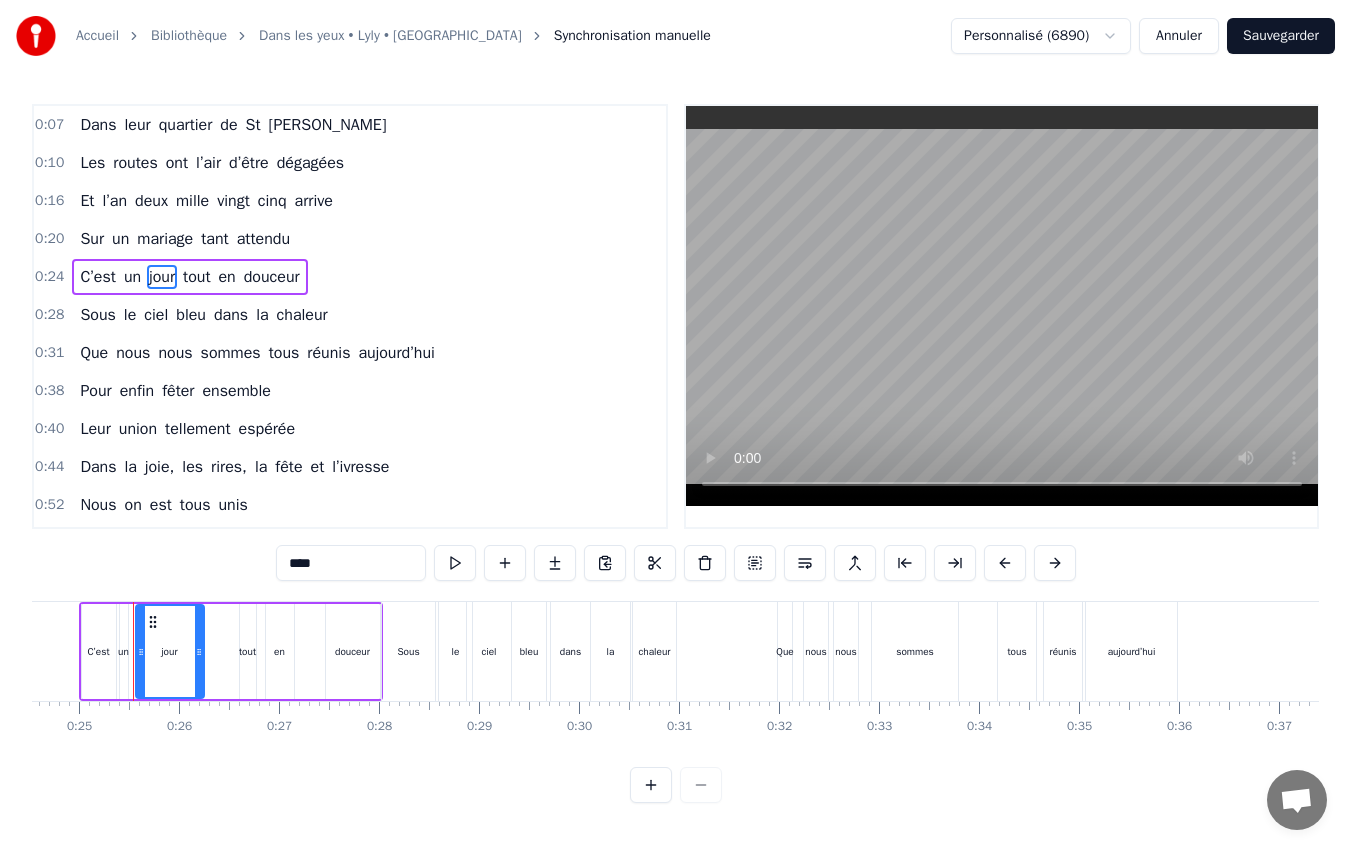 click on "C’est" at bounding box center [99, 651] 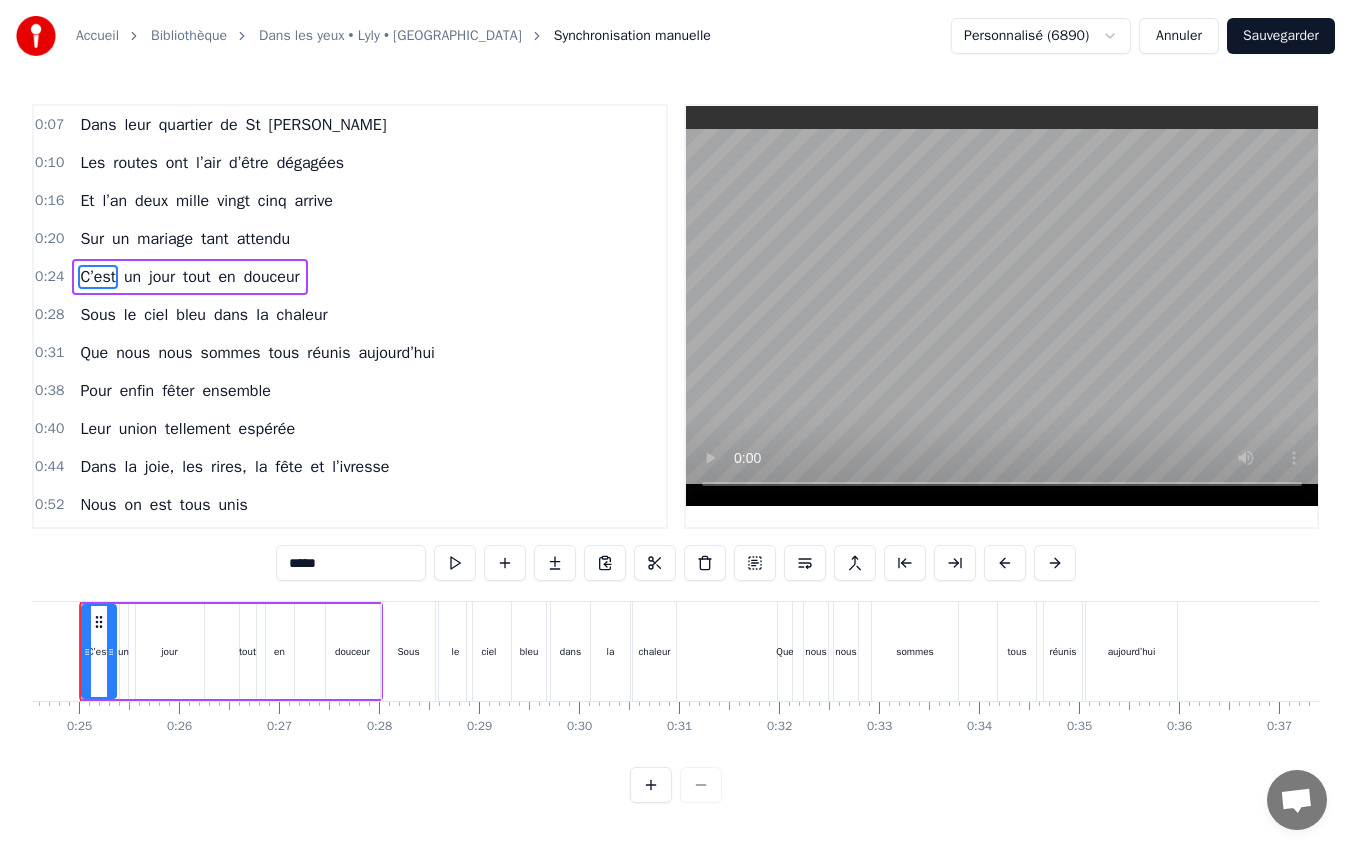 scroll, scrollTop: 0, scrollLeft: 2400, axis: horizontal 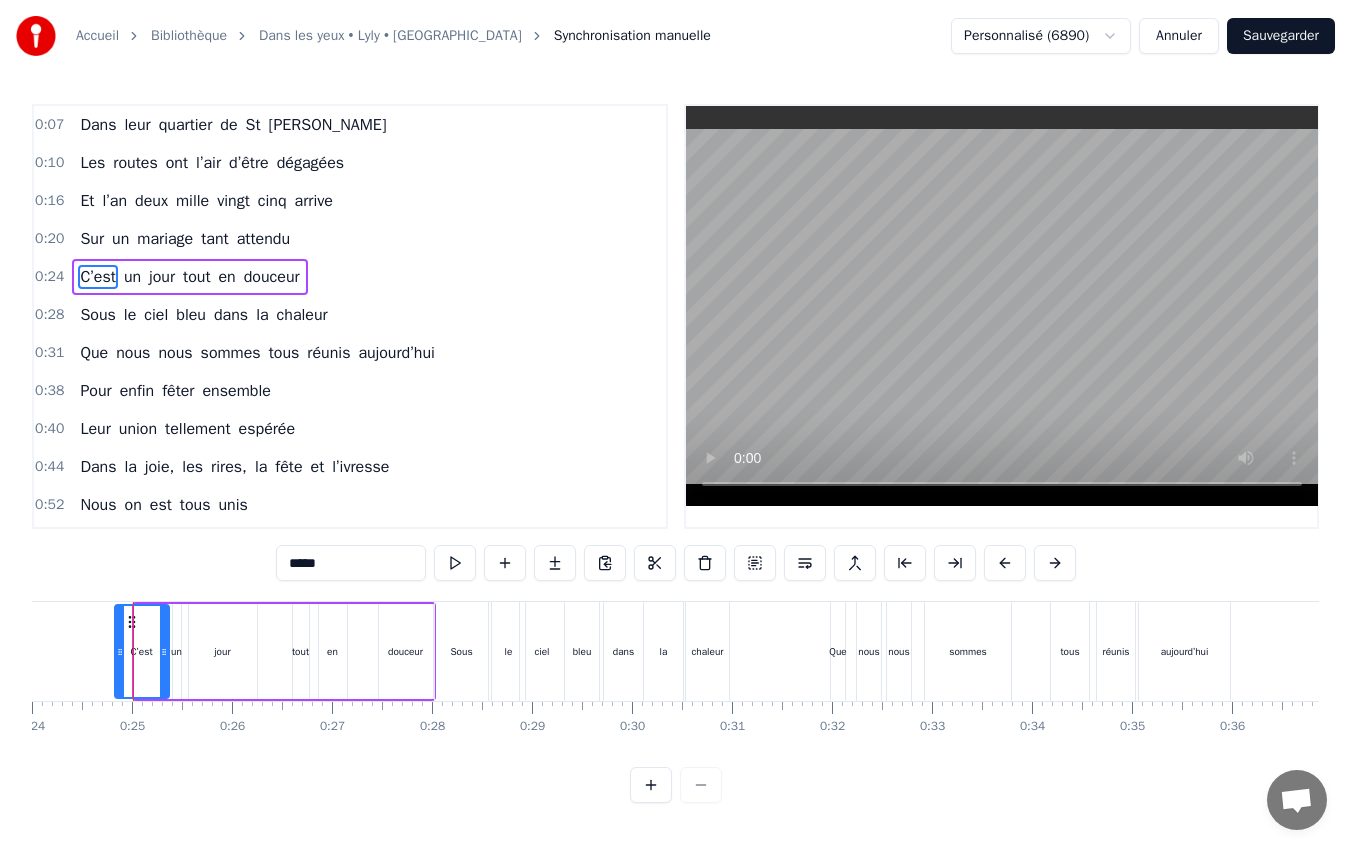drag, startPoint x: 136, startPoint y: 648, endPoint x: 116, endPoint y: 650, distance: 20.09975 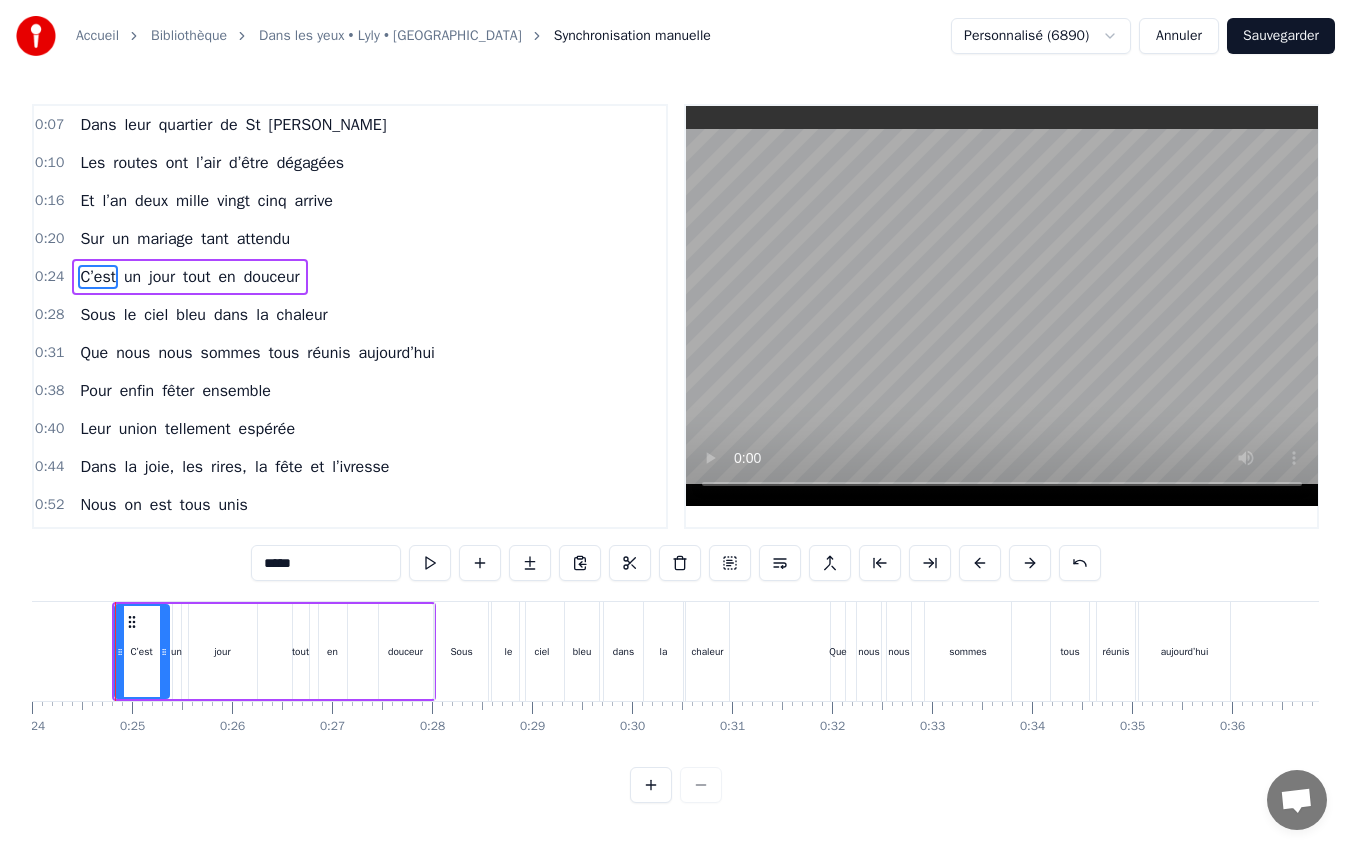 scroll, scrollTop: 0, scrollLeft: 2382, axis: horizontal 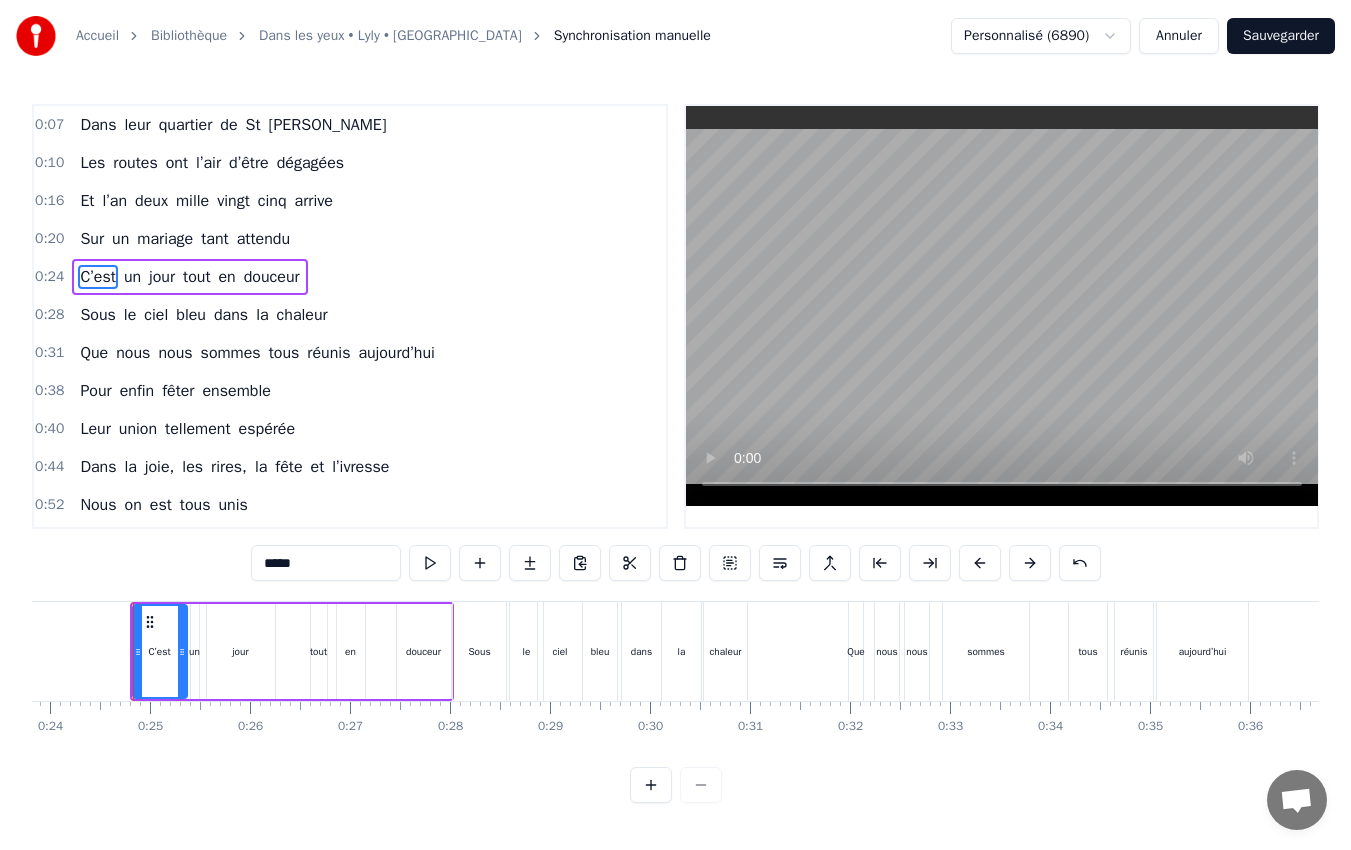 type 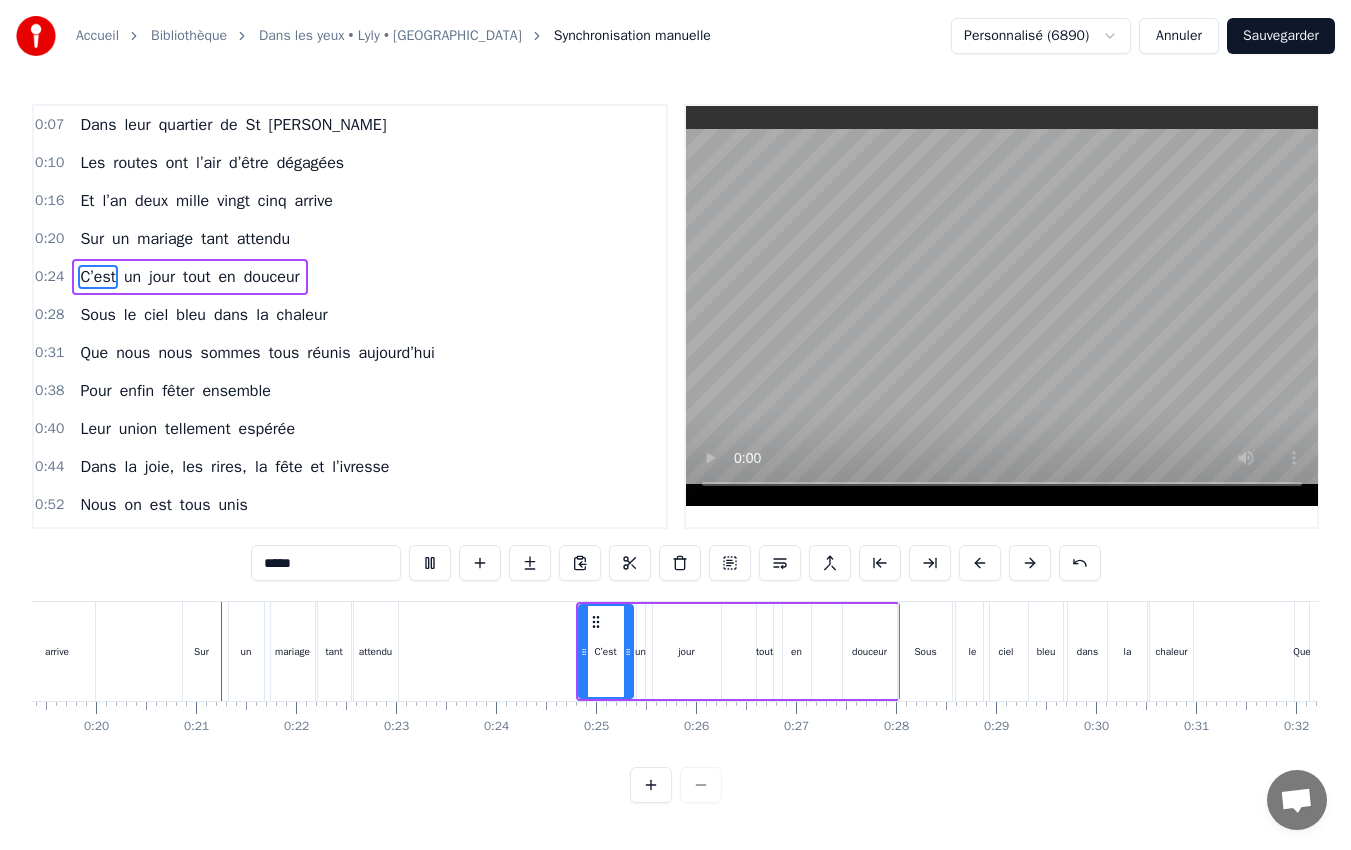scroll, scrollTop: 0, scrollLeft: 1947, axis: horizontal 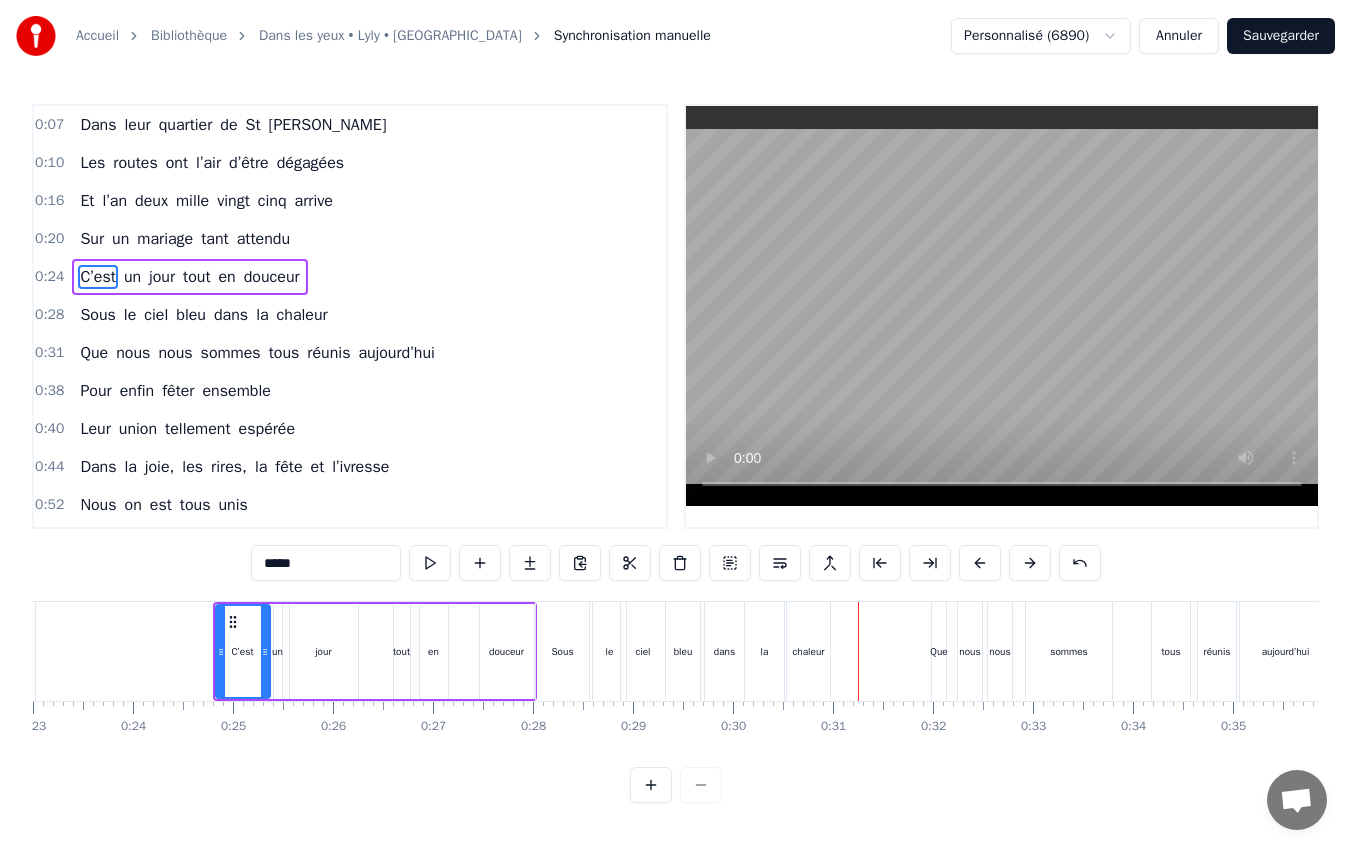 drag, startPoint x: 433, startPoint y: 647, endPoint x: 460, endPoint y: 647, distance: 27 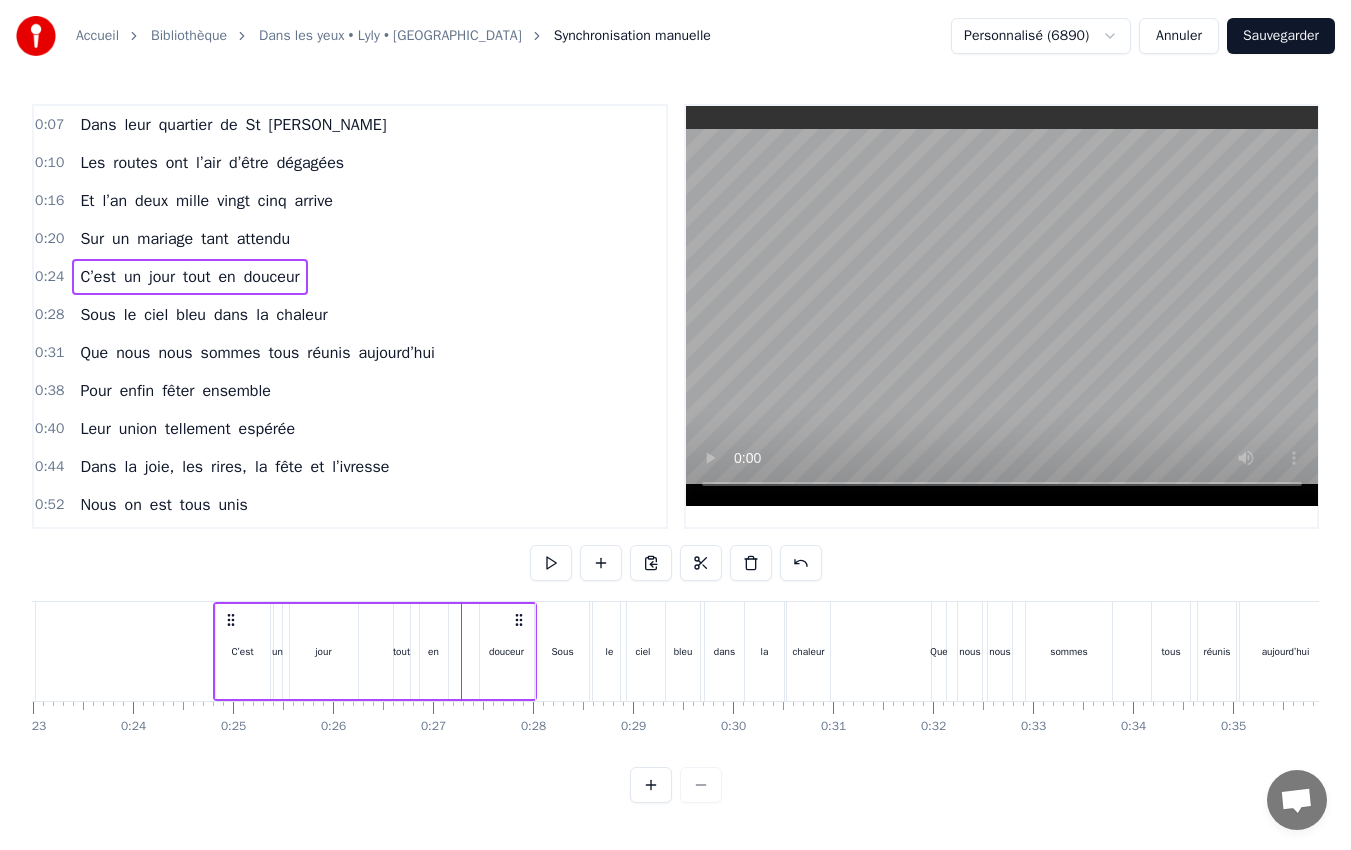 click on "en" at bounding box center (434, 651) 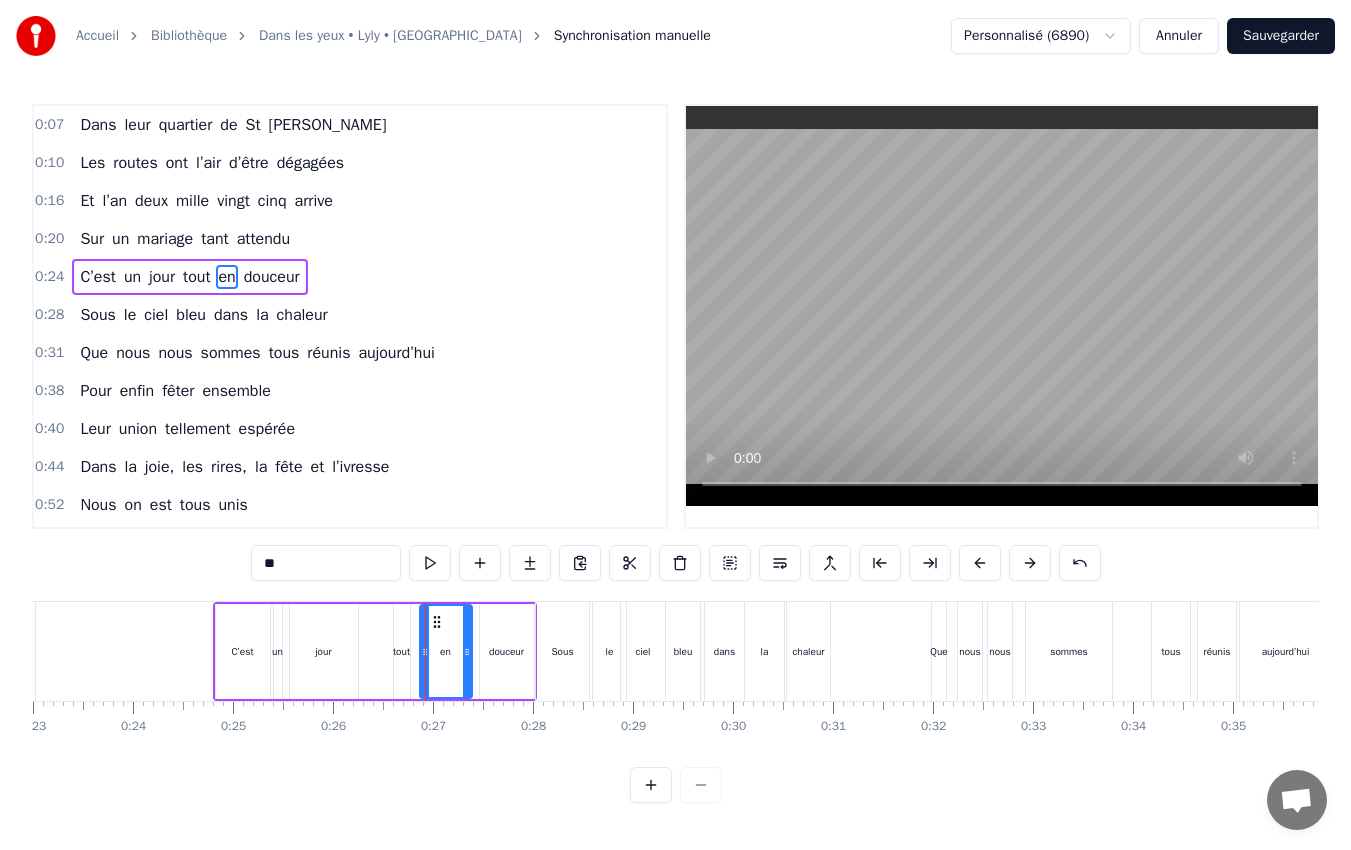 drag, startPoint x: 444, startPoint y: 648, endPoint x: 468, endPoint y: 649, distance: 24.020824 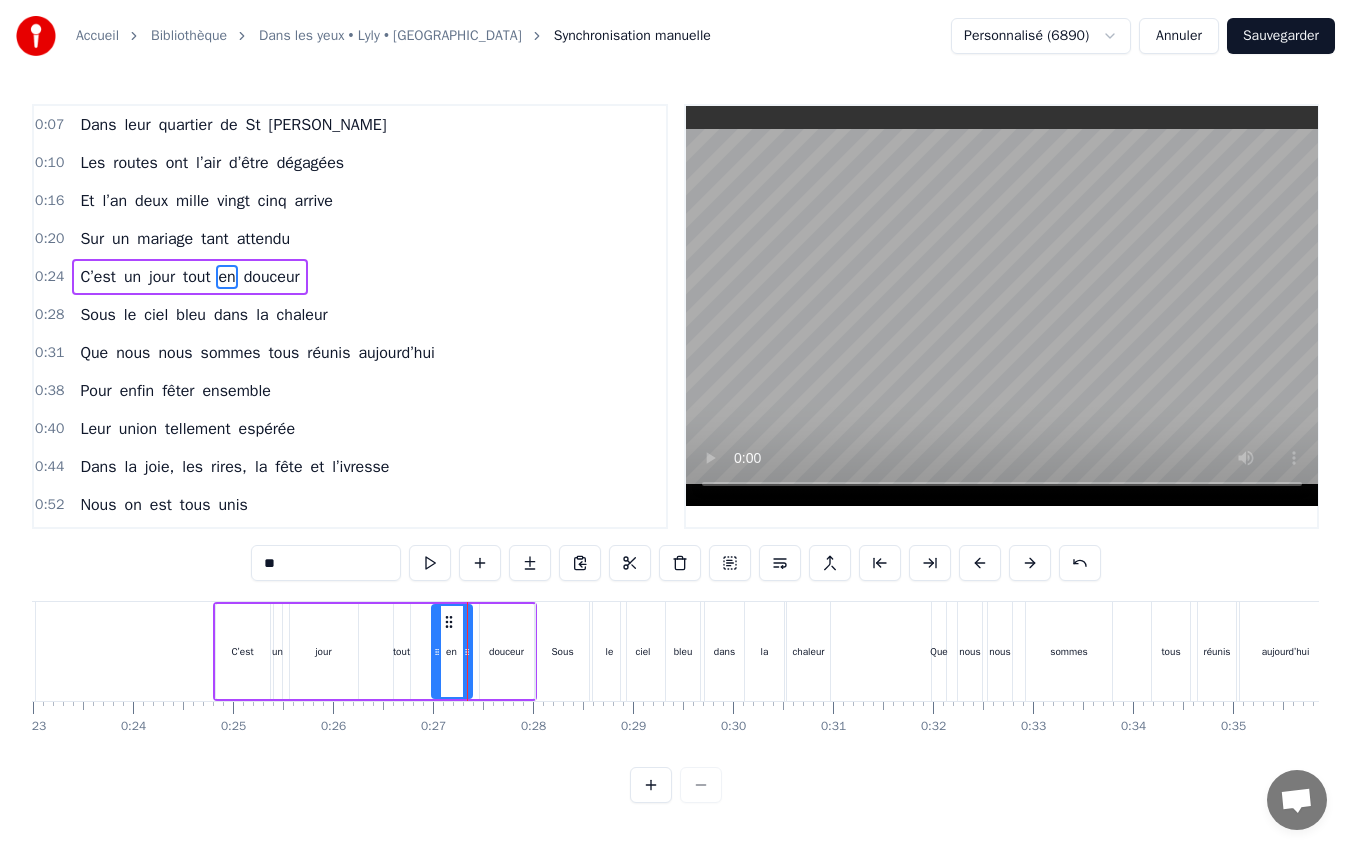 drag, startPoint x: 422, startPoint y: 646, endPoint x: 434, endPoint y: 646, distance: 12 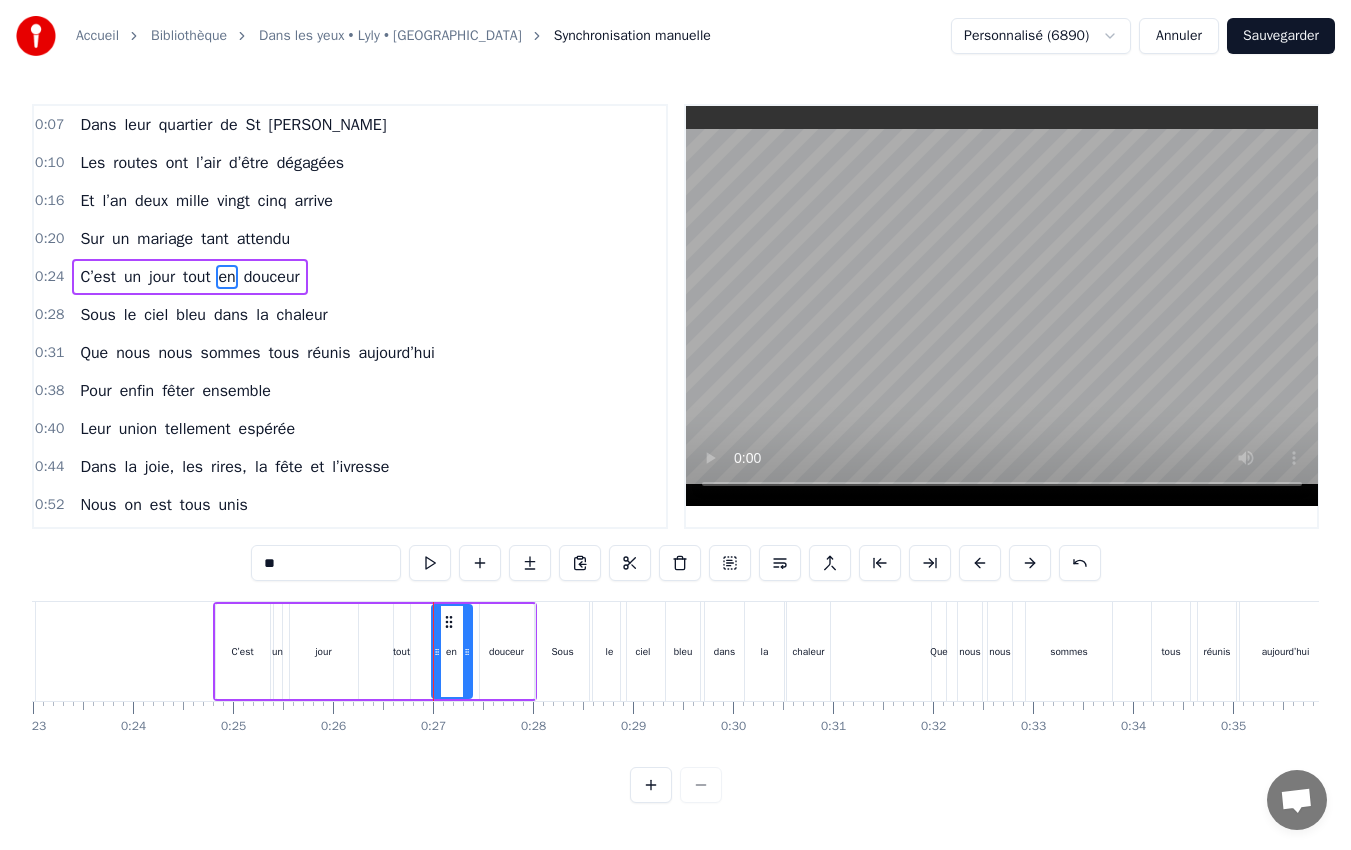 click on "tout" at bounding box center [401, 651] 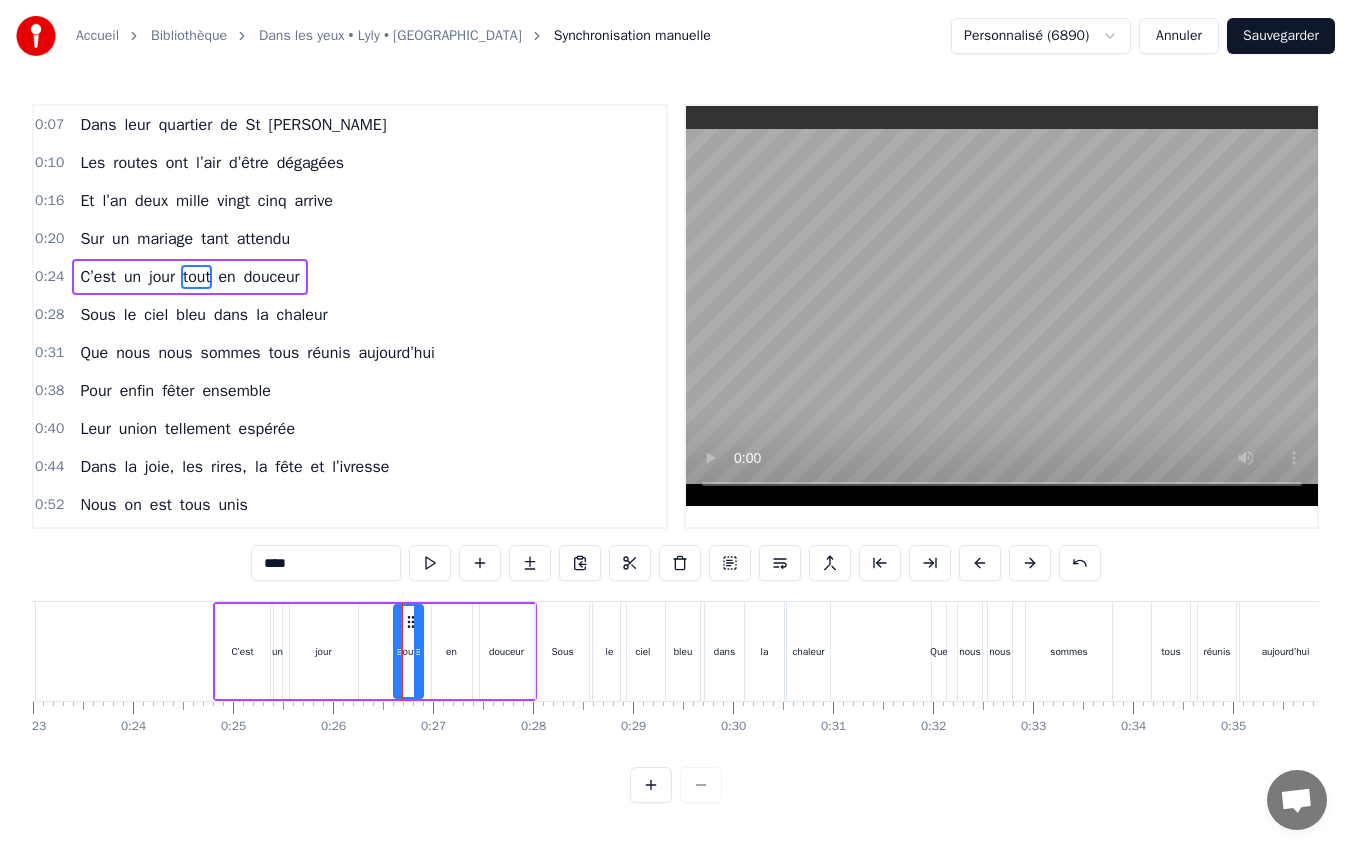 drag, startPoint x: 406, startPoint y: 647, endPoint x: 419, endPoint y: 648, distance: 13.038404 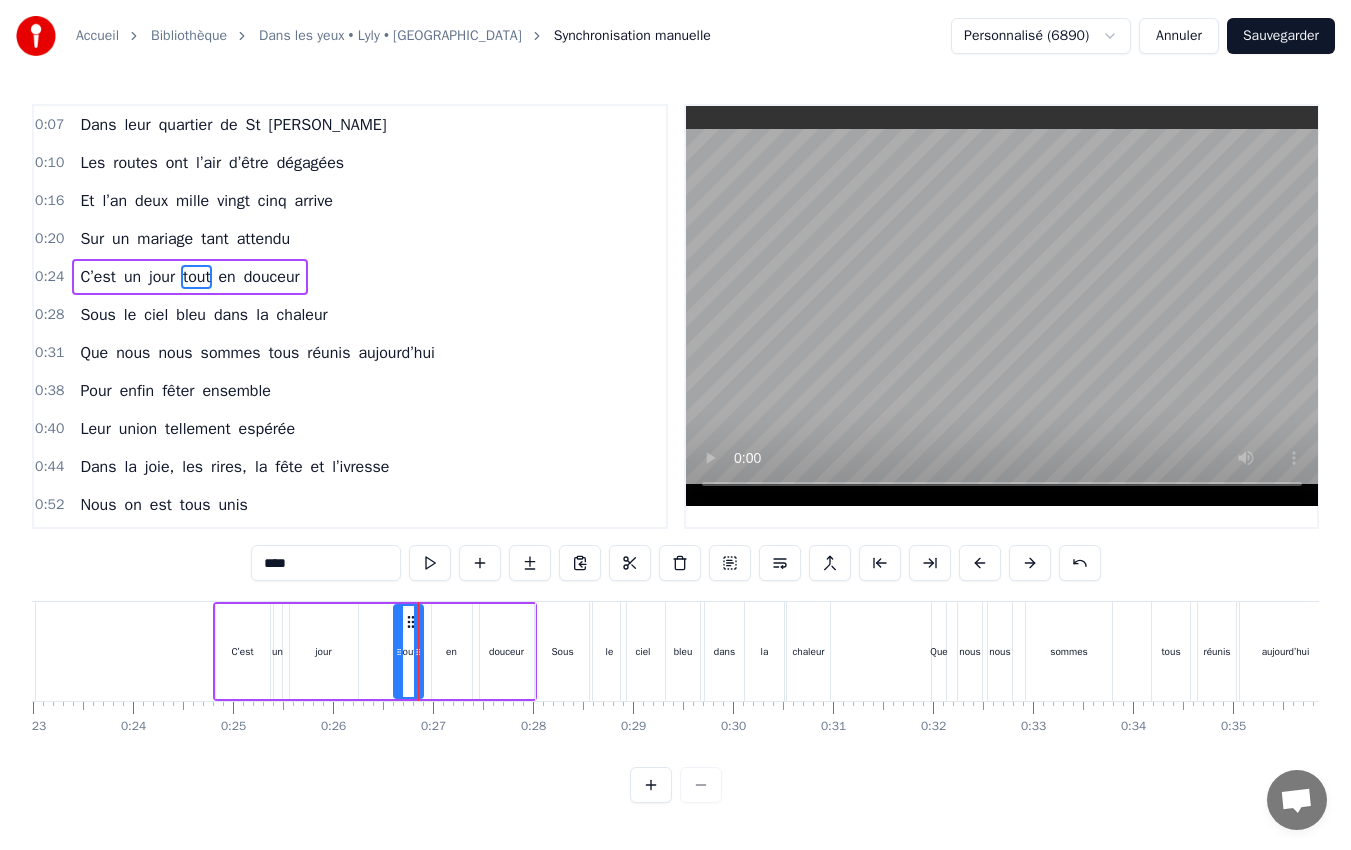 click on "jour" at bounding box center [323, 651] 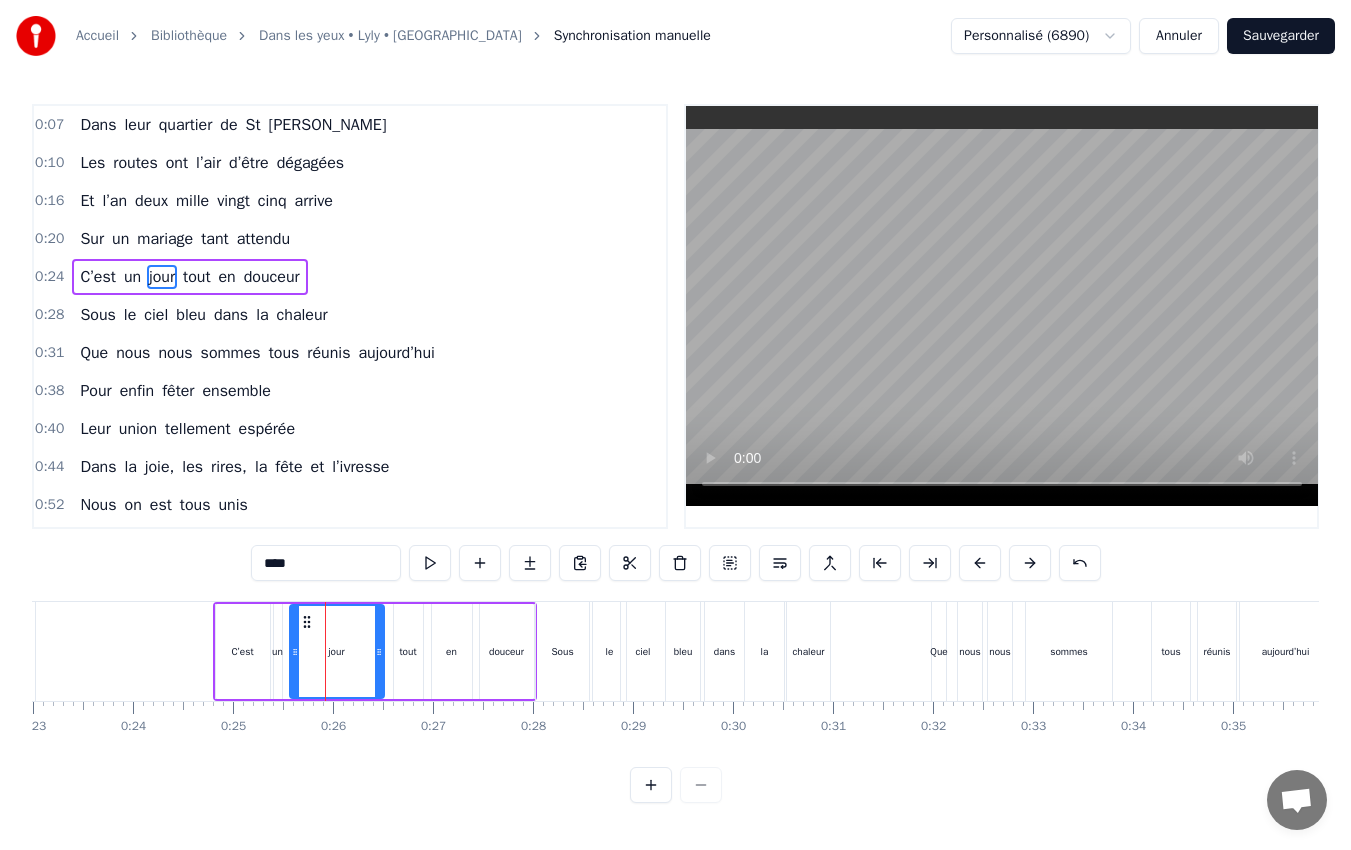 drag, startPoint x: 352, startPoint y: 650, endPoint x: 378, endPoint y: 652, distance: 26.076809 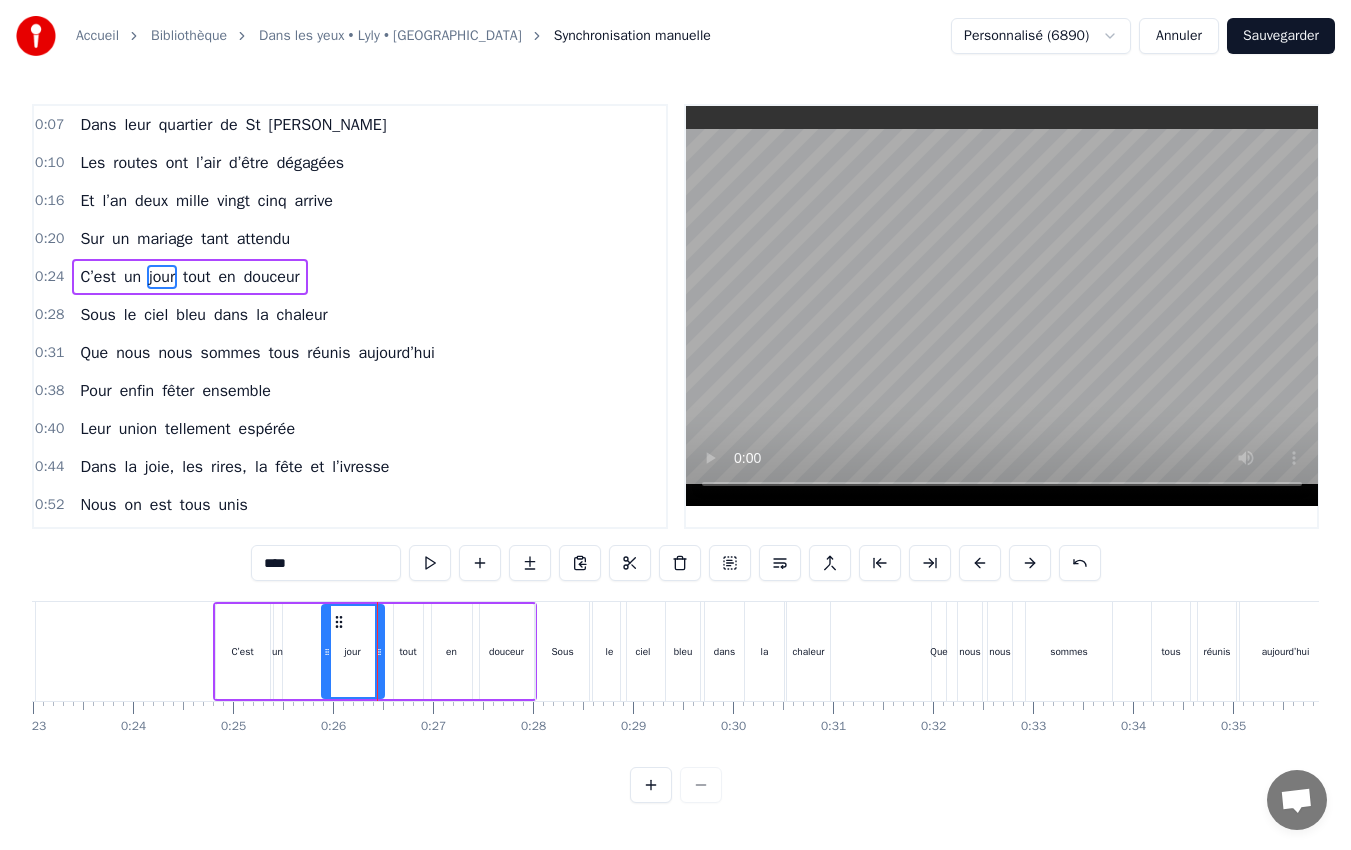drag, startPoint x: 293, startPoint y: 653, endPoint x: 325, endPoint y: 656, distance: 32.140316 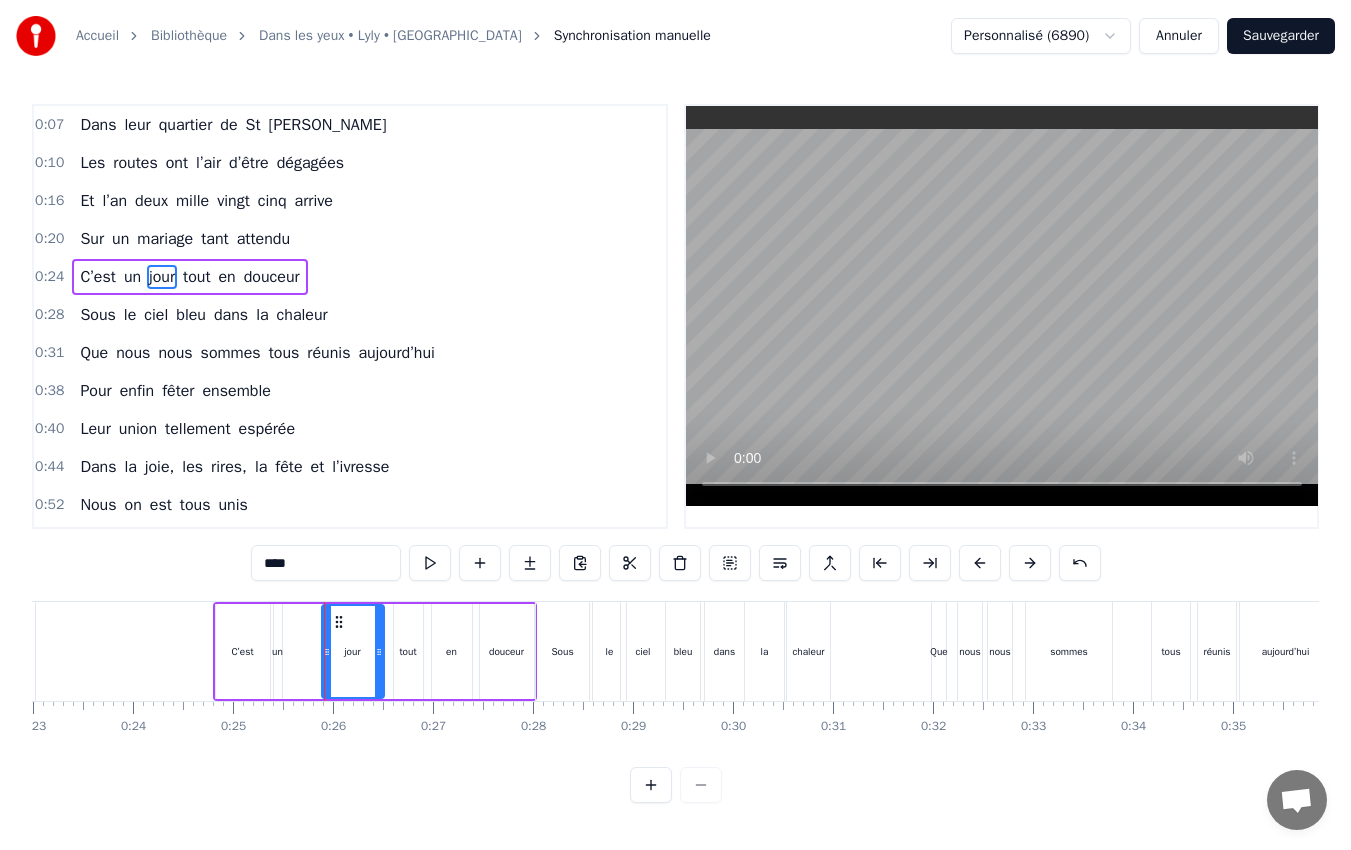 click on "un" at bounding box center (278, 651) 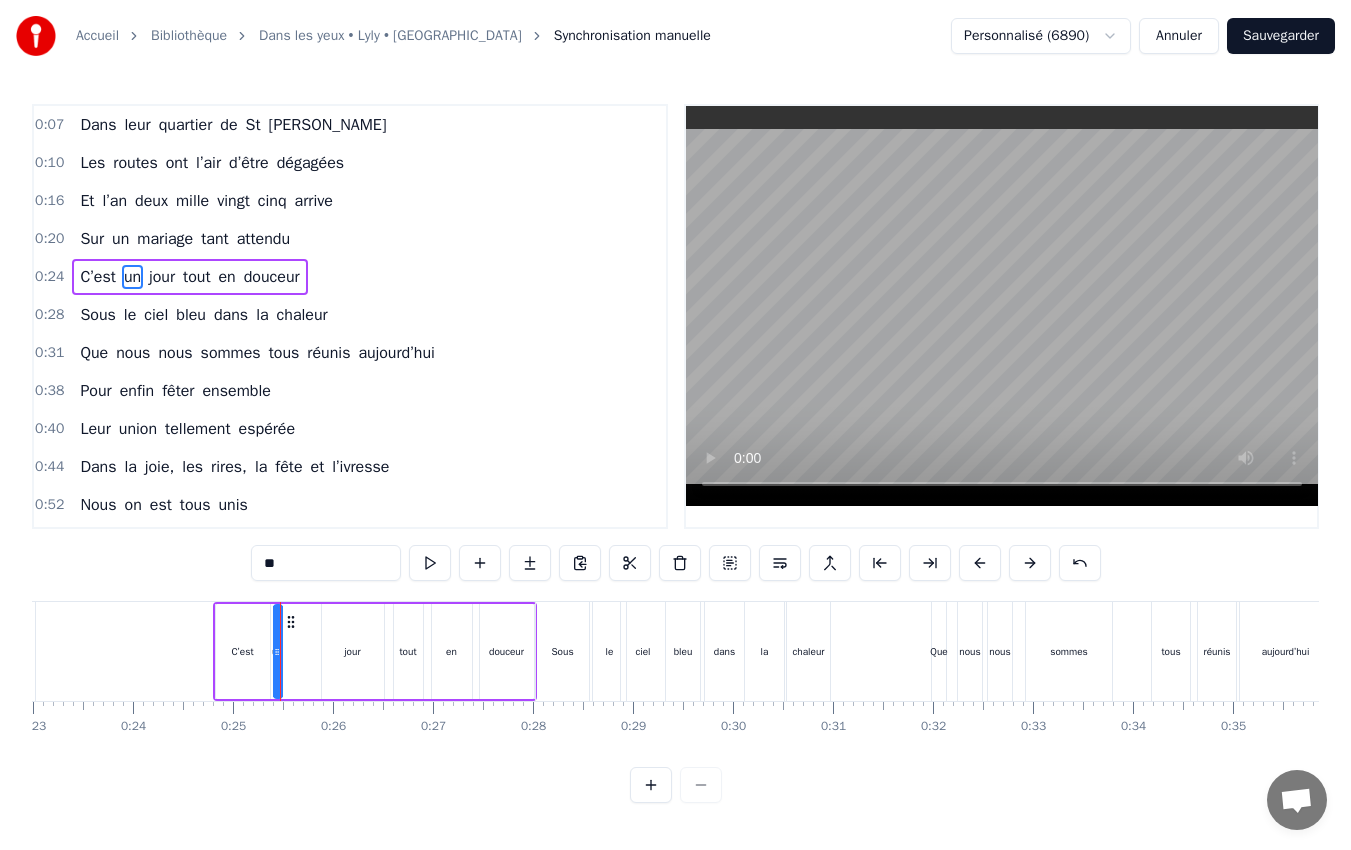 click at bounding box center [279, 651] 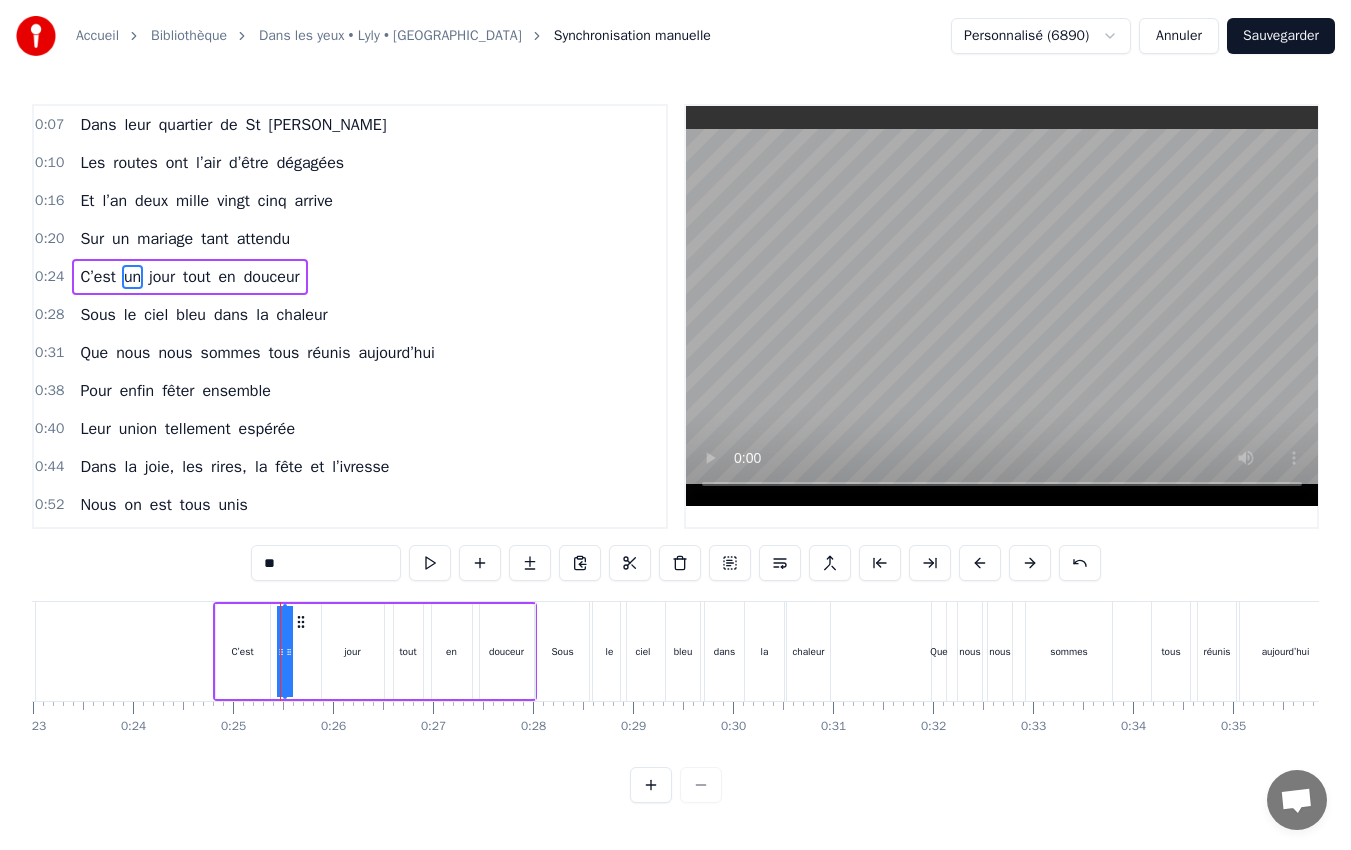 drag, startPoint x: 281, startPoint y: 643, endPoint x: 317, endPoint y: 644, distance: 36.013885 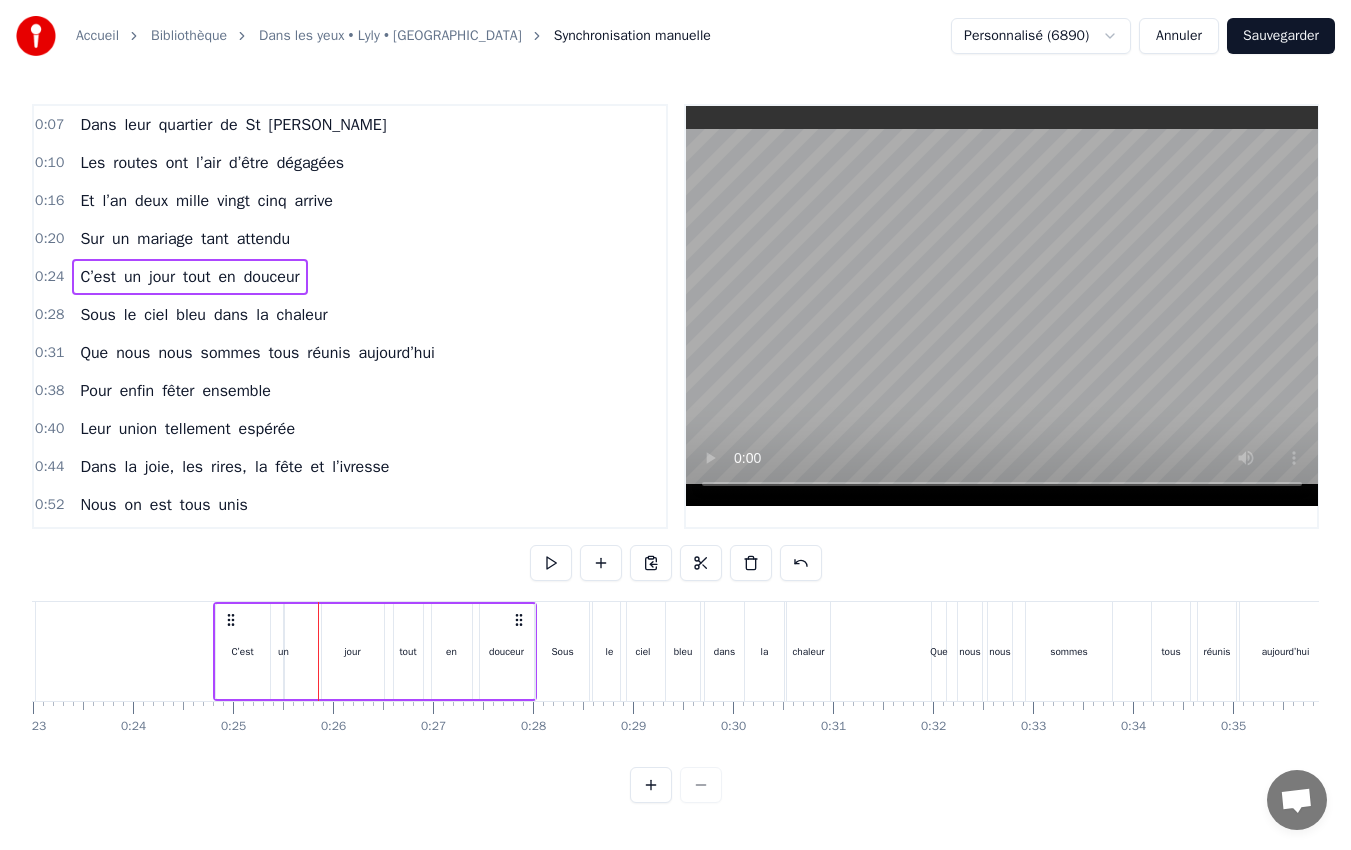 click on "un" at bounding box center [283, 651] 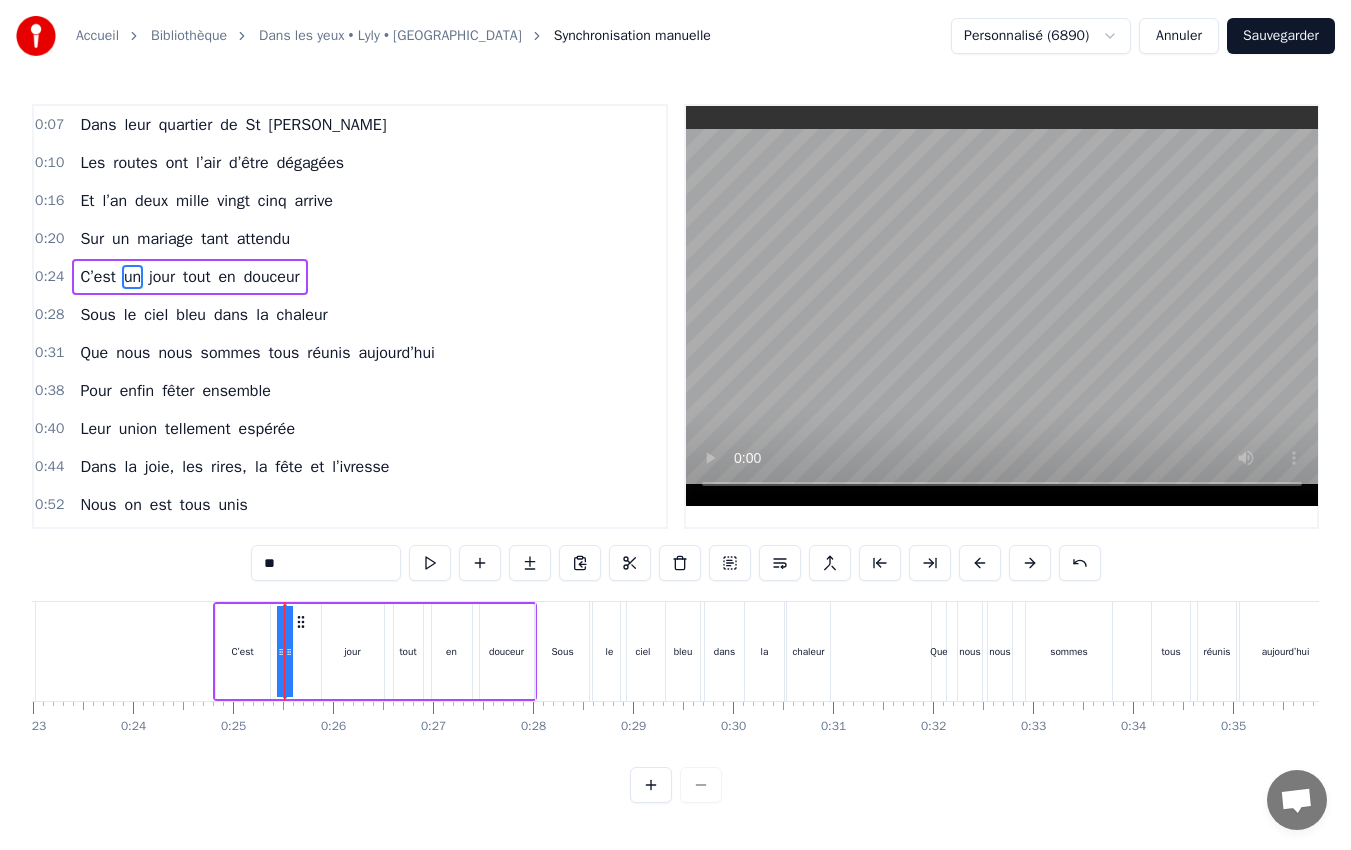 drag, startPoint x: 290, startPoint y: 652, endPoint x: 314, endPoint y: 649, distance: 24.186773 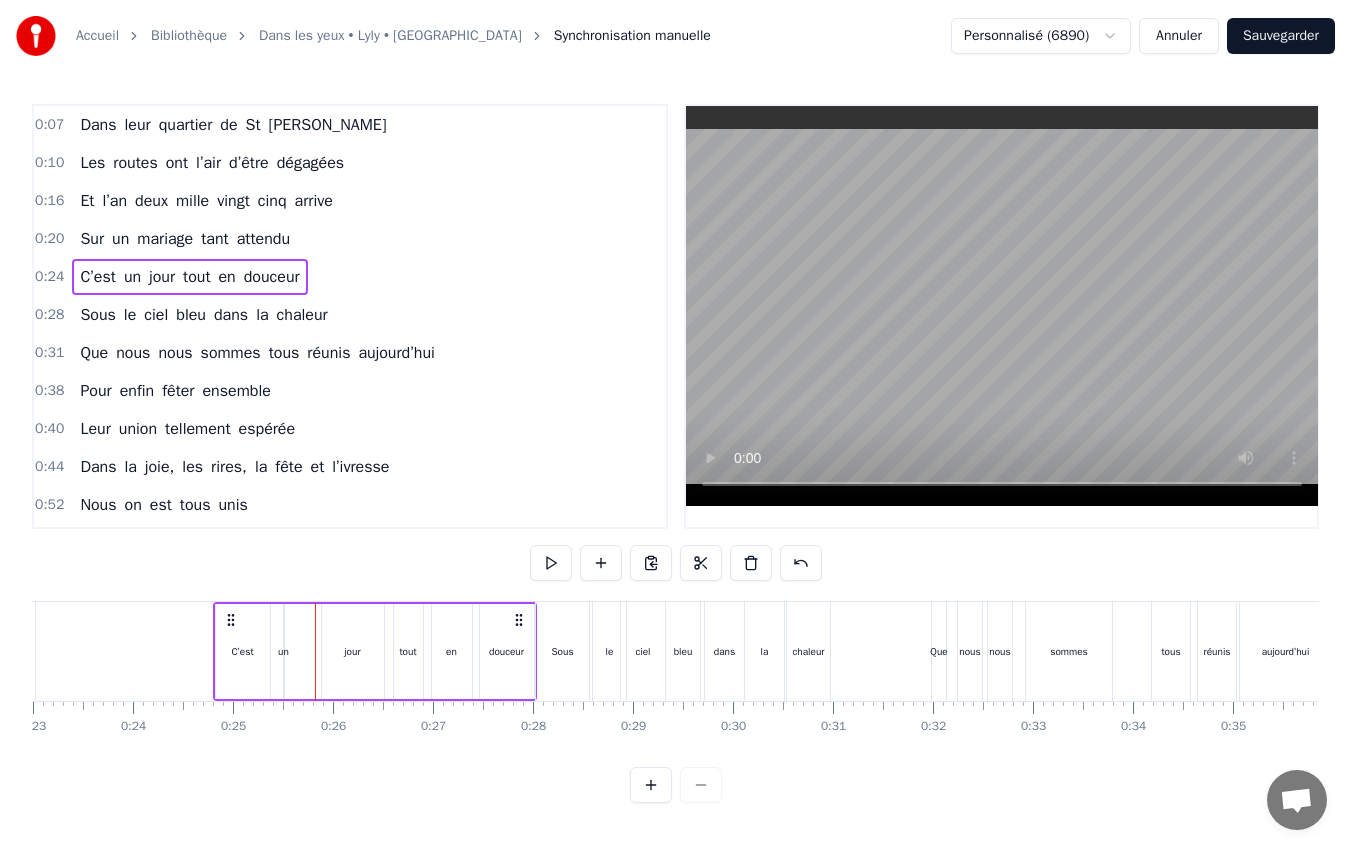 click on "un" at bounding box center [283, 651] 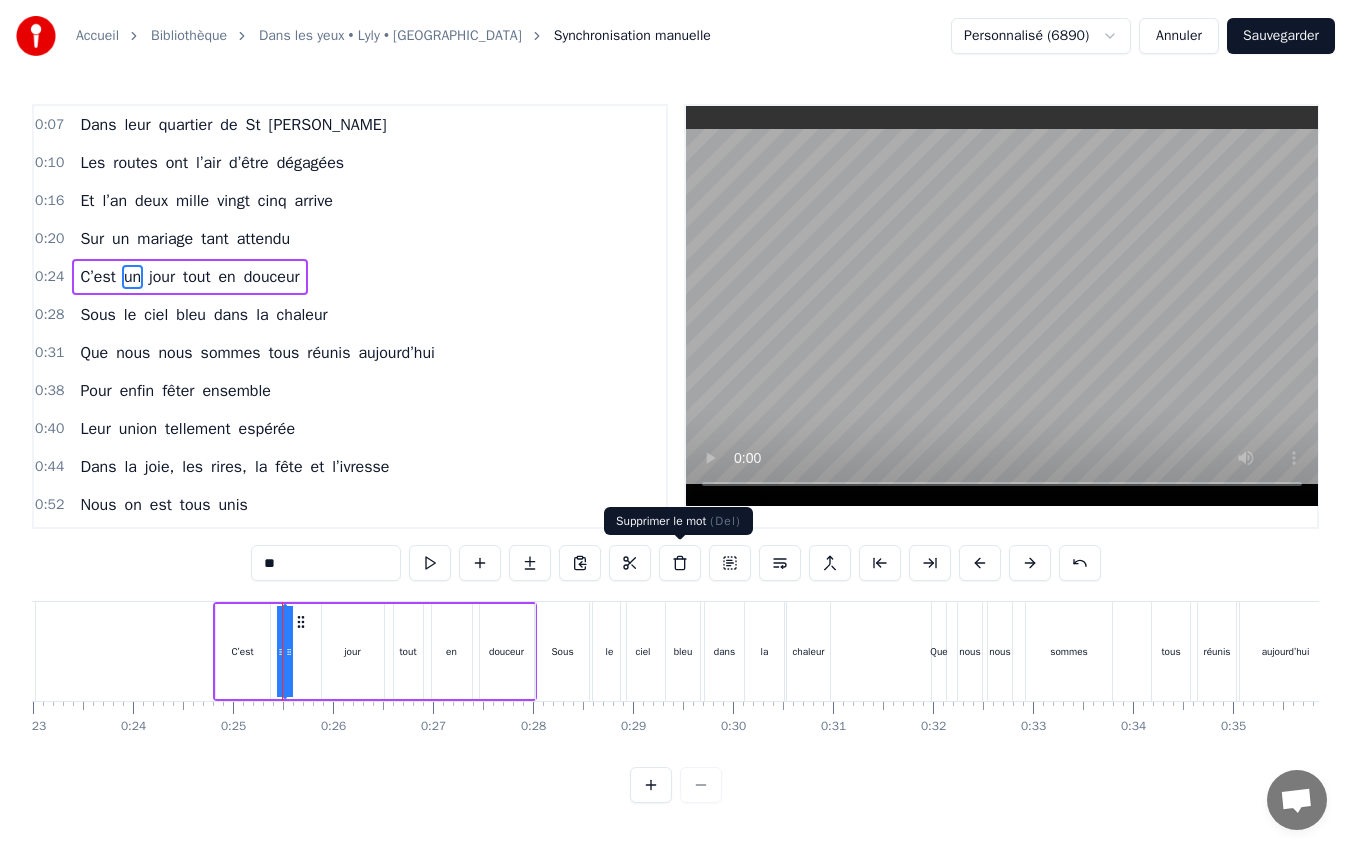 click at bounding box center [680, 563] 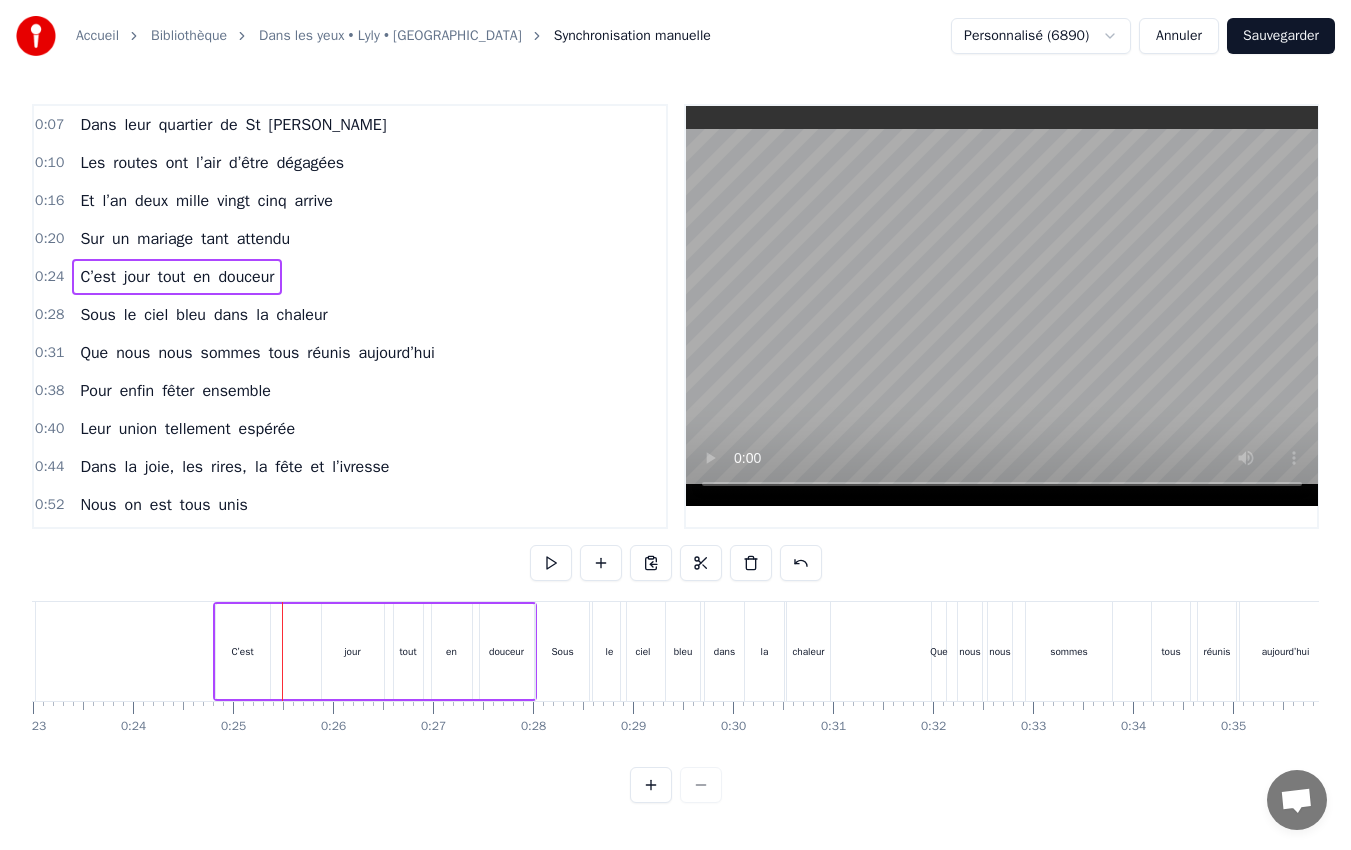 click on "C’est jour tout en douceur" at bounding box center [375, 651] 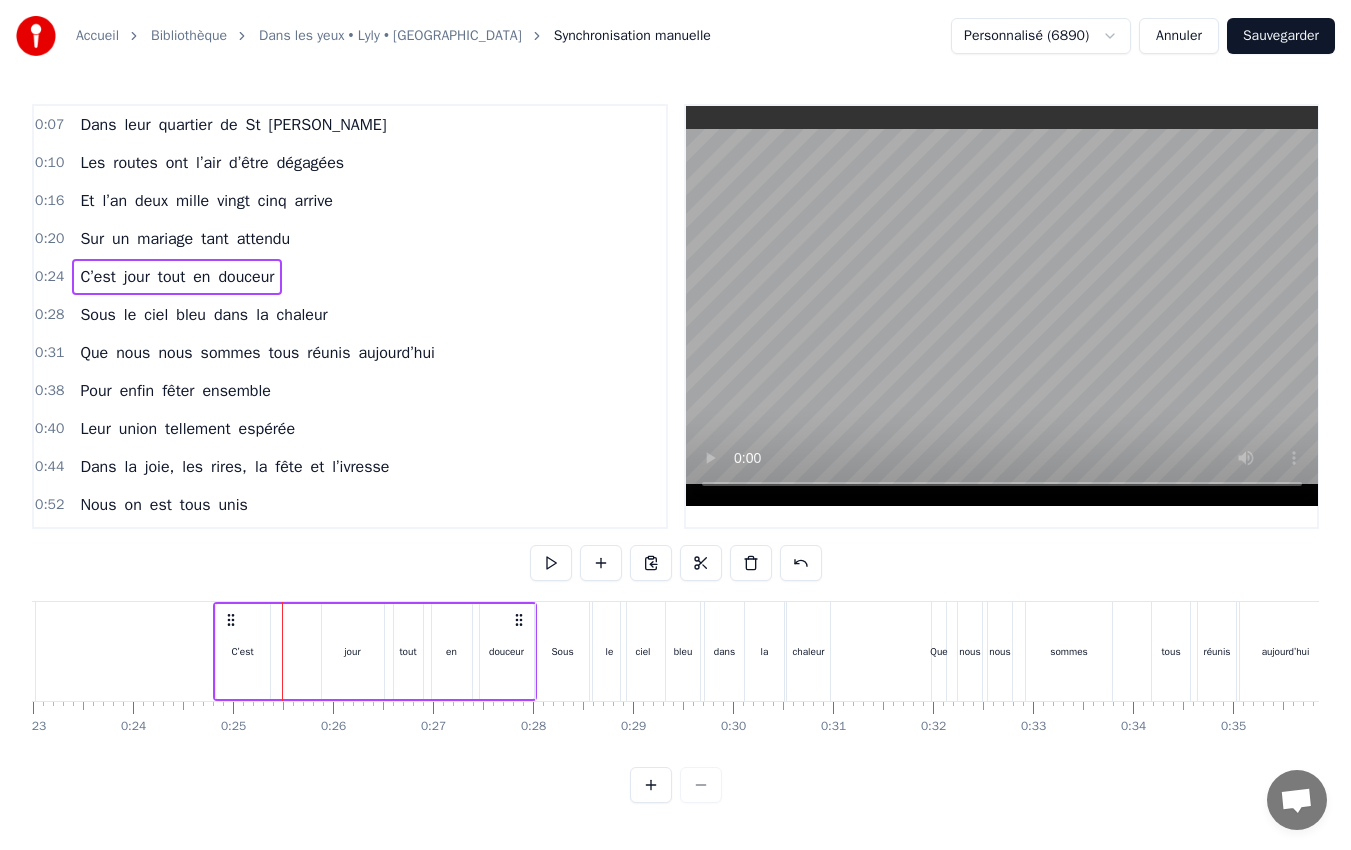 click on "C’est jour tout en douceur" at bounding box center [375, 651] 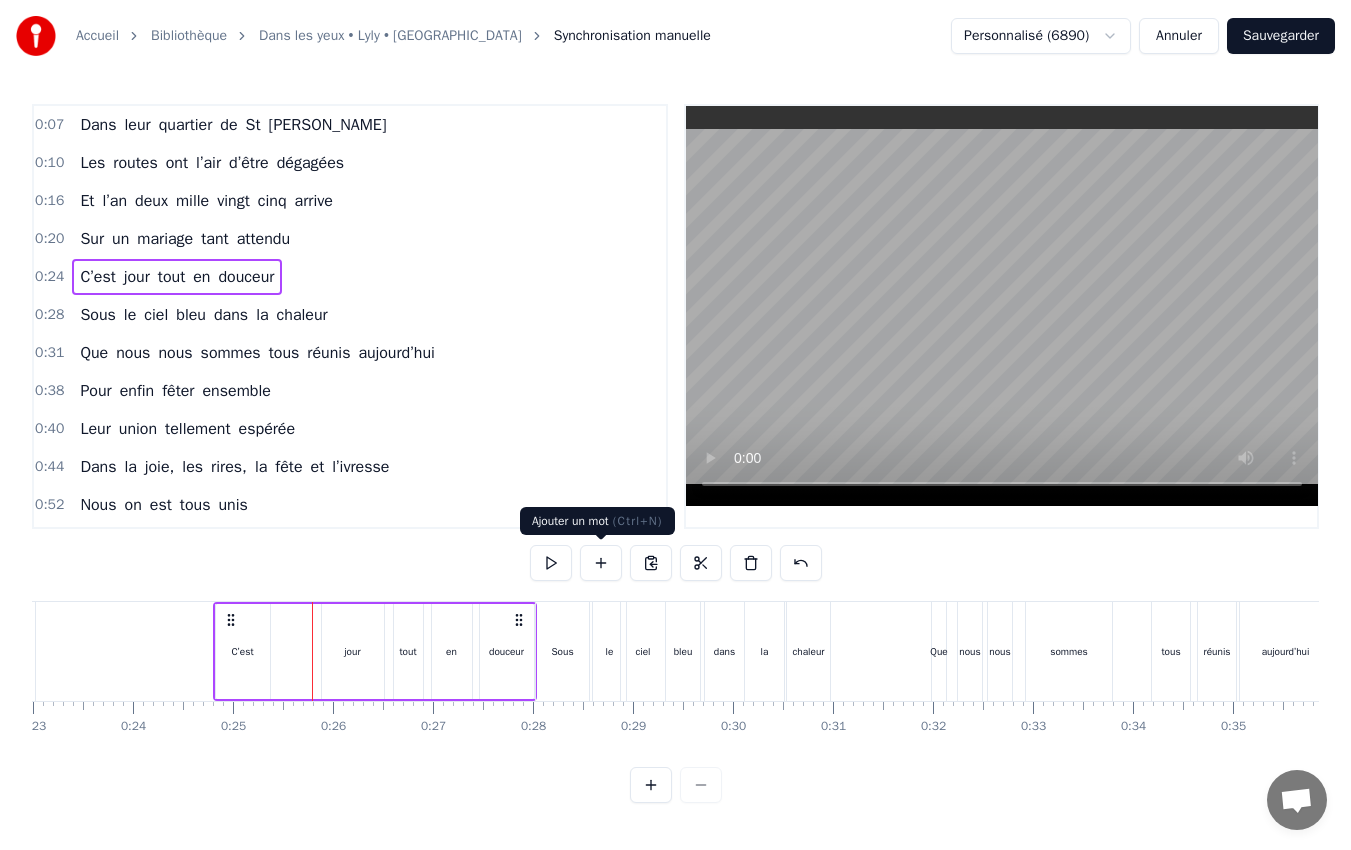 click at bounding box center (601, 563) 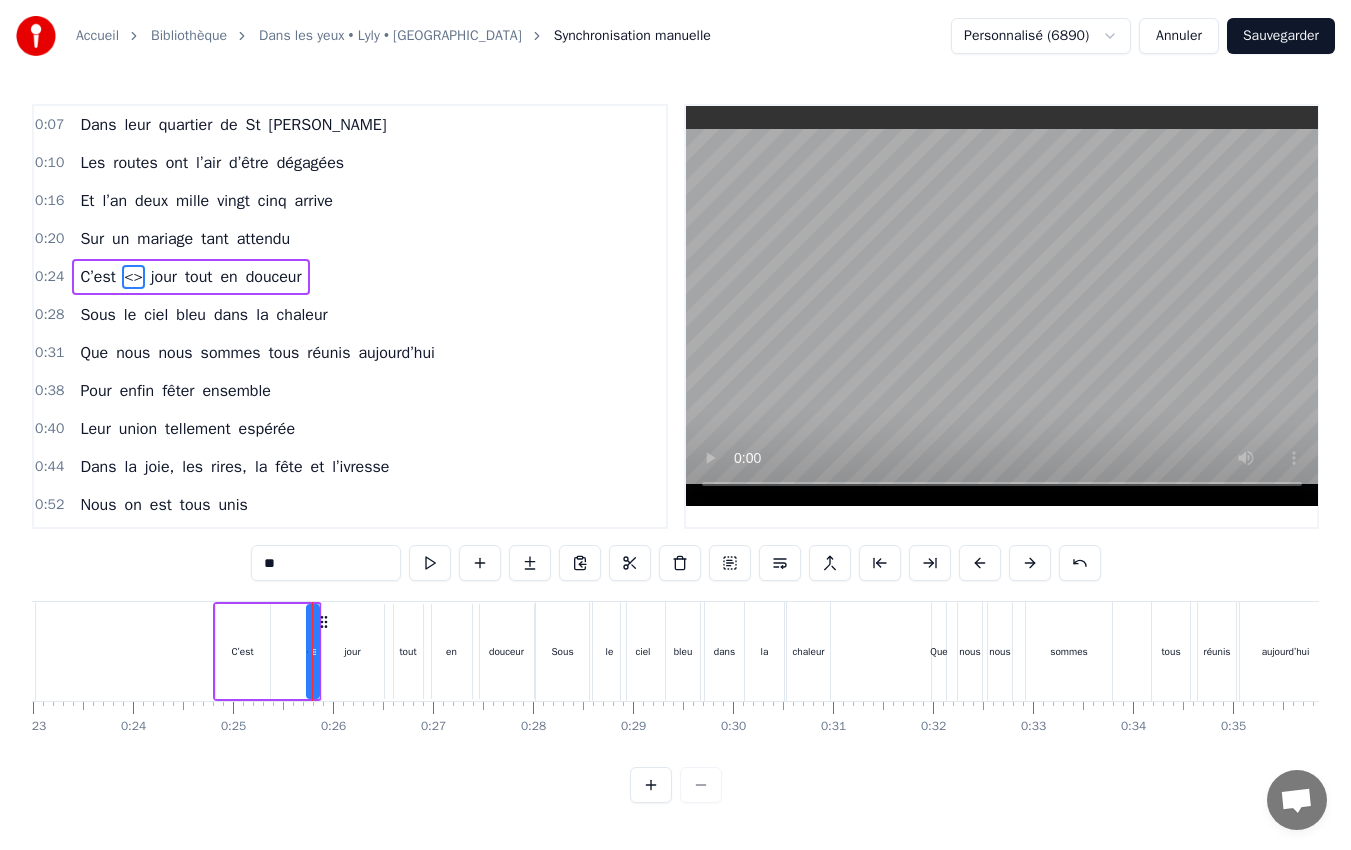 click on "**" at bounding box center [326, 563] 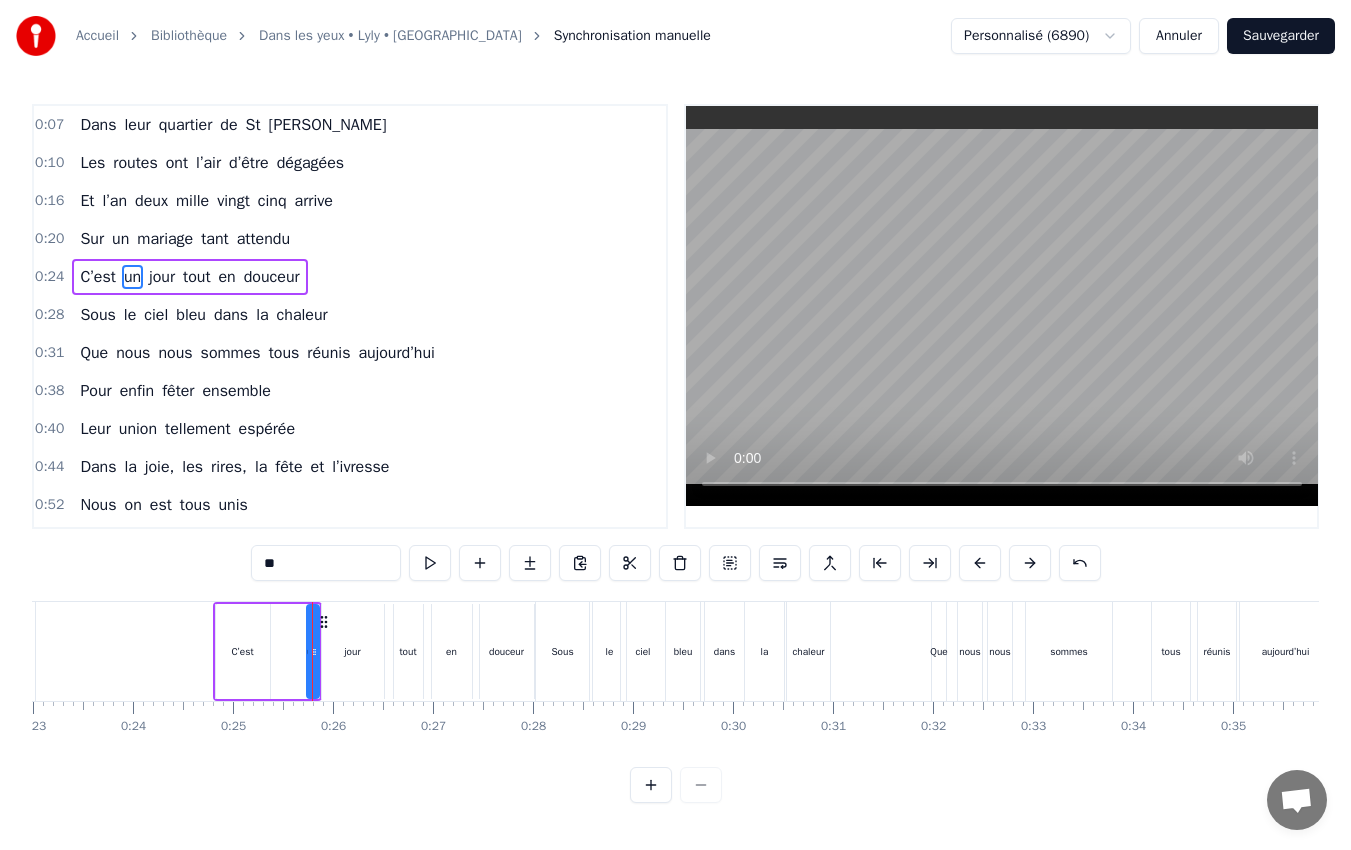 click on "C’est" at bounding box center (243, 651) 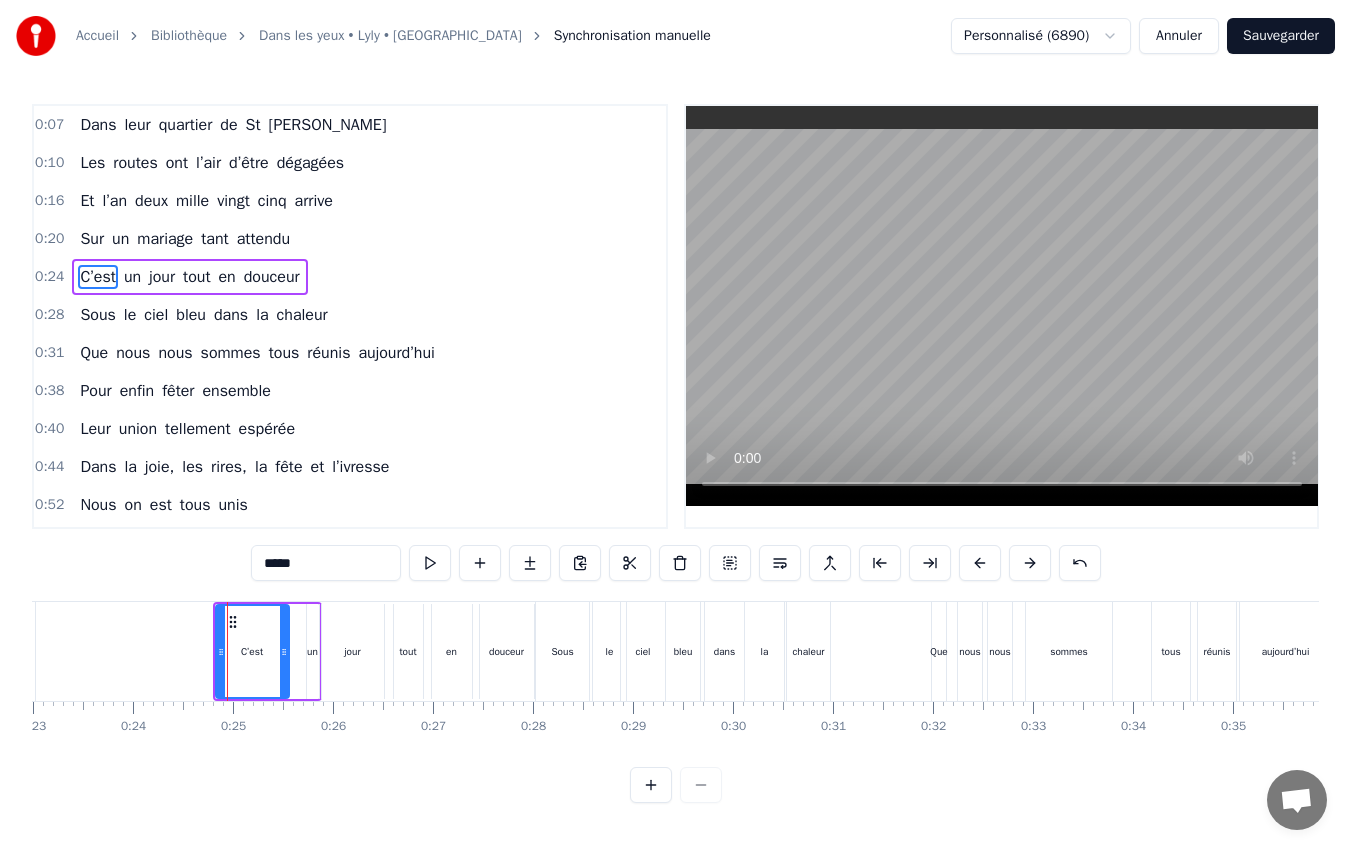drag, startPoint x: 264, startPoint y: 648, endPoint x: 284, endPoint y: 650, distance: 20.09975 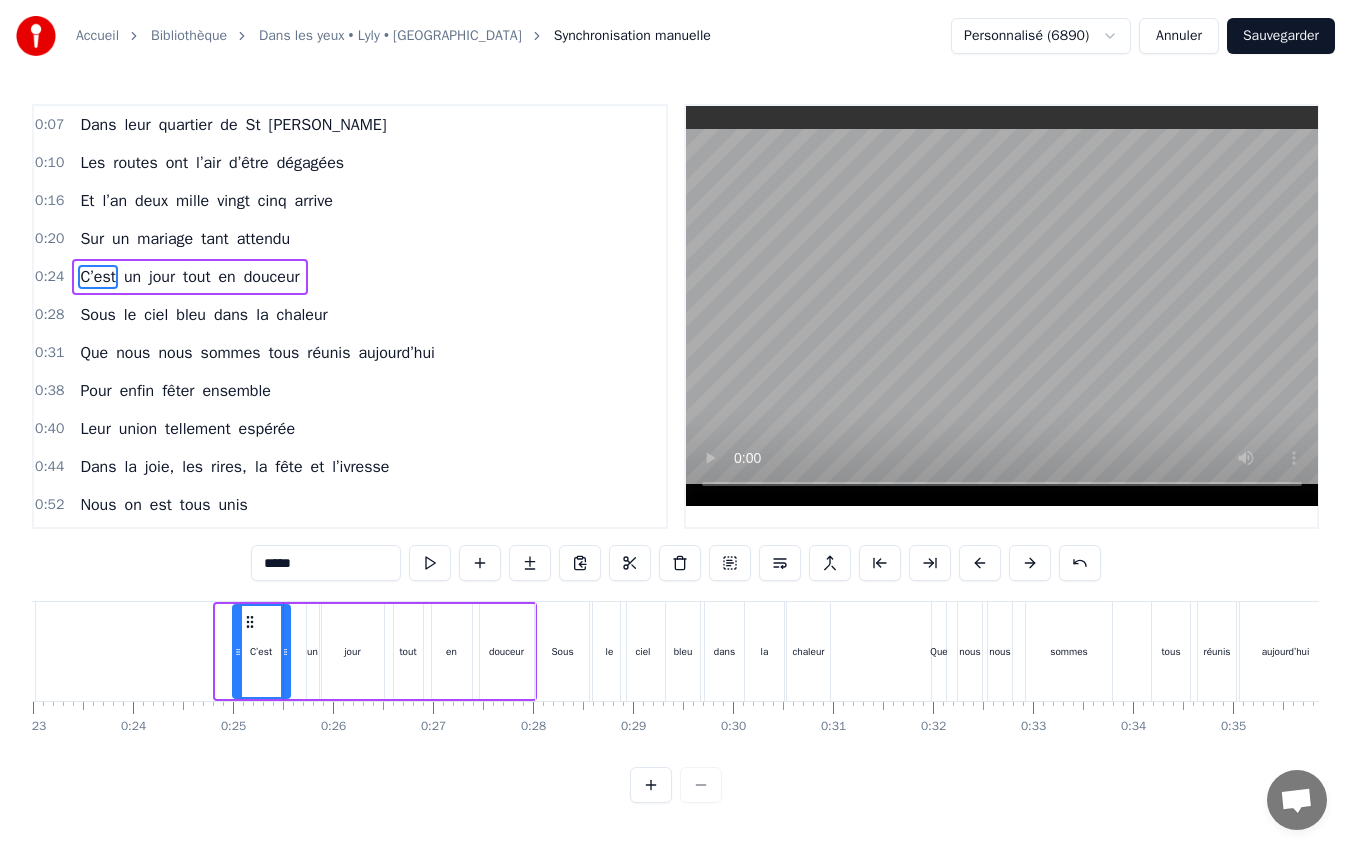 drag, startPoint x: 218, startPoint y: 650, endPoint x: 235, endPoint y: 654, distance: 17.464249 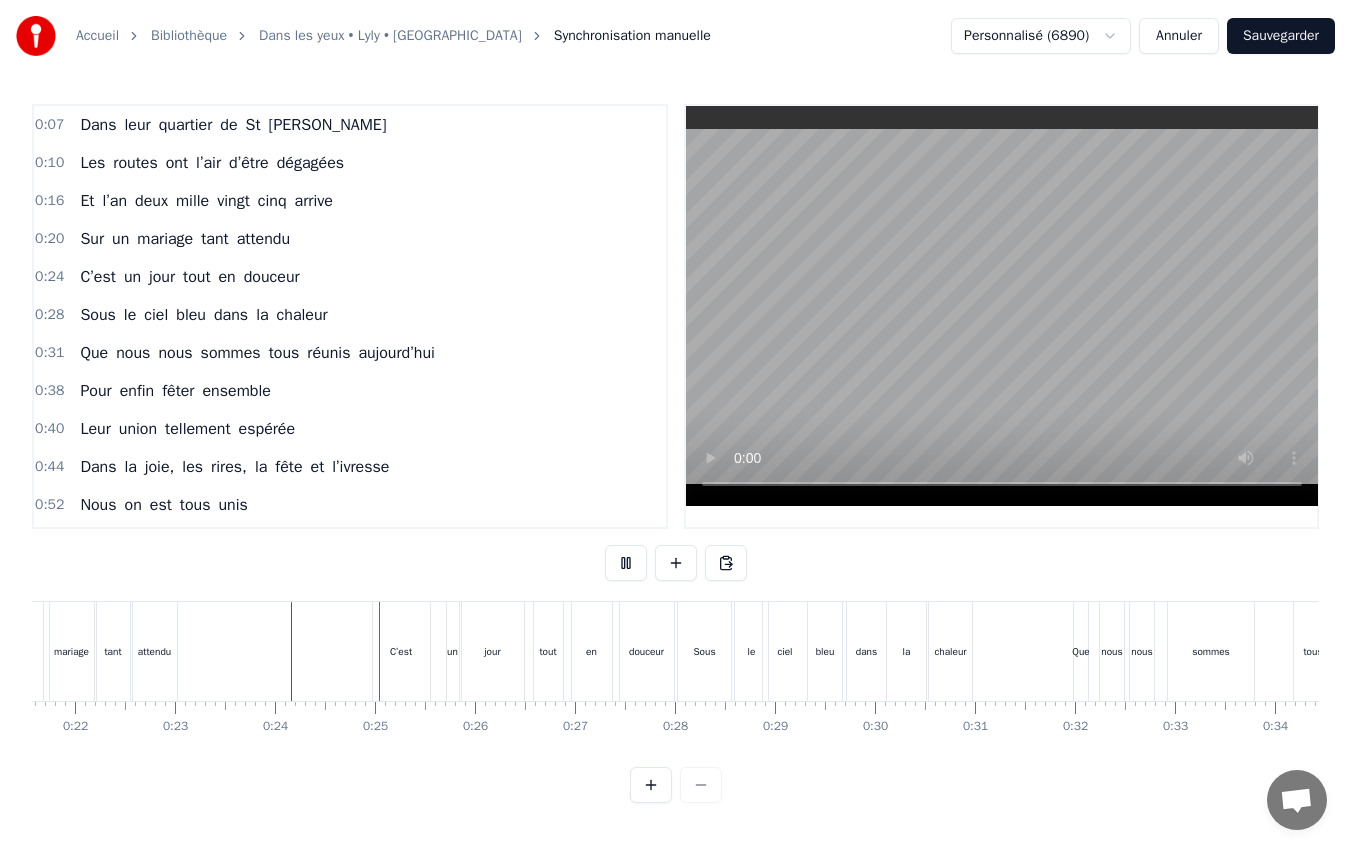 scroll, scrollTop: 0, scrollLeft: 2345, axis: horizontal 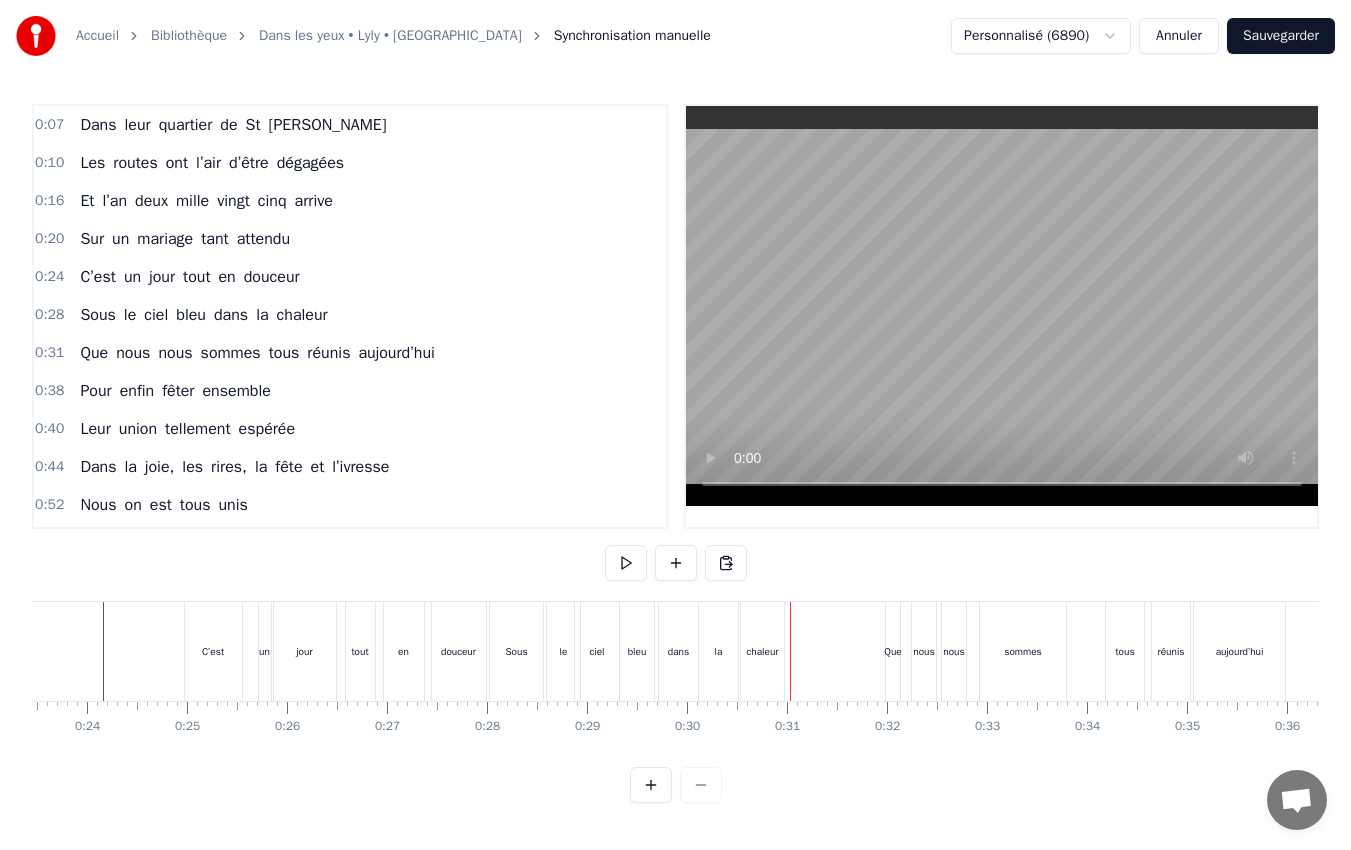 click on "C’est" at bounding box center (213, 651) 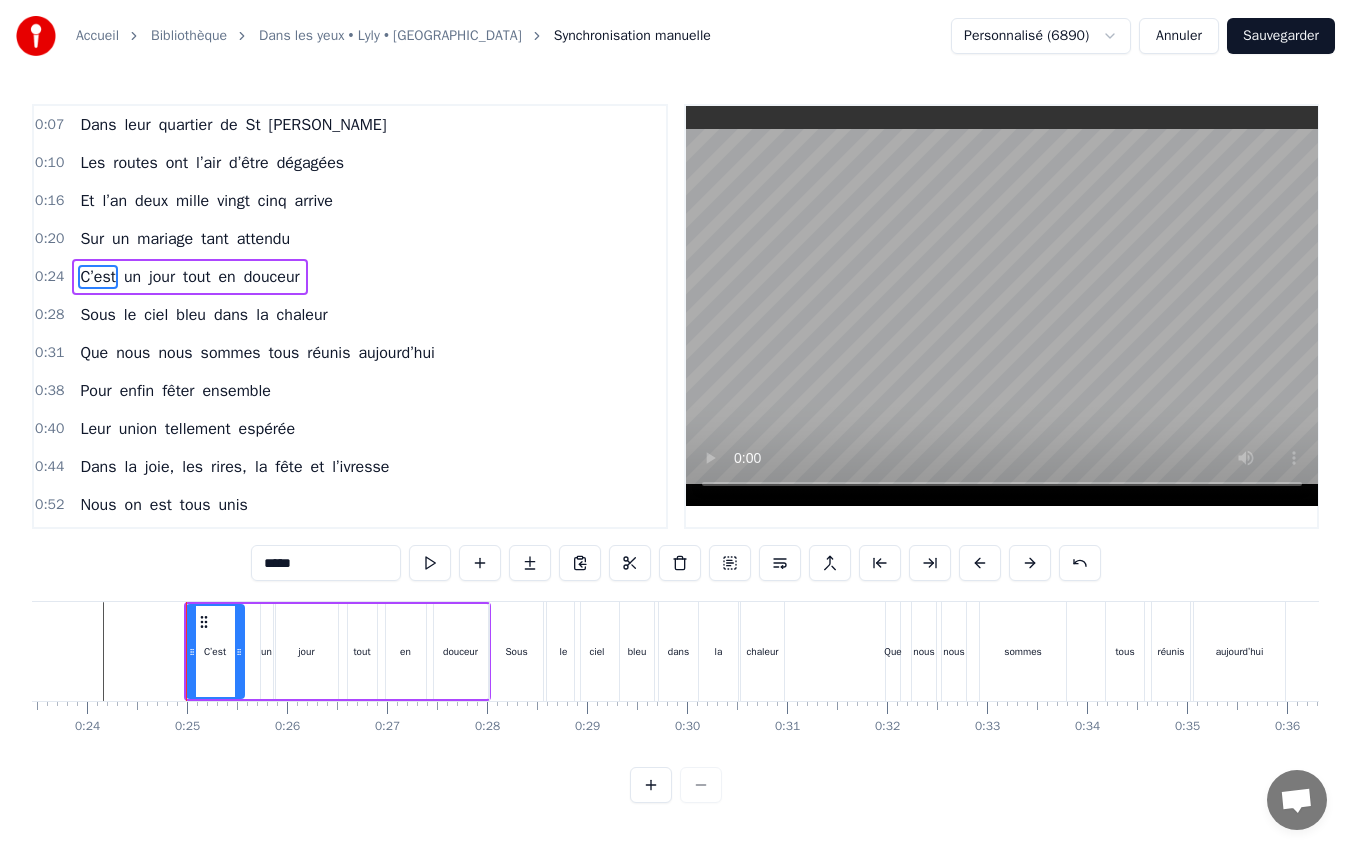 drag, startPoint x: 230, startPoint y: 664, endPoint x: 243, endPoint y: 668, distance: 13.601471 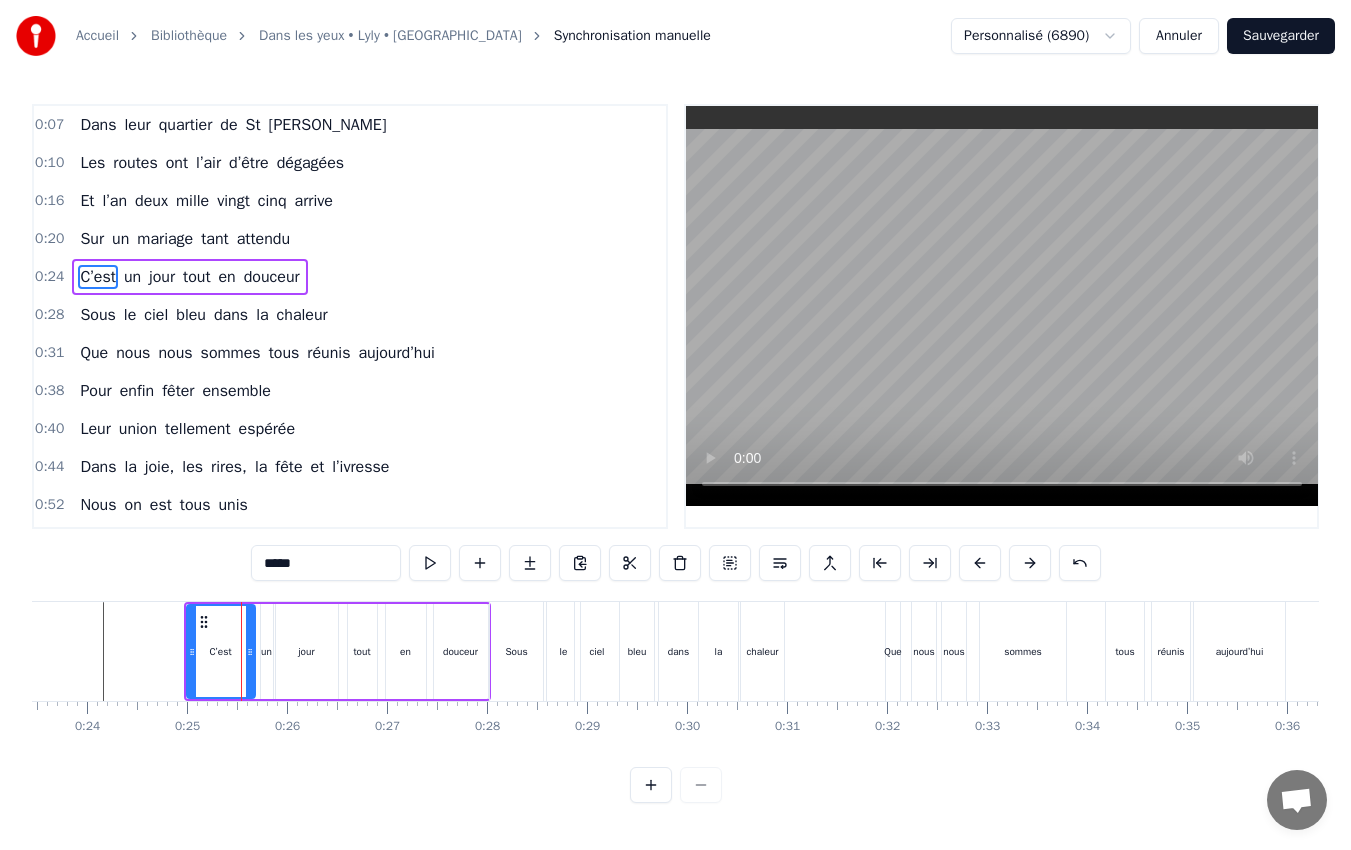drag, startPoint x: 240, startPoint y: 653, endPoint x: 251, endPoint y: 656, distance: 11.401754 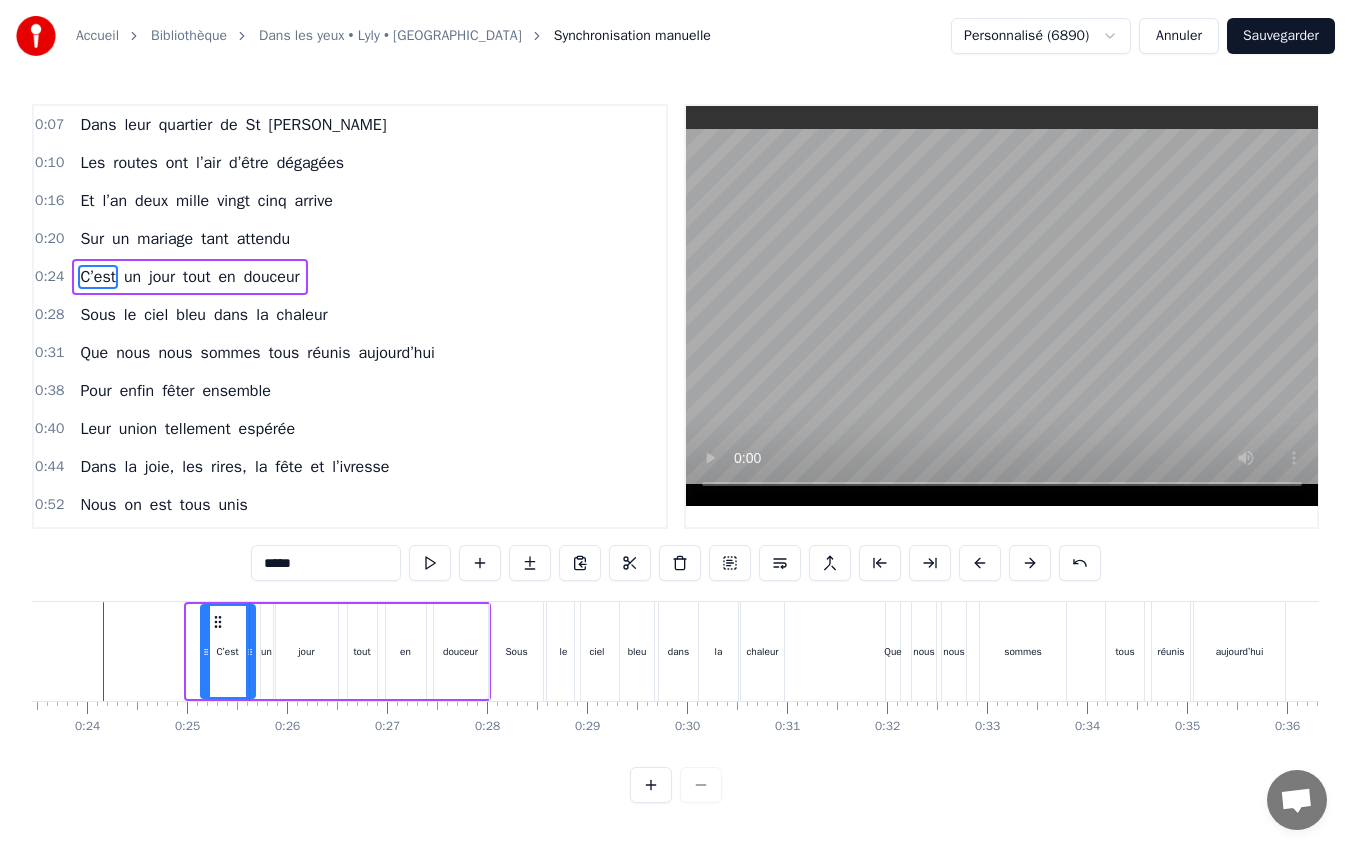 drag, startPoint x: 191, startPoint y: 652, endPoint x: 205, endPoint y: 655, distance: 14.3178215 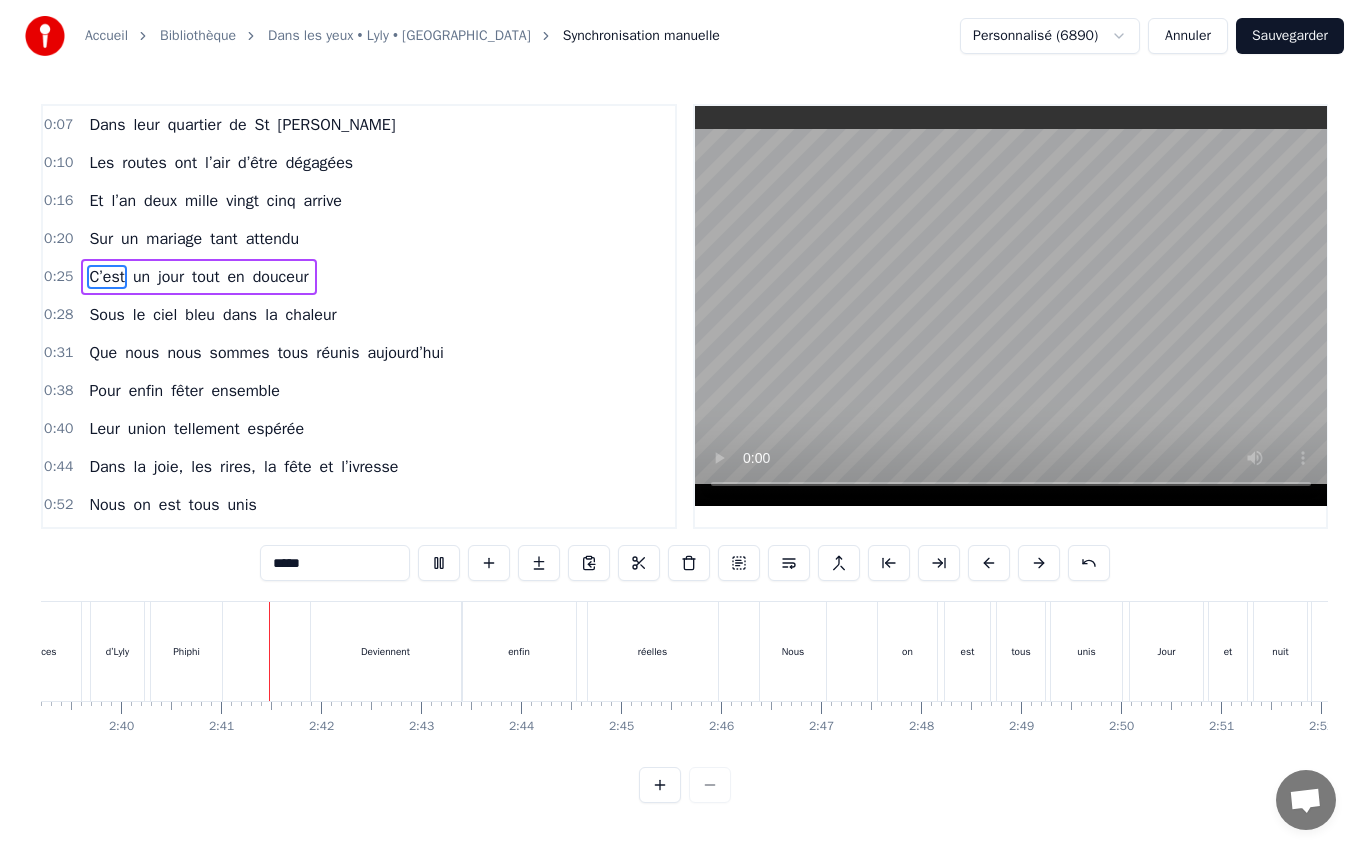 scroll, scrollTop: 0, scrollLeft: 15966, axis: horizontal 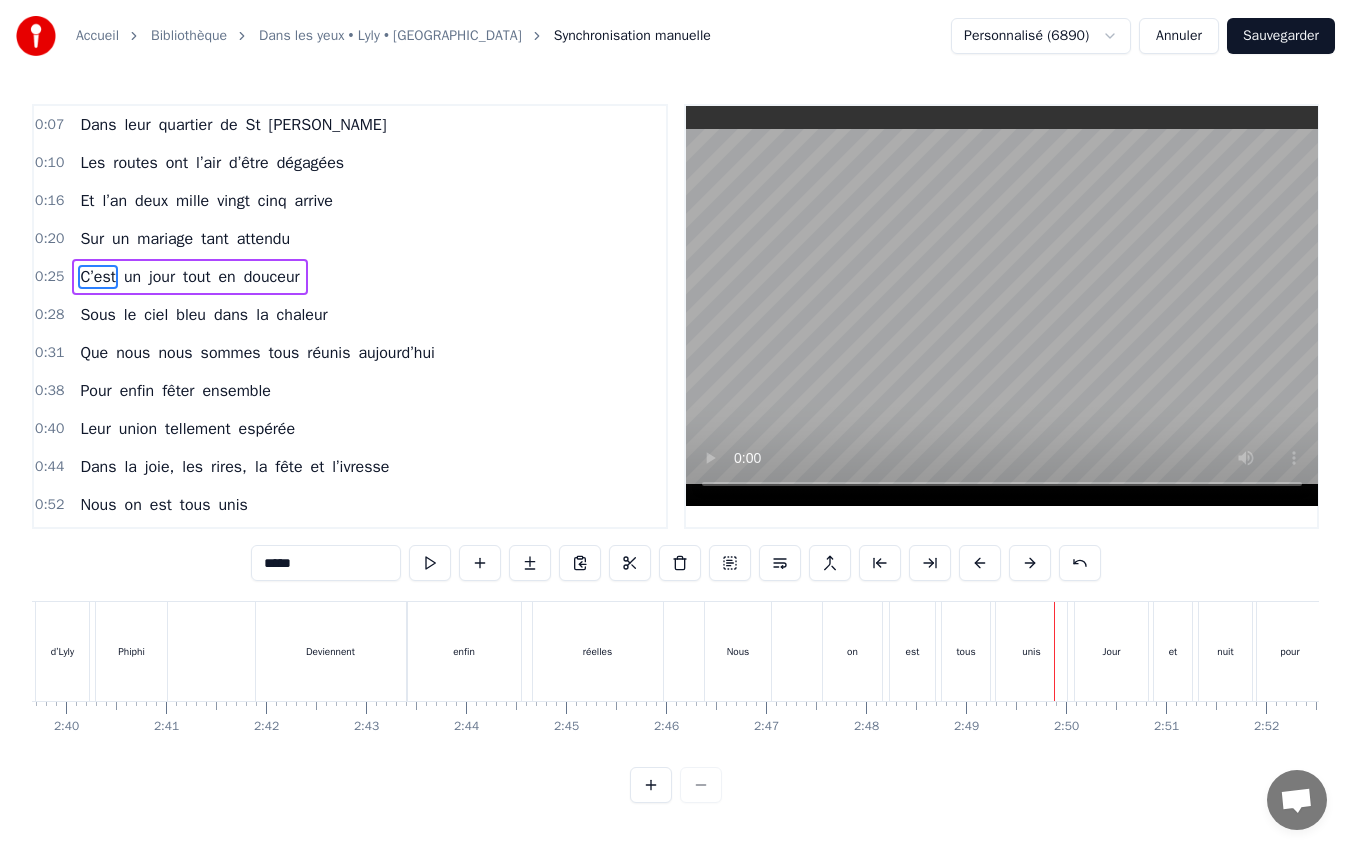 click on "Sauvegarder" at bounding box center [1281, 36] 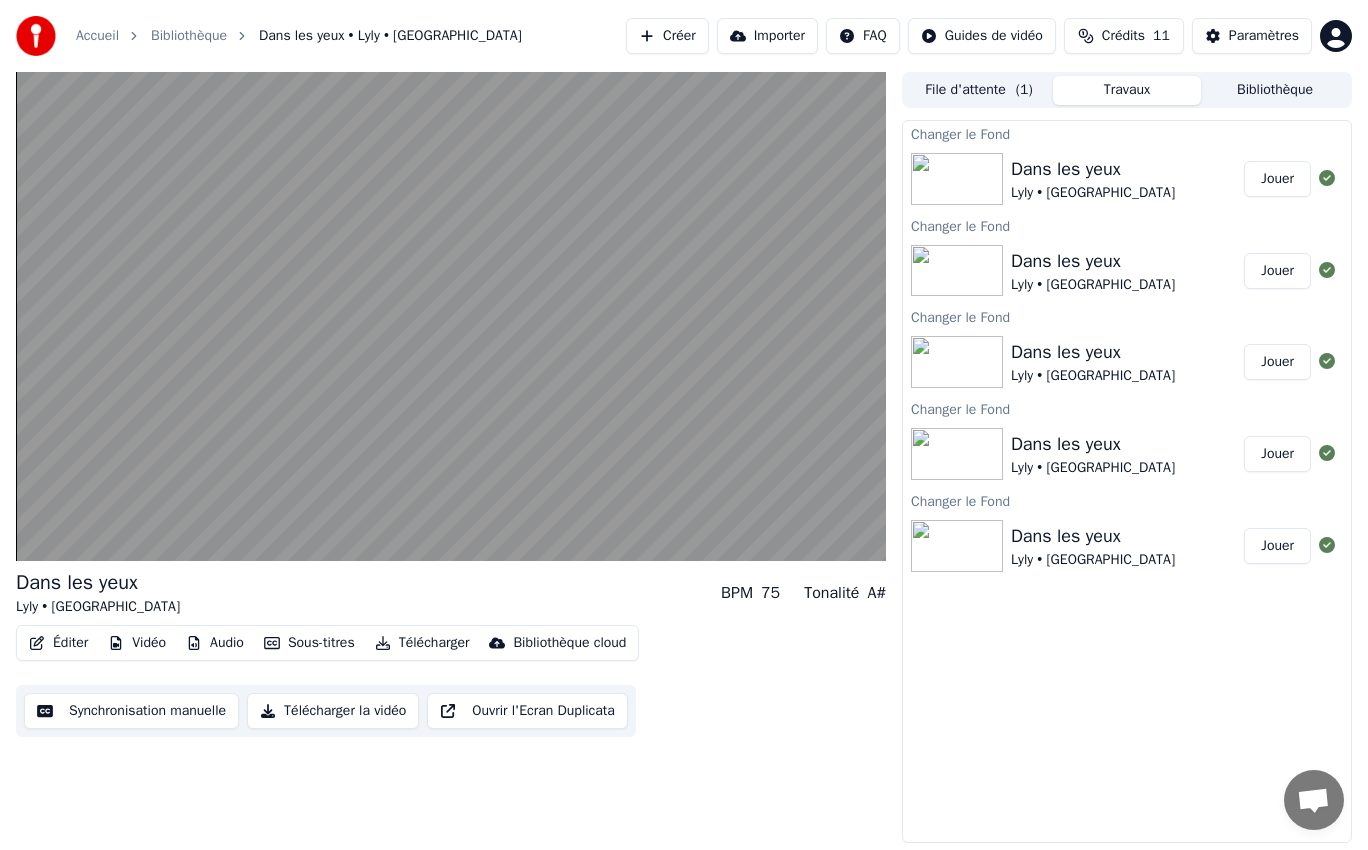 click on "Dans les yeux Lyly • Phiphi Jouer" at bounding box center [1127, 179] 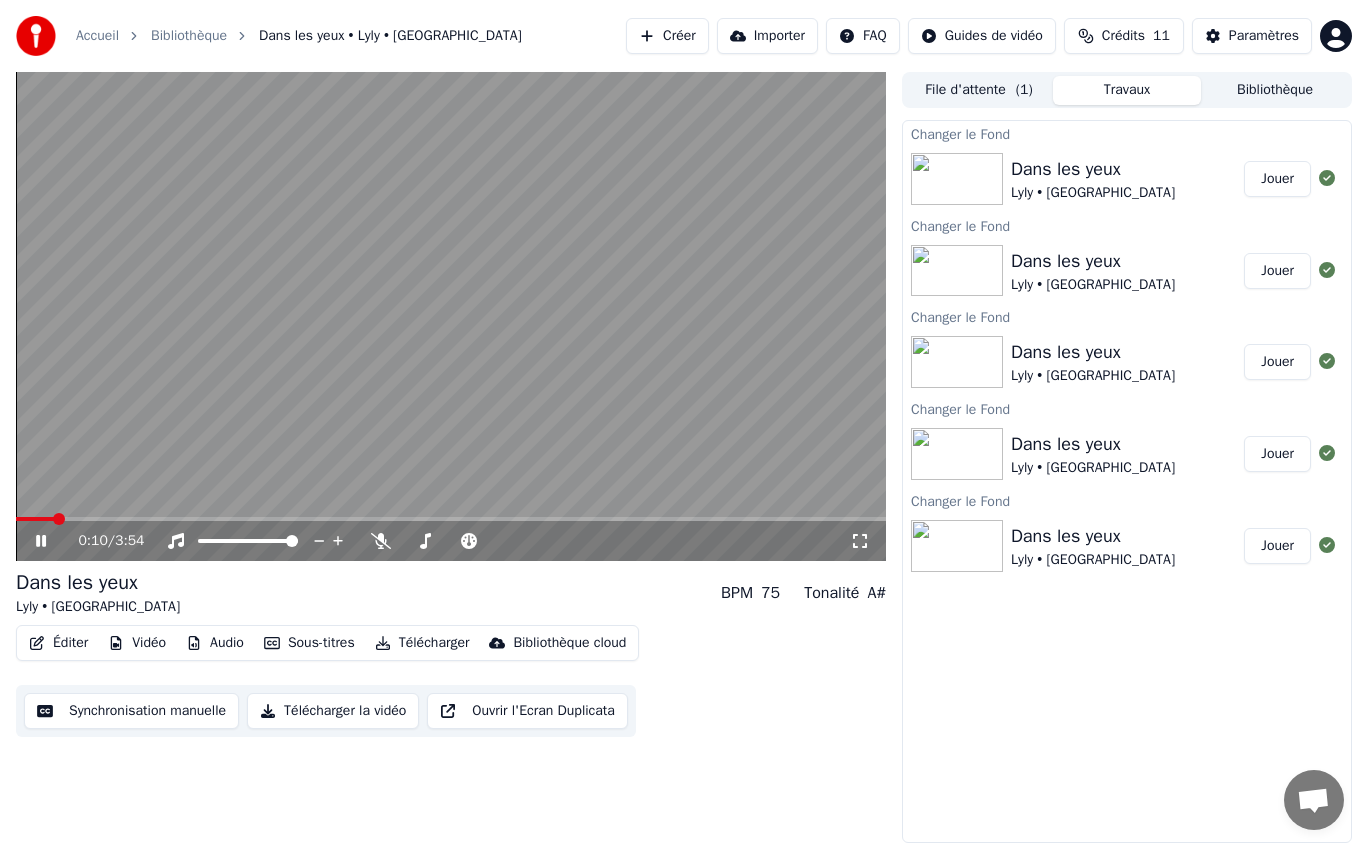 click 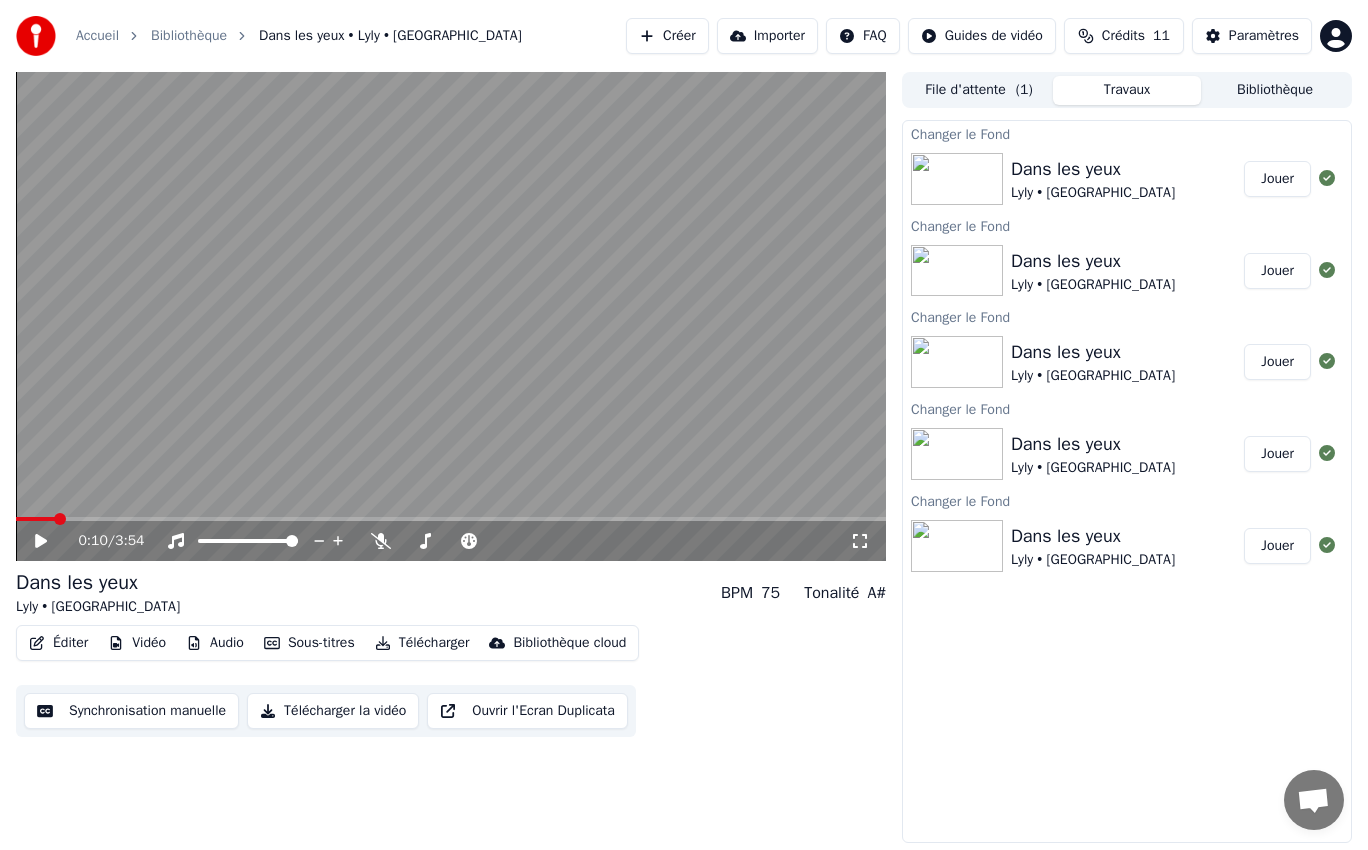 click on "Télécharger la vidéo" at bounding box center (333, 711) 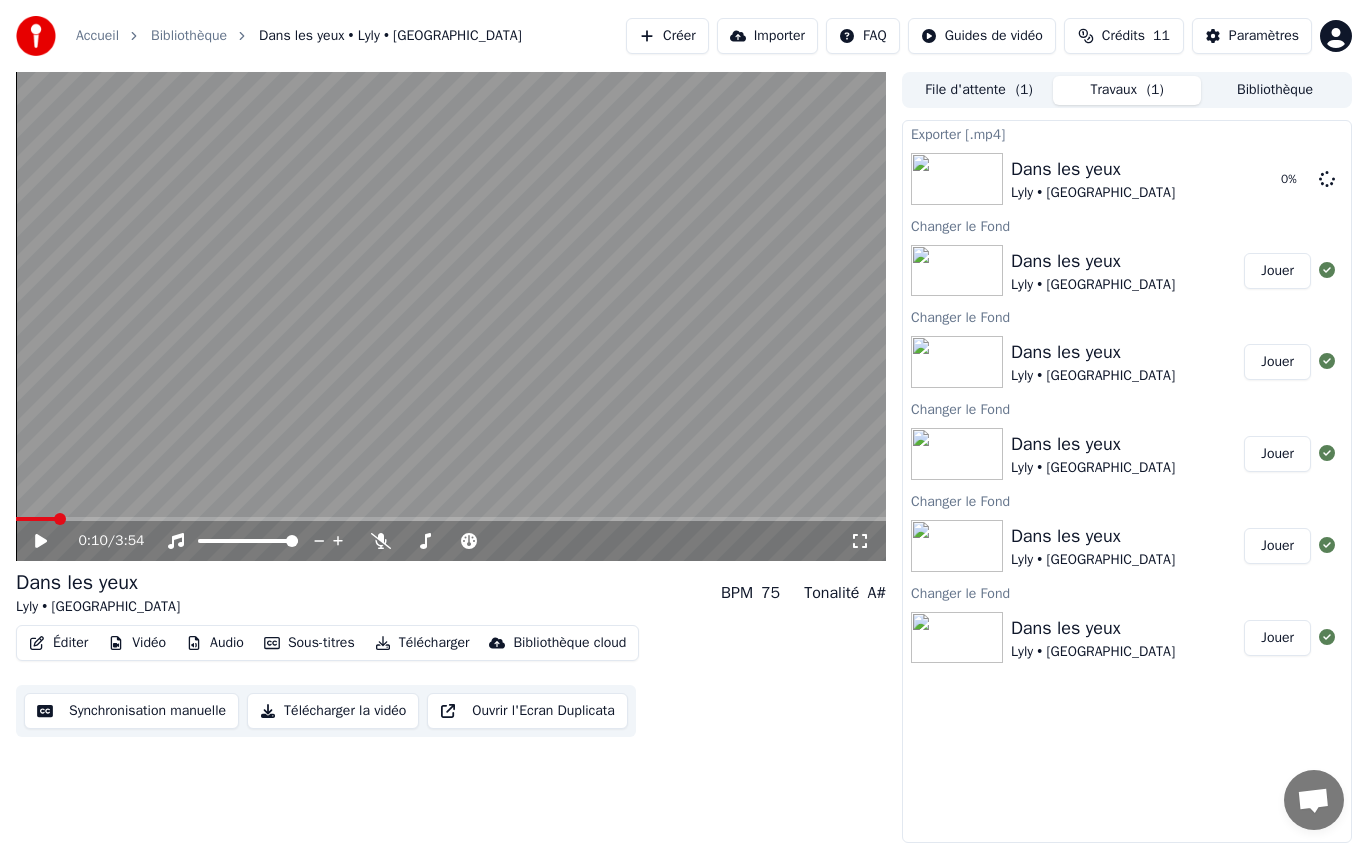 click on "Télécharger la vidéo" at bounding box center [333, 711] 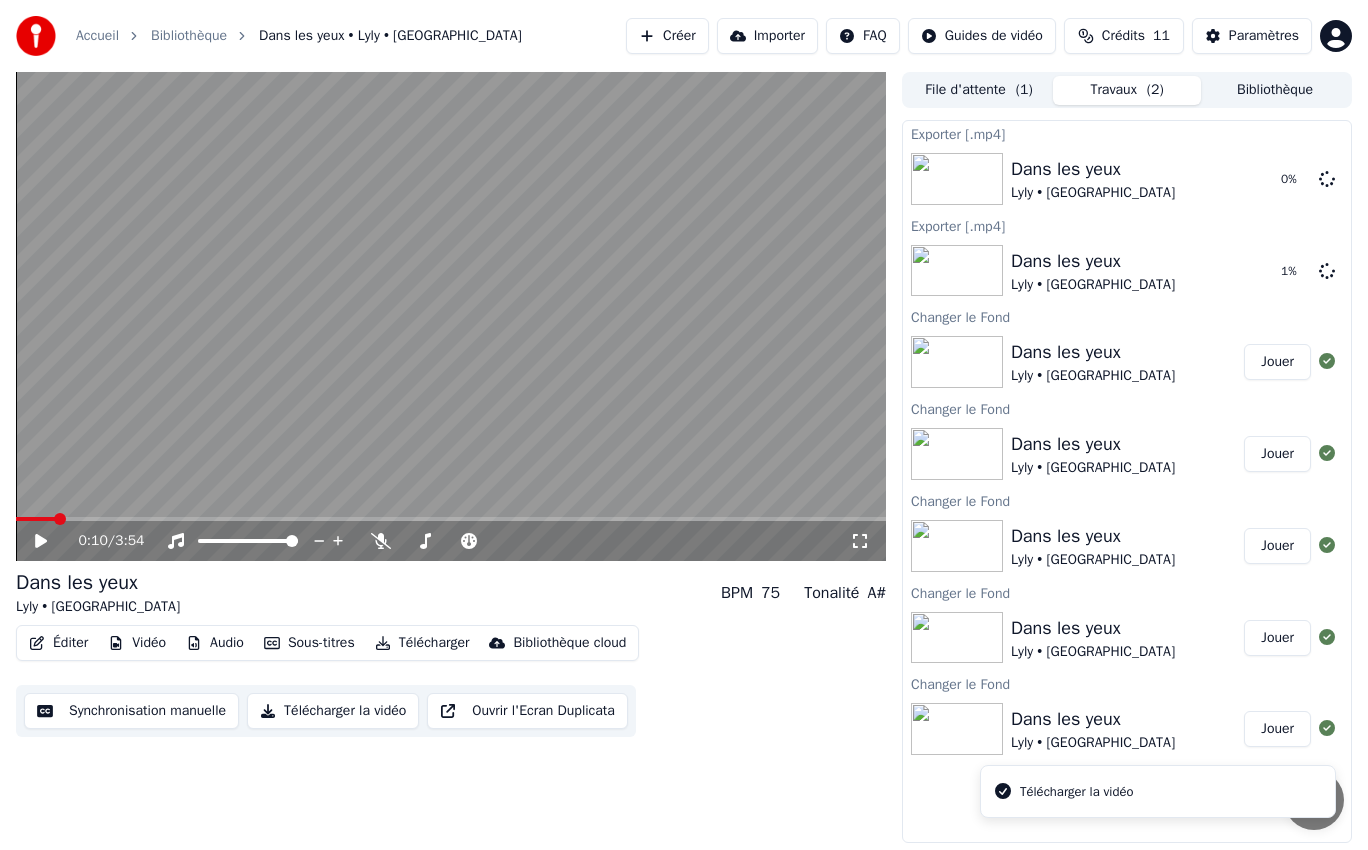 click on "Télécharger la vidéo" at bounding box center (1076, 792) 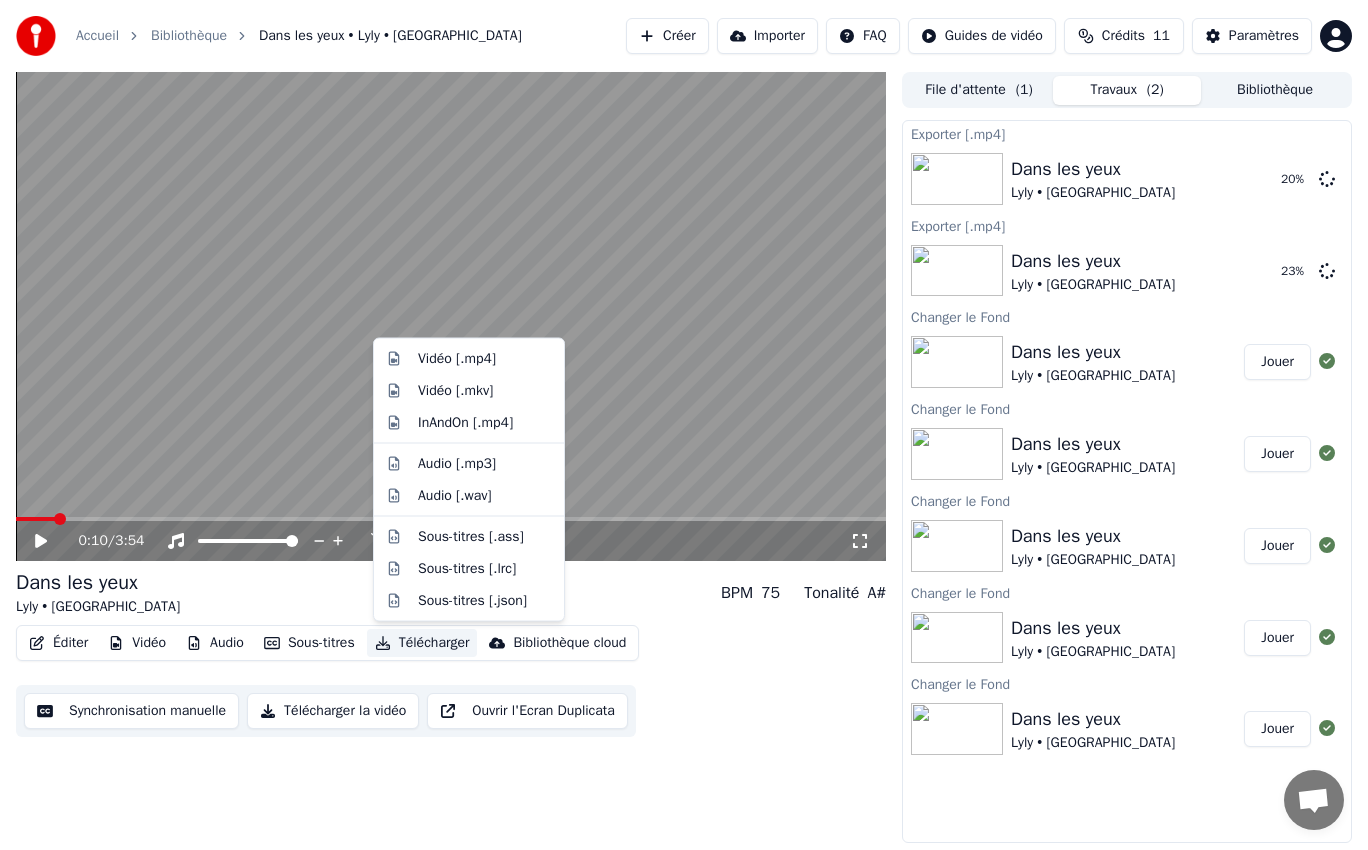 click on "Télécharger" at bounding box center [422, 643] 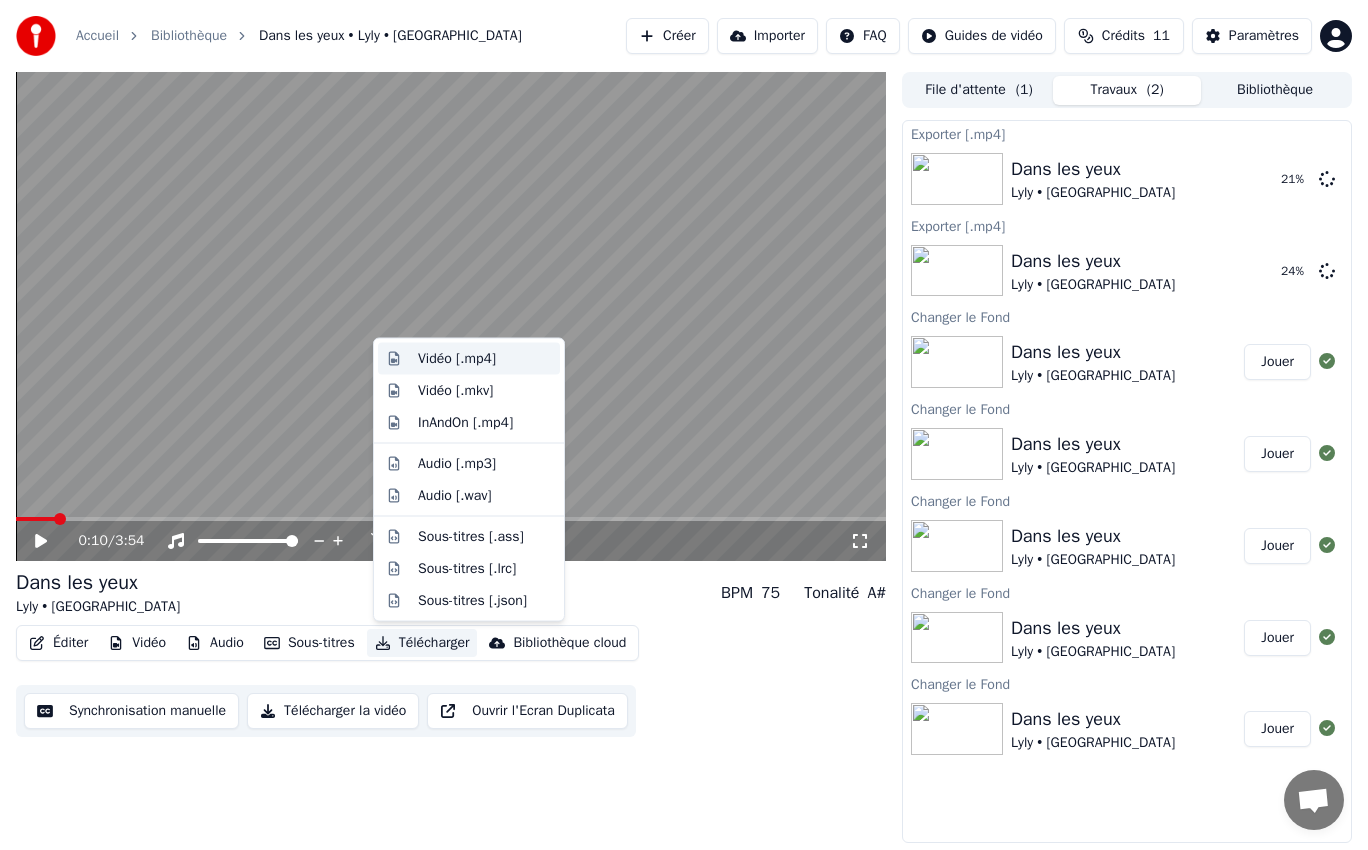 click on "Vidéo [.mp4]" at bounding box center [457, 359] 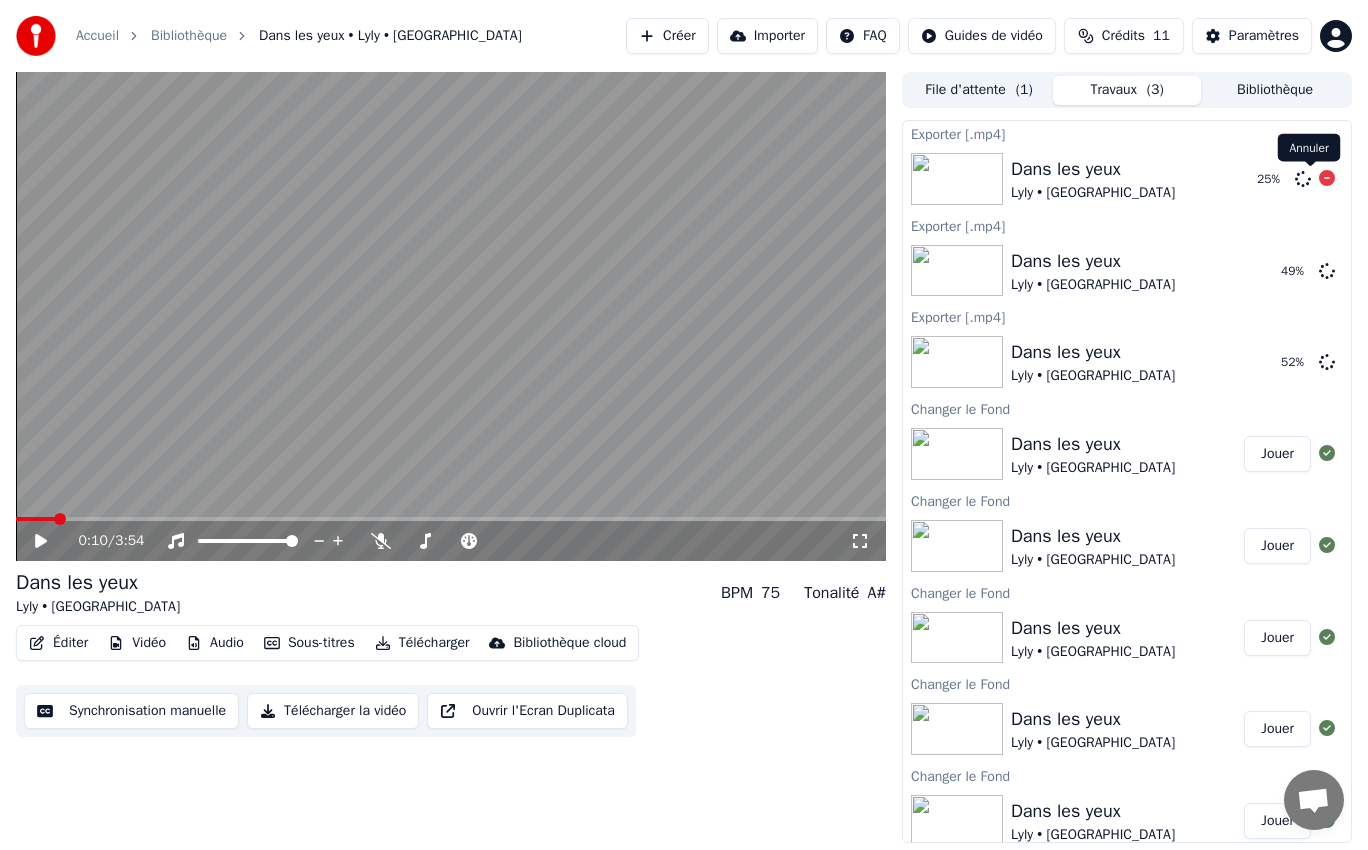 click 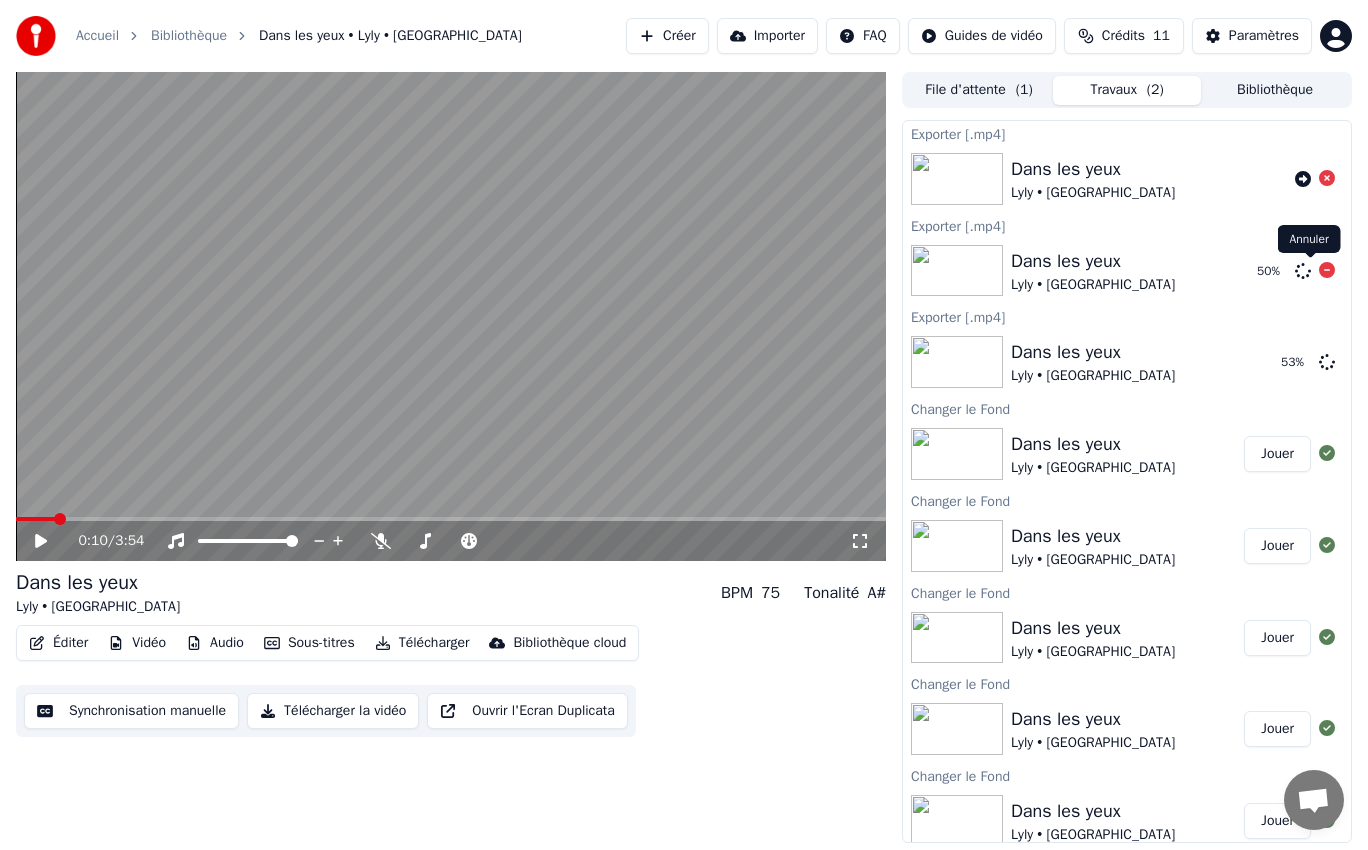 click 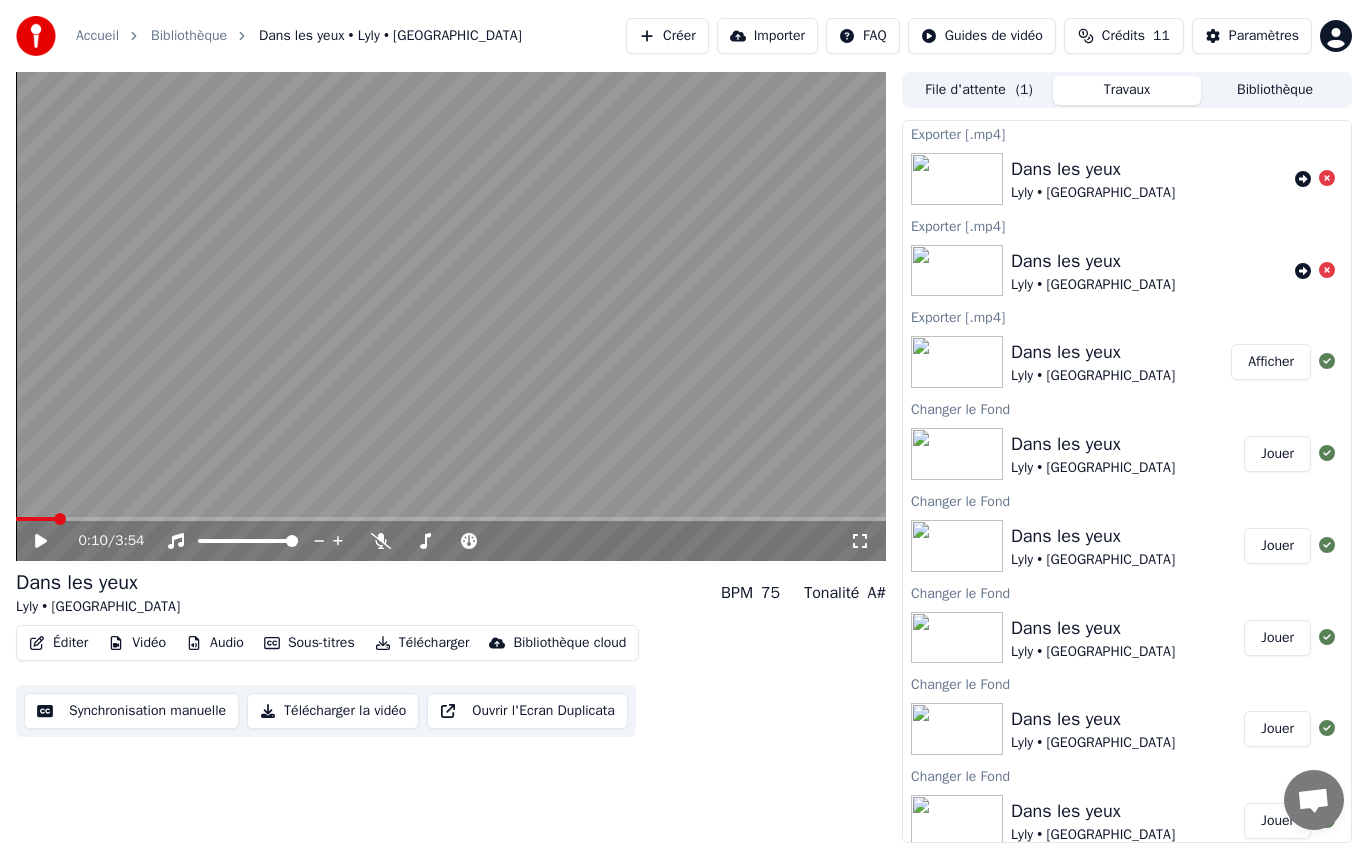 click on "Afficher" at bounding box center [1271, 362] 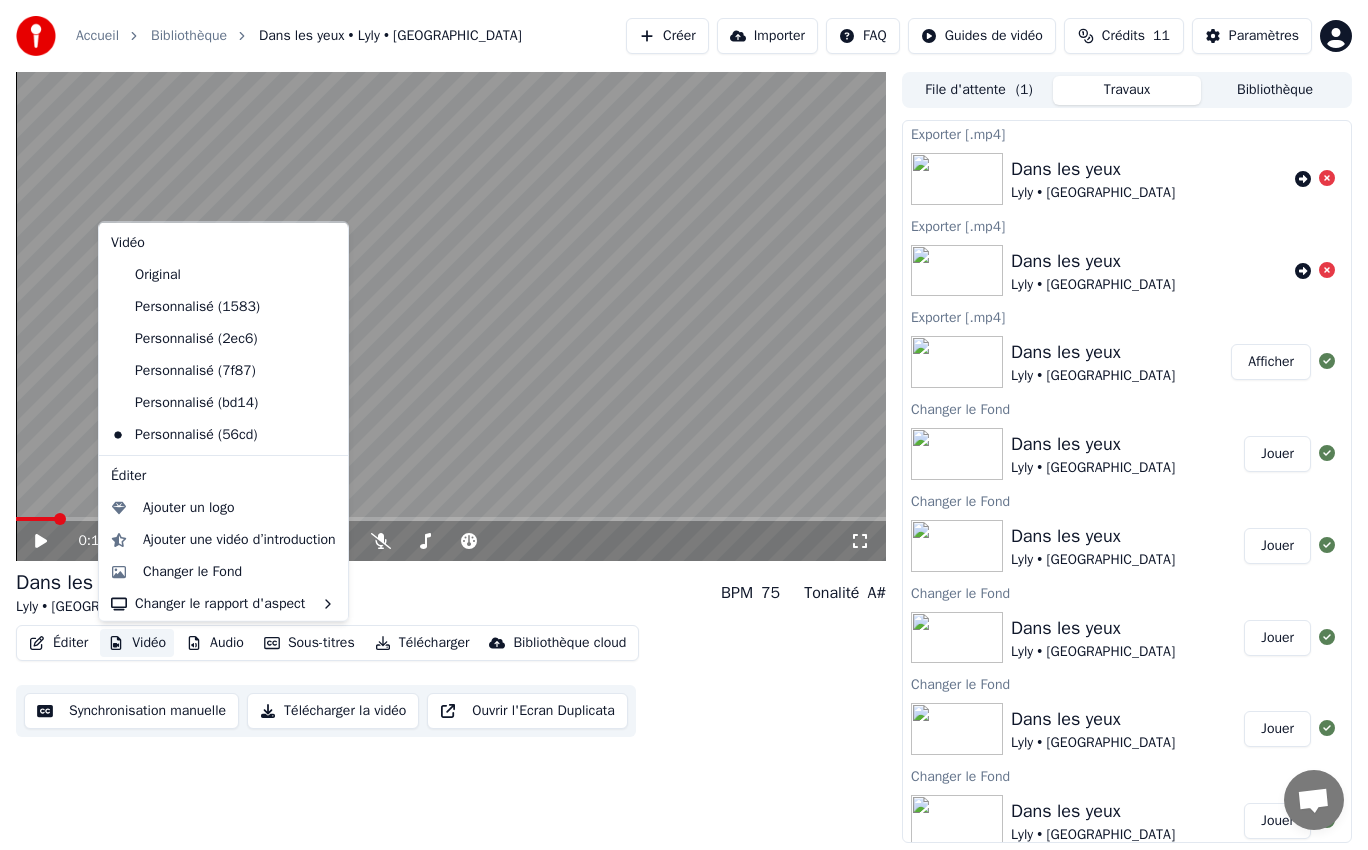 click on "Vidéo" at bounding box center (137, 643) 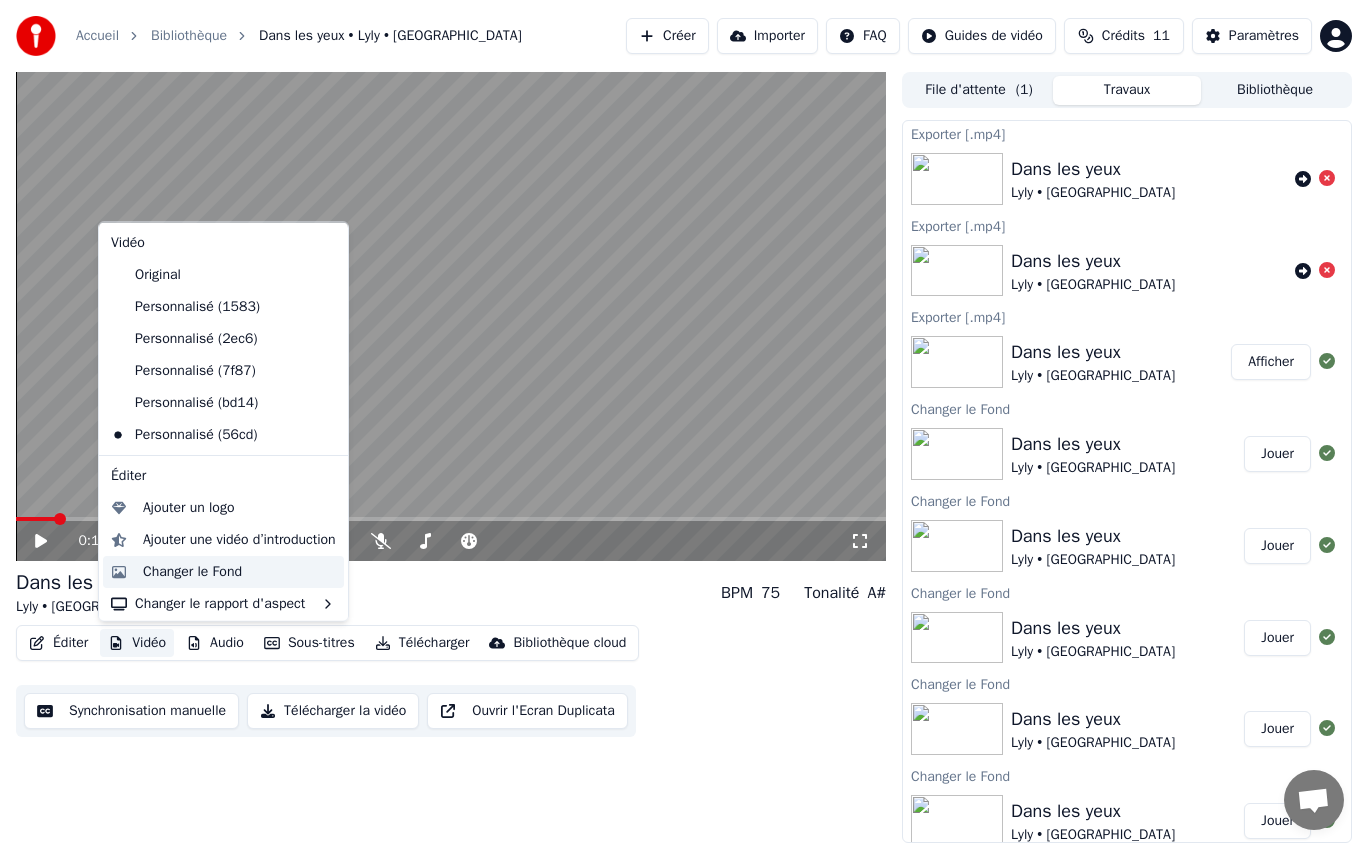 click on "Changer le Fond" at bounding box center [192, 571] 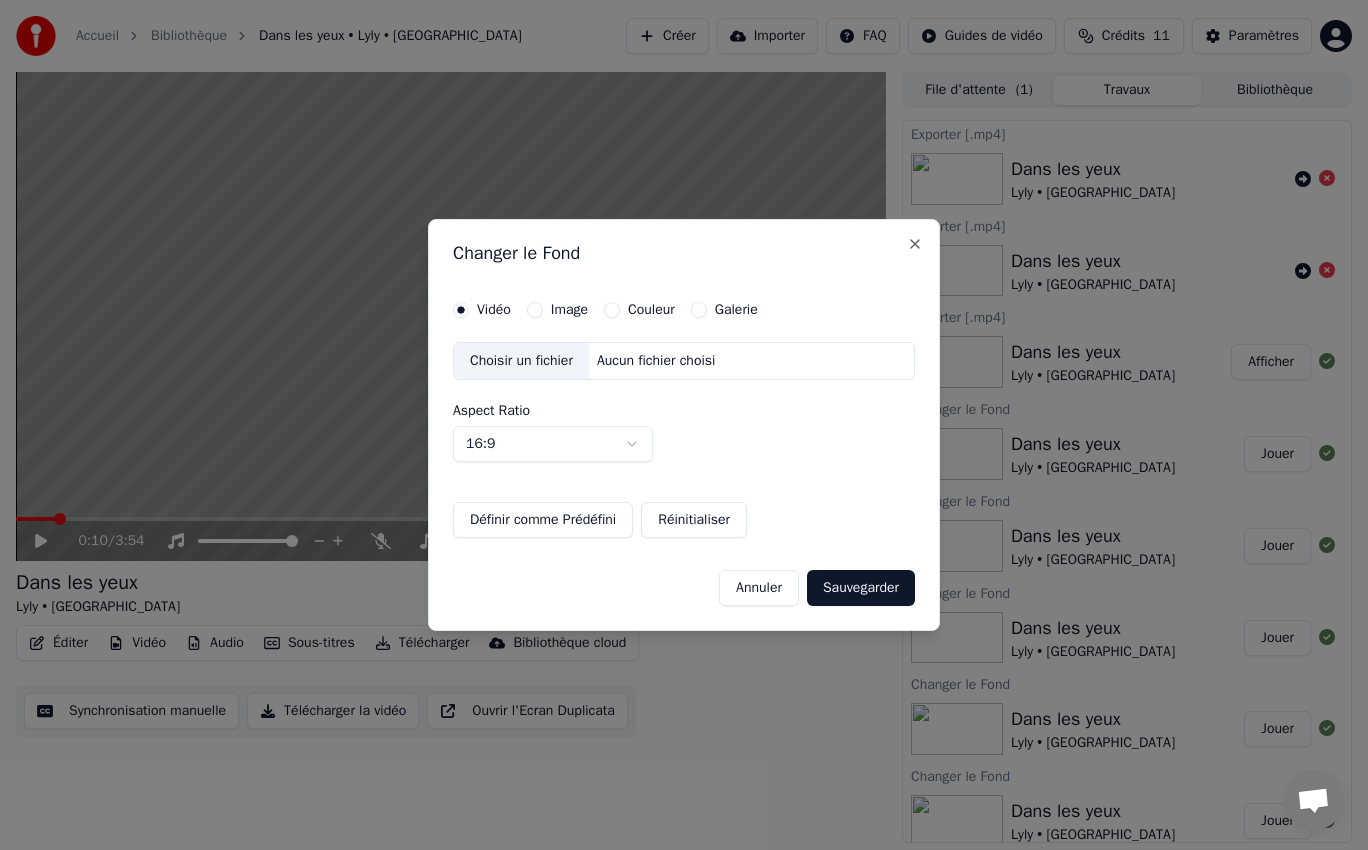 click on "Image" at bounding box center [569, 310] 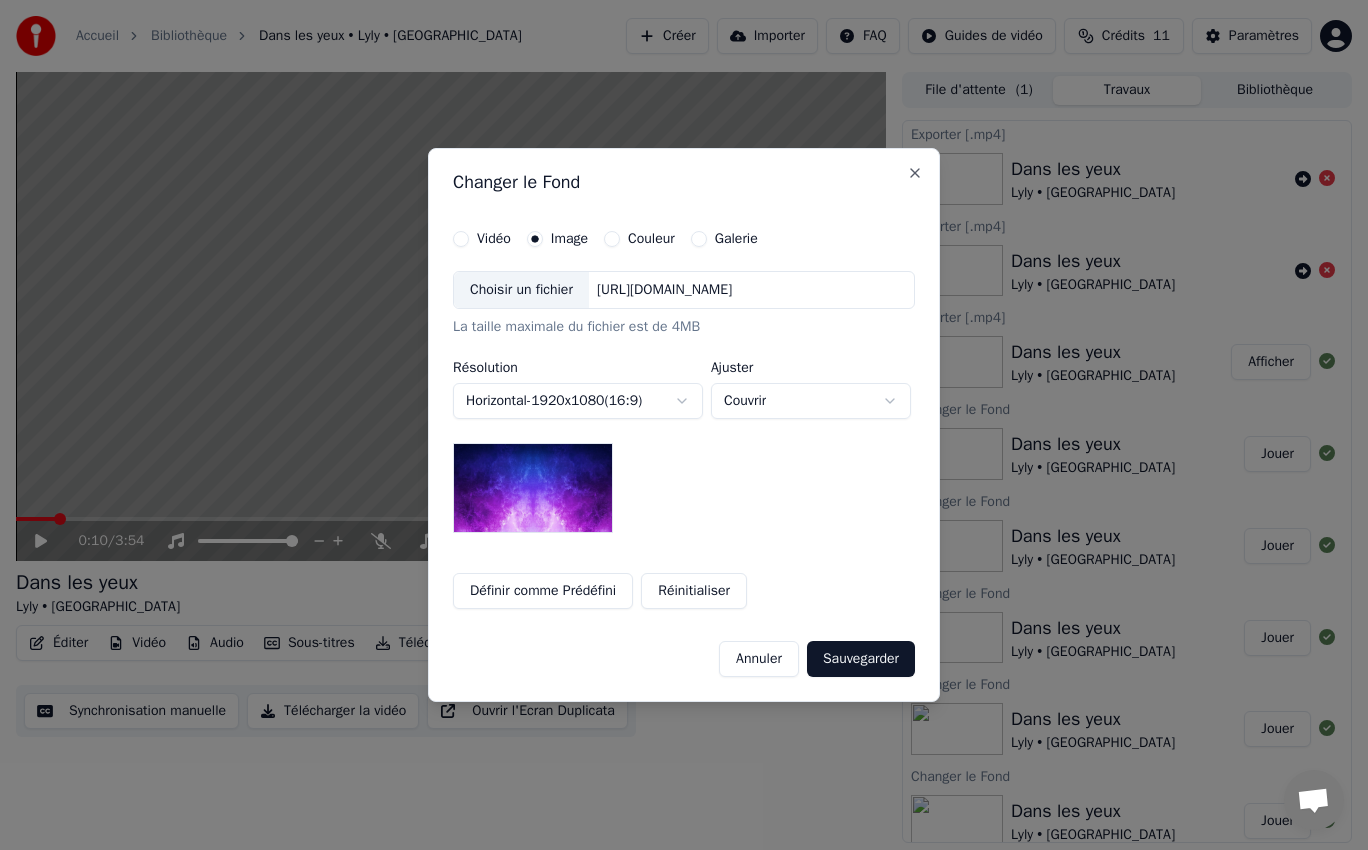 click on "Choisir un fichier" at bounding box center [521, 290] 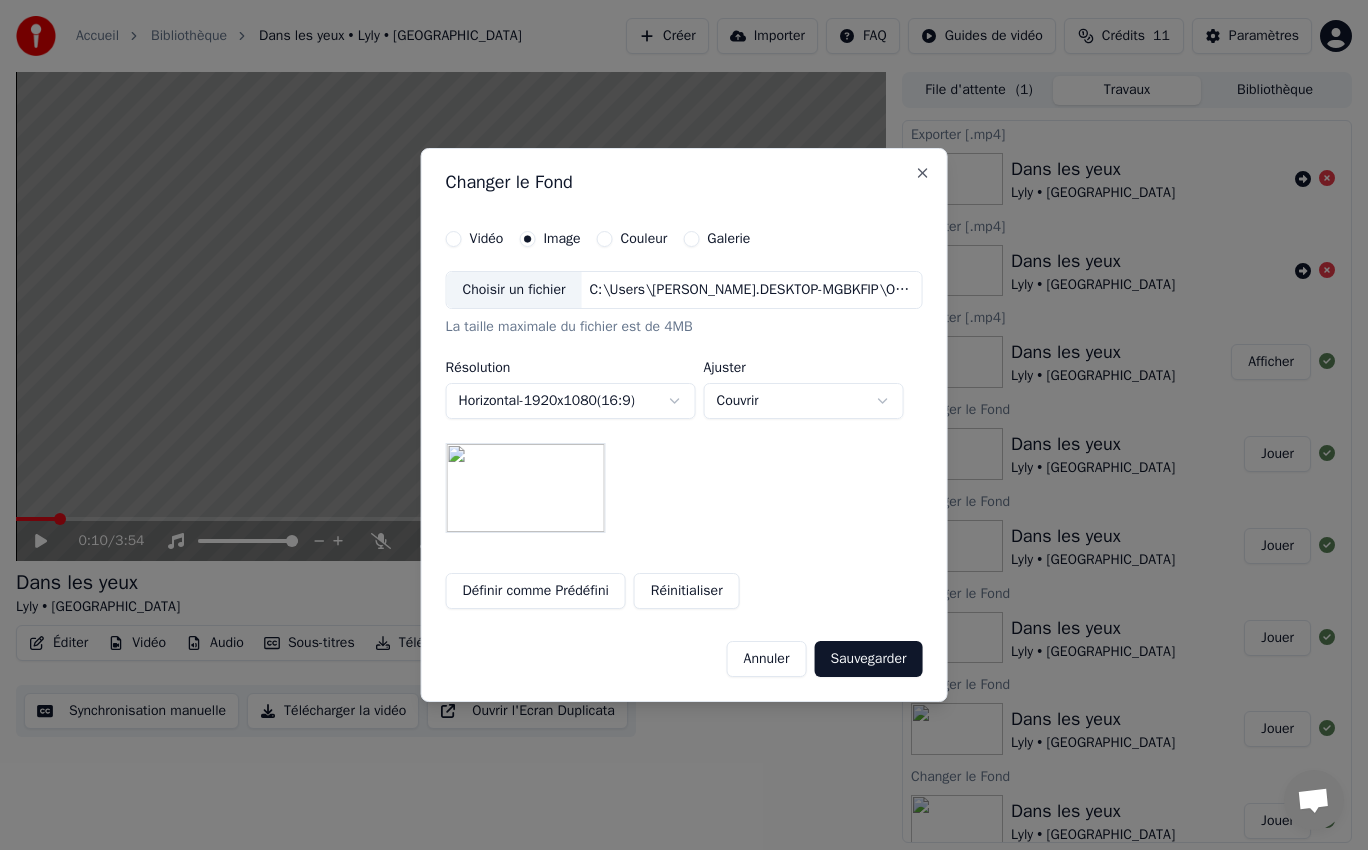click on "Accueil Bibliothèque Dans les yeux • Lyly • Phiphi Créer Importer FAQ Guides de vidéo Crédits 11 Paramètres 0:10  /  3:54 Dans les yeux Lyly • Phiphi BPM 75 Tonalité A# Éditer Vidéo Audio Sous-titres Télécharger Bibliothèque cloud Synchronisation manuelle Télécharger la vidéo Ouvrir l'Ecran Duplicata File d'attente ( 1 ) Travaux Bibliothèque Exporter [.mp4] Dans les yeux Lyly • Phiphi Exporter [.mp4] Dans les yeux Lyly • Phiphi Exporter [.mp4] Dans les yeux Lyly • Phiphi Afficher Changer le Fond Dans les yeux Lyly • Phiphi Jouer Changer le Fond Dans les yeux Lyly • Phiphi Jouer Changer le Fond Dans les yeux Lyly • Phiphi Jouer Changer le Fond Dans les yeux Lyly • Phiphi Jouer Changer le Fond Dans les yeux Lyly • Phiphi Jouer Changer le Fond Vidéo Image Couleur Galerie Choisir un fichier C:\Users\[PERSON_NAME].DESKTOP-MGBKFIP\OneDrive\Documents\IMG-20250710-WA0000.jpg La taille maximale du fichier est de 4MB Résolution Horizontal  -  1920 x 1080  ( 16 : 9 ) Ajuster Couvrir Close" at bounding box center (684, 425) 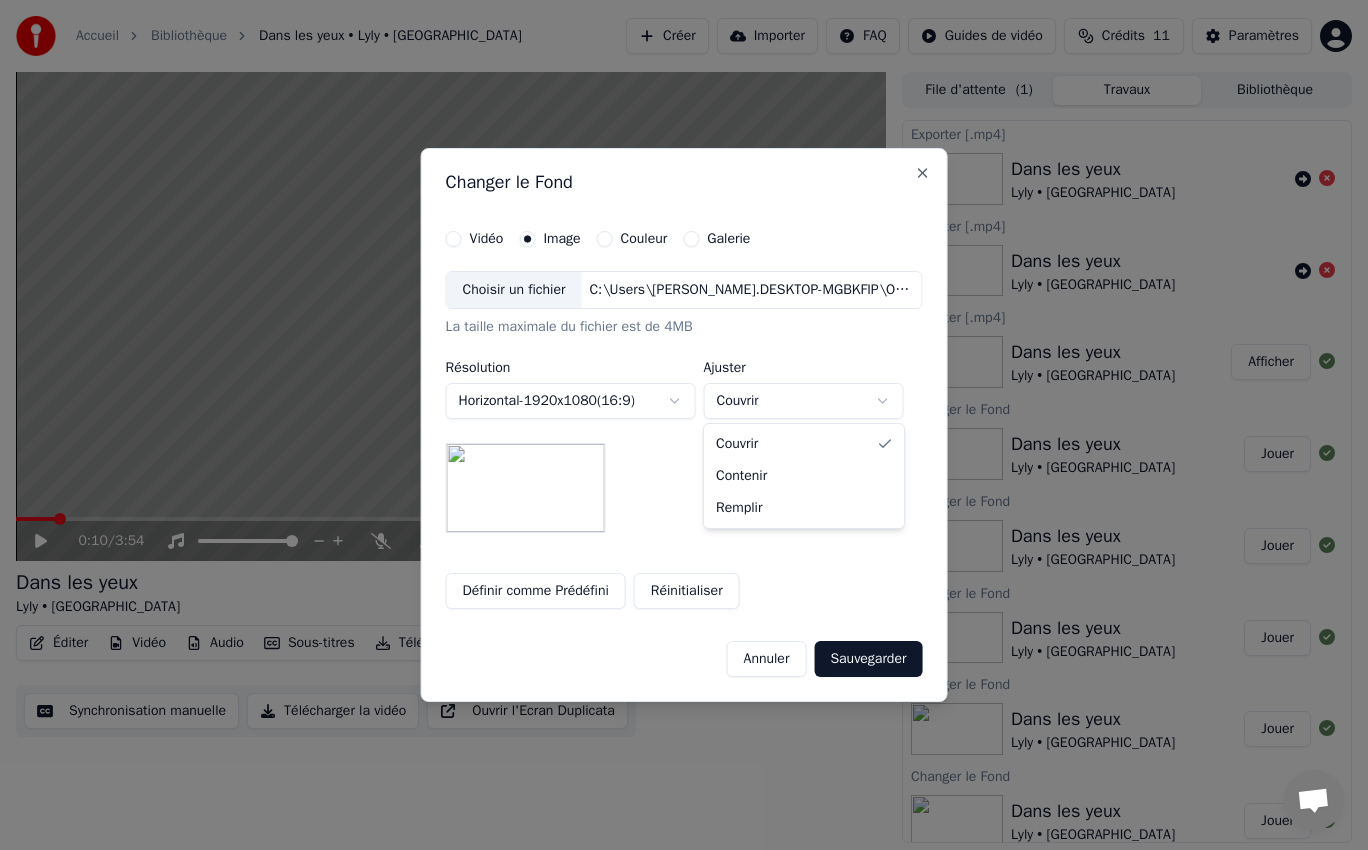click on "Accueil Bibliothèque Dans les yeux • Lyly • Phiphi Créer Importer FAQ Guides de vidéo Crédits 11 Paramètres 0:10  /  3:54 Dans les yeux Lyly • Phiphi BPM 75 Tonalité A# Éditer Vidéo Audio Sous-titres Télécharger Bibliothèque cloud Synchronisation manuelle Télécharger la vidéo Ouvrir l'Ecran Duplicata File d'attente ( 1 ) Travaux Bibliothèque Exporter [.mp4] Dans les yeux Lyly • Phiphi Exporter [.mp4] Dans les yeux Lyly • Phiphi Exporter [.mp4] Dans les yeux Lyly • Phiphi Afficher Changer le Fond Dans les yeux Lyly • Phiphi Jouer Changer le Fond Dans les yeux Lyly • Phiphi Jouer Changer le Fond Dans les yeux Lyly • Phiphi Jouer Changer le Fond Dans les yeux Lyly • Phiphi Jouer Changer le Fond Dans les yeux Lyly • Phiphi Jouer Changer le Fond Vidéo Image Couleur Galerie Choisir un fichier C:\Users\[PERSON_NAME].DESKTOP-MGBKFIP\OneDrive\Documents\IMG-20250710-WA0000.jpg La taille maximale du fichier est de 4MB Résolution Horizontal  -  1920 x 1080  ( 16 : 9 ) Ajuster Couvrir Close" at bounding box center (684, 425) 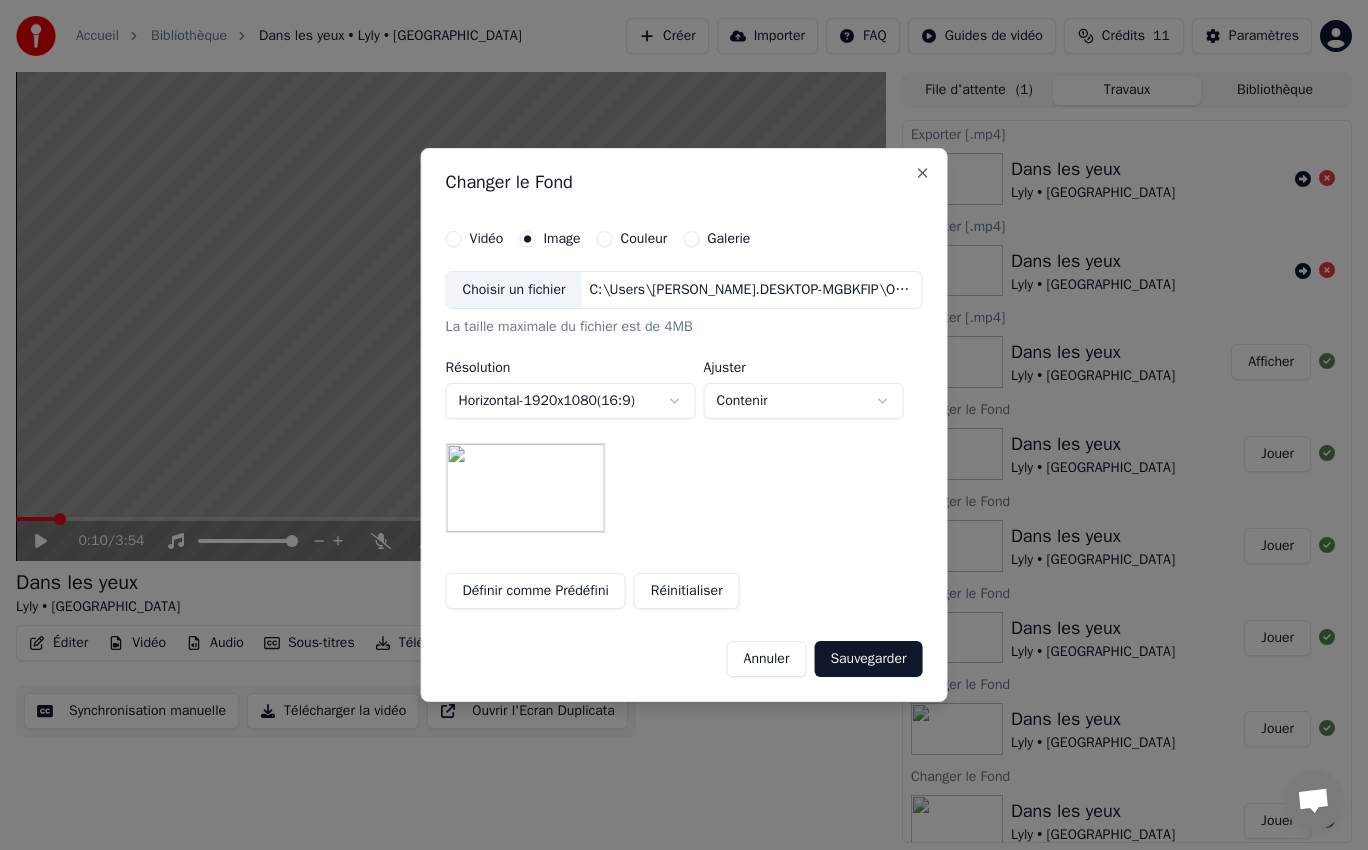 click on "Accueil Bibliothèque Dans les yeux • Lyly • Phiphi Créer Importer FAQ Guides de vidéo Crédits 11 Paramètres 0:10  /  3:54 Dans les yeux Lyly • Phiphi BPM 75 Tonalité A# Éditer Vidéo Audio Sous-titres Télécharger Bibliothèque cloud Synchronisation manuelle Télécharger la vidéo Ouvrir l'Ecran Duplicata File d'attente ( 1 ) Travaux Bibliothèque Exporter [.mp4] Dans les yeux Lyly • Phiphi Exporter [.mp4] Dans les yeux Lyly • Phiphi Exporter [.mp4] Dans les yeux Lyly • Phiphi Afficher Changer le Fond Dans les yeux Lyly • Phiphi Jouer Changer le Fond Dans les yeux Lyly • Phiphi Jouer Changer le Fond Dans les yeux Lyly • Phiphi Jouer Changer le Fond Dans les yeux Lyly • Phiphi Jouer Changer le Fond Dans les yeux Lyly • Phiphi Jouer Changer le Fond Vidéo Image Couleur Galerie Choisir un fichier C:\Users\[PERSON_NAME].DESKTOP-MGBKFIP\OneDrive\Documents\IMG-20250710-WA0000.jpg La taille maximale du fichier est de 4MB Résolution Horizontal  -  1920 x 1080  ( 16 : 9 ) Ajuster Contenir" at bounding box center (684, 425) 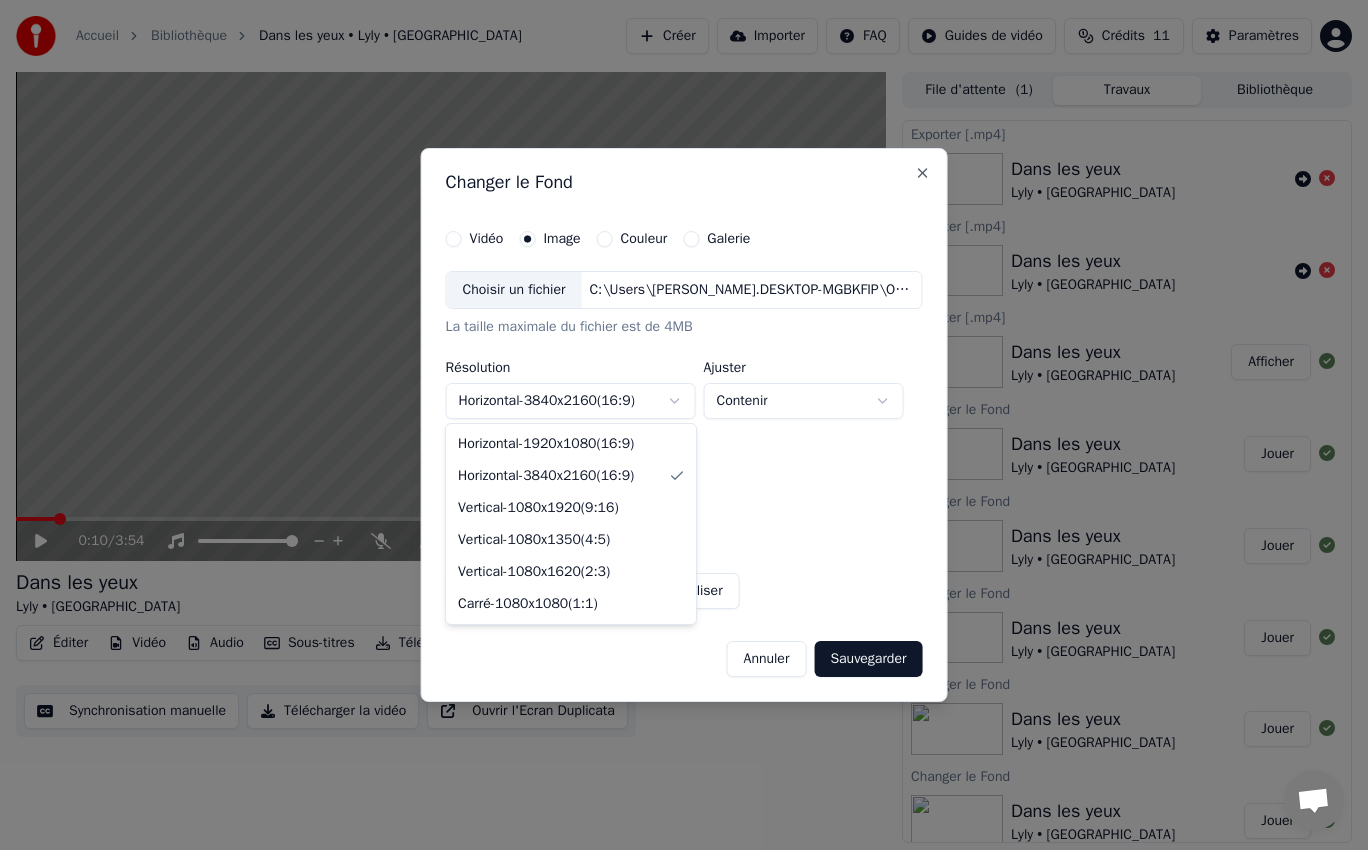 click on "Accueil Bibliothèque Dans les yeux • Lyly • Phiphi Créer Importer FAQ Guides de vidéo Crédits 11 Paramètres 0:10  /  3:54 Dans les yeux Lyly • Phiphi BPM 75 Tonalité A# Éditer Vidéo Audio Sous-titres Télécharger Bibliothèque cloud Synchronisation manuelle Télécharger la vidéo Ouvrir l'Ecran Duplicata File d'attente ( 1 ) Travaux Bibliothèque Exporter [.mp4] Dans les yeux Lyly • Phiphi Exporter [.mp4] Dans les yeux Lyly • Phiphi Exporter [.mp4] Dans les yeux Lyly • Phiphi Afficher Changer le Fond Dans les yeux Lyly • Phiphi Jouer Changer le Fond Dans les yeux Lyly • Phiphi Jouer Changer le Fond Dans les yeux Lyly • Phiphi Jouer Changer le Fond Dans les yeux Lyly • Phiphi Jouer Changer le Fond Dans les yeux Lyly • Phiphi Jouer Changer le Fond Vidéo Image Couleur Galerie Choisir un fichier C:\Users\[PERSON_NAME].DESKTOP-MGBKFIP\OneDrive\Documents\IMG-20250710-WA0000.jpg La taille maximale du fichier est de 4MB Résolution Horizontal  -  3840 x 2160  ( 16 : 9 ) Ajuster Contenir  -" at bounding box center (684, 425) 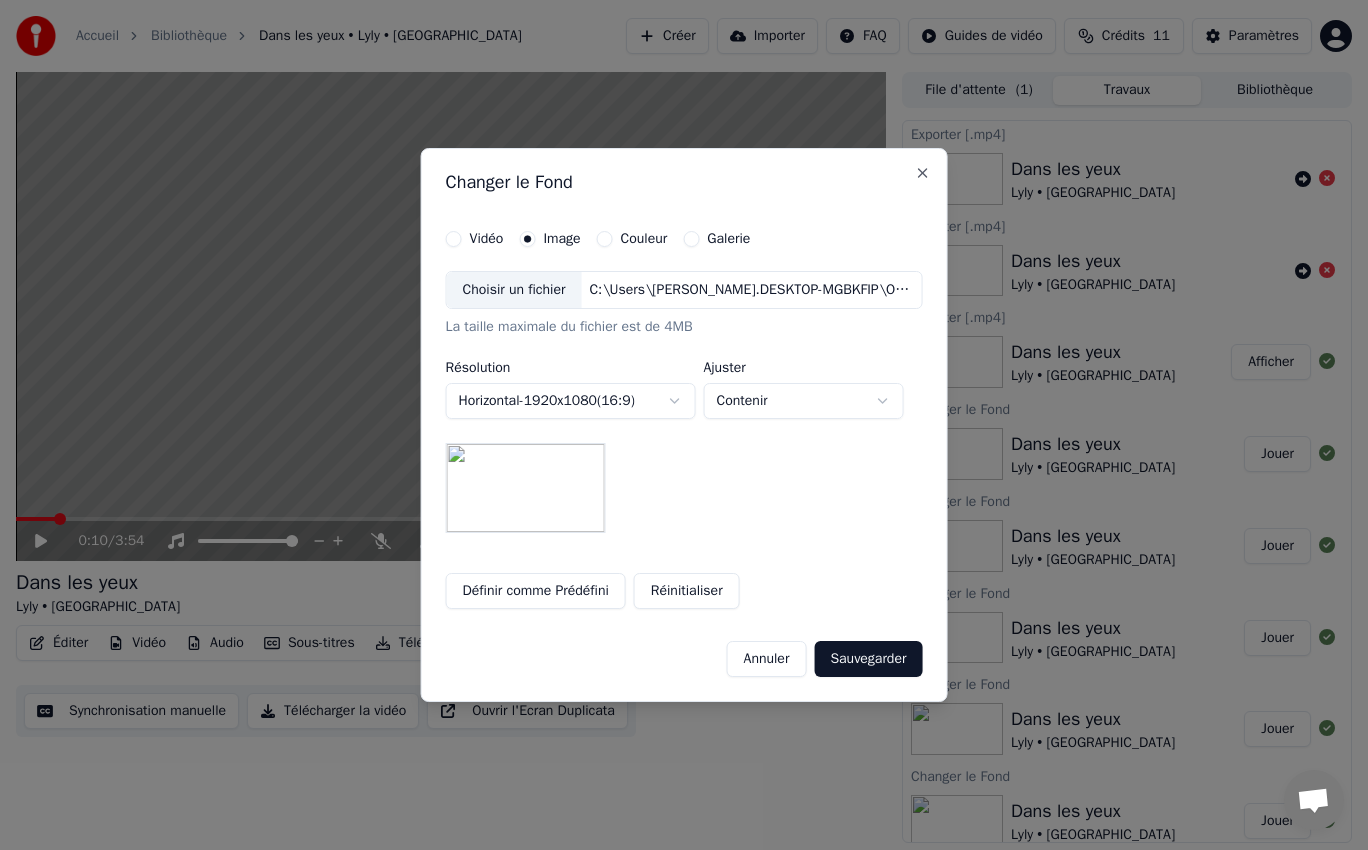 click on "Choisir un fichier" at bounding box center [514, 290] 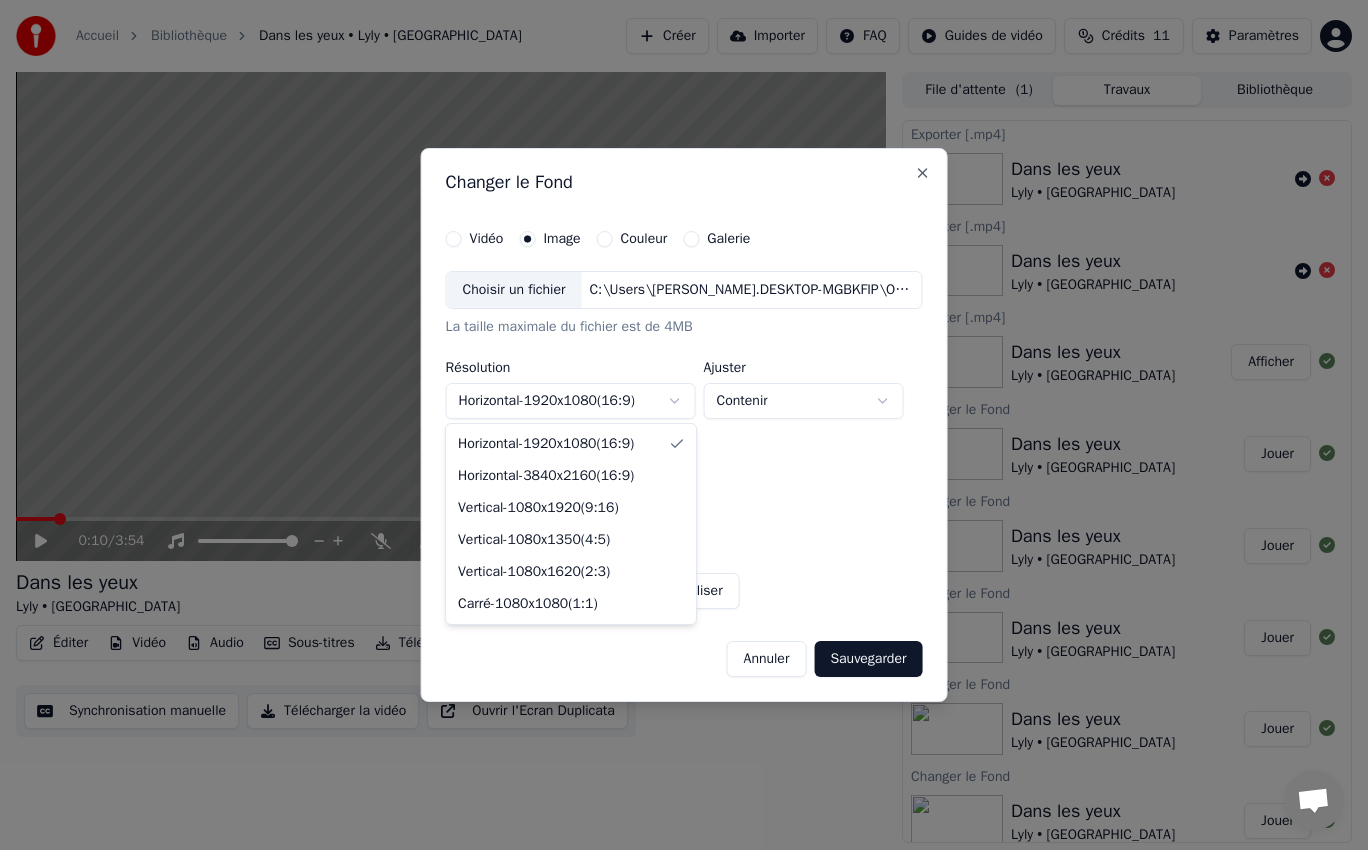 click on "Accueil Bibliothèque Dans les yeux • Lyly • Phiphi Créer Importer FAQ Guides de vidéo Crédits 11 Paramètres 0:10  /  3:54 Dans les yeux Lyly • Phiphi BPM 75 Tonalité A# Éditer Vidéo Audio Sous-titres Télécharger Bibliothèque cloud Synchronisation manuelle Télécharger la vidéo Ouvrir l'Ecran Duplicata File d'attente ( 1 ) Travaux Bibliothèque Exporter [.mp4] Dans les yeux Lyly • Phiphi Exporter [.mp4] Dans les yeux Lyly • Phiphi Exporter [.mp4] Dans les yeux Lyly • Phiphi Afficher Changer le Fond Dans les yeux Lyly • Phiphi Jouer Changer le Fond Dans les yeux Lyly • Phiphi Jouer Changer le Fond Dans les yeux Lyly • Phiphi Jouer Changer le Fond Dans les yeux Lyly • Phiphi Jouer Changer le Fond Dans les yeux Lyly • Phiphi Jouer Changer le Fond Vidéo Image Couleur Galerie Choisir un fichier C:\Users\[PERSON_NAME].DESKTOP-MGBKFIP\OneDrive\Documents\IMG-20250710-WA0001.jpg La taille maximale du fichier est de 4MB Résolution Horizontal  -  1920 x 1080  ( 16 : 9 ) Ajuster Contenir  -" at bounding box center (684, 425) 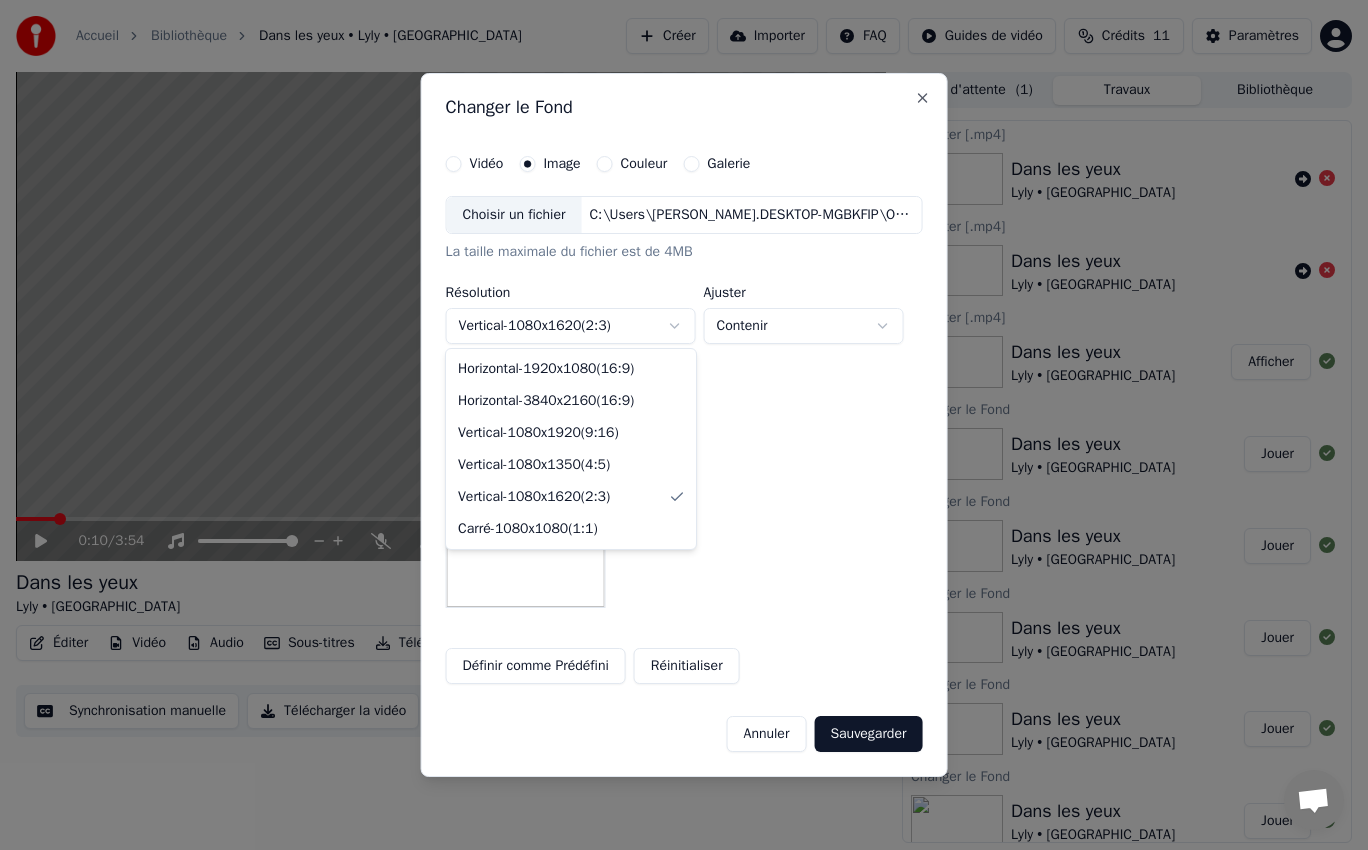 click on "**********" at bounding box center (684, 425) 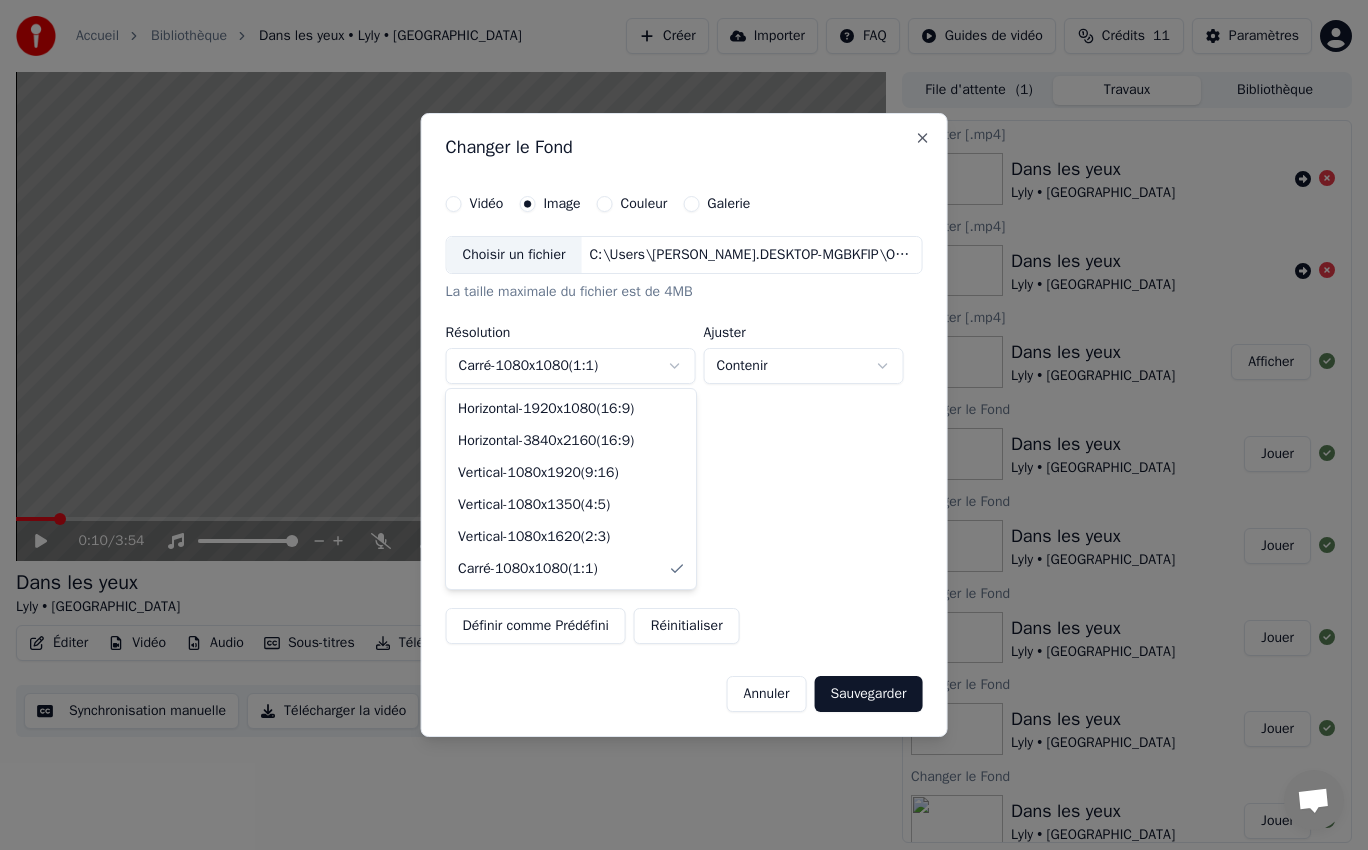 click on "**********" at bounding box center (684, 425) 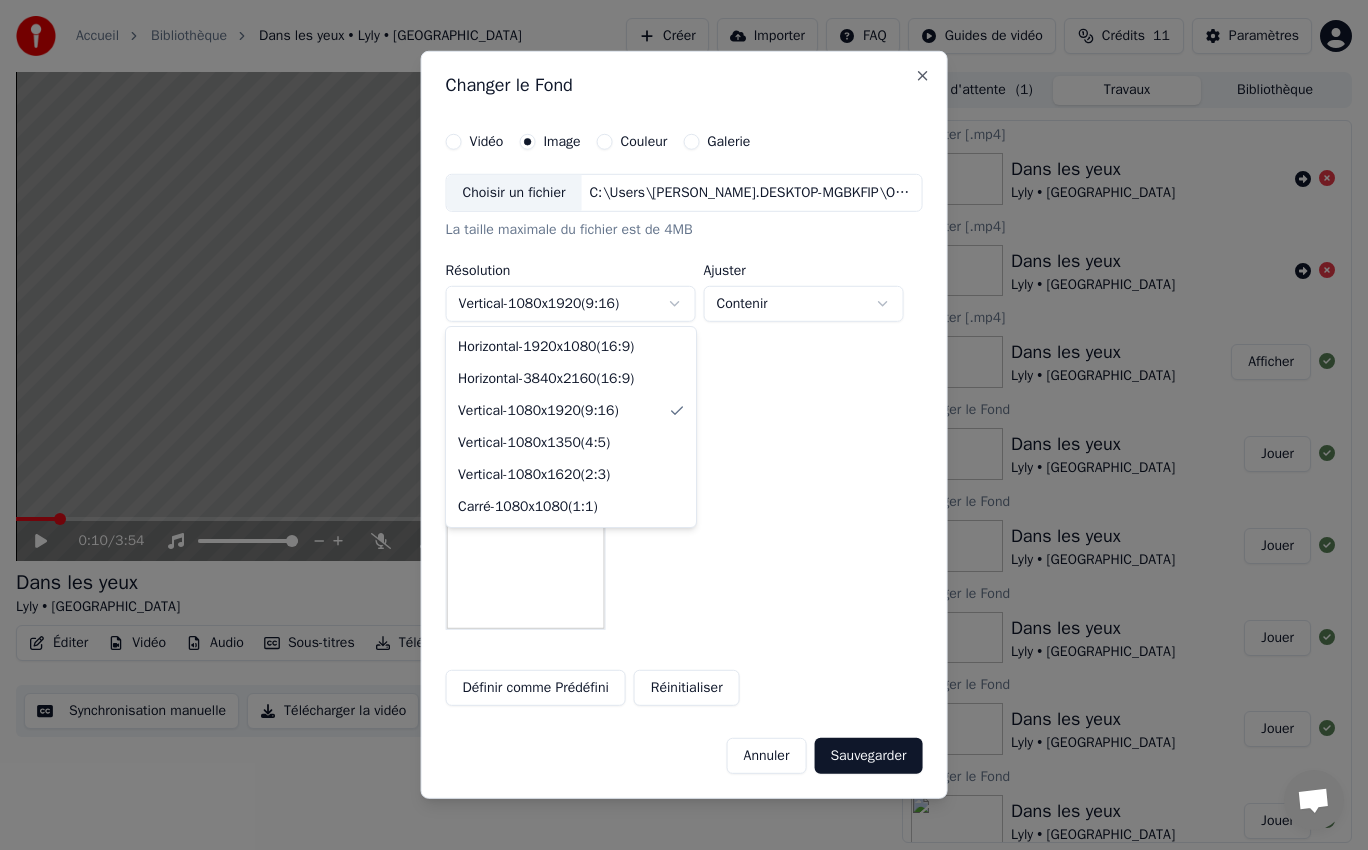 click on "**********" at bounding box center [684, 425] 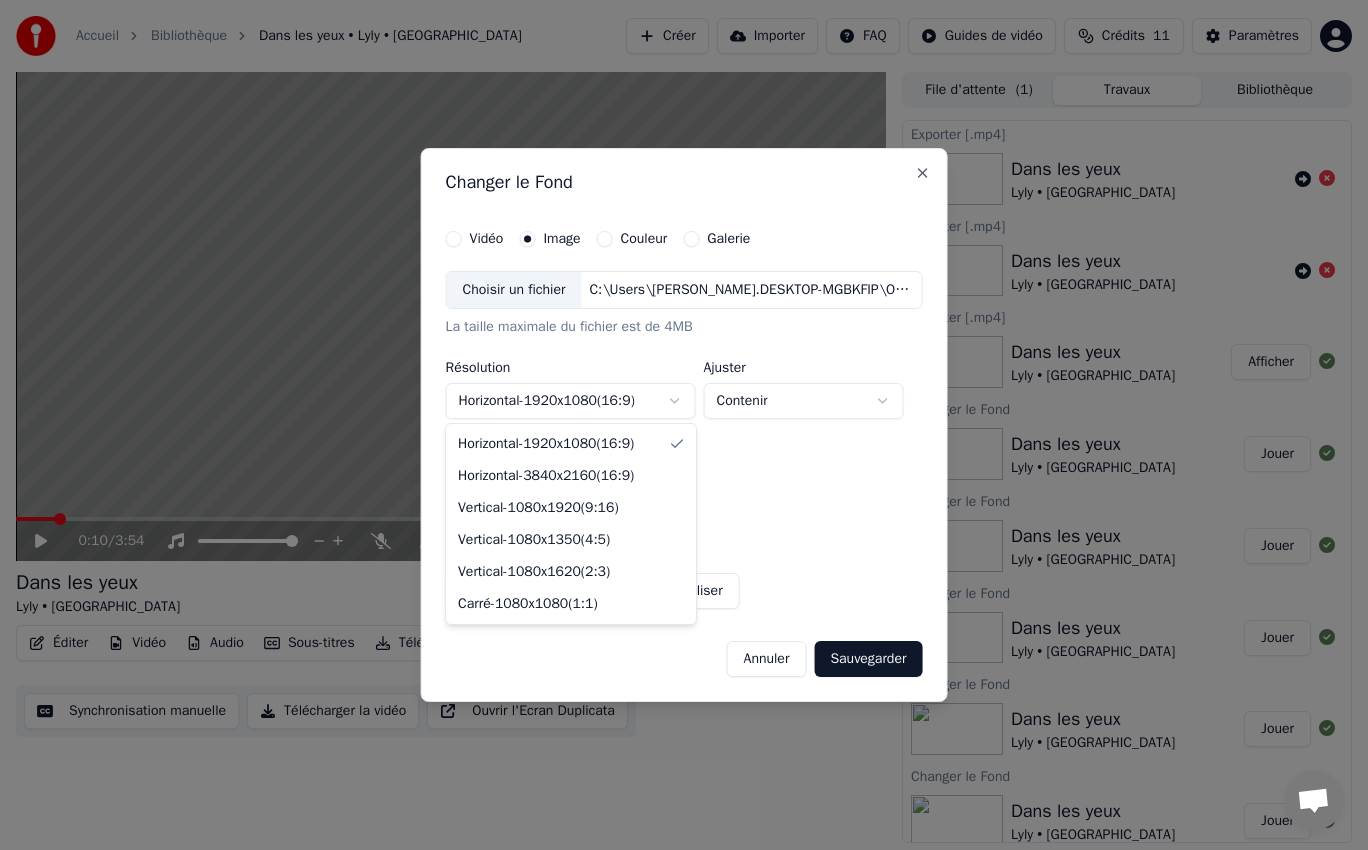 click on "Accueil Bibliothèque Dans les yeux • Lyly • Phiphi Créer Importer FAQ Guides de vidéo Crédits 11 Paramètres 0:10  /  3:54 Dans les yeux Lyly • Phiphi BPM 75 Tonalité A# Éditer Vidéo Audio Sous-titres Télécharger Bibliothèque cloud Synchronisation manuelle Télécharger la vidéo Ouvrir l'Ecran Duplicata File d'attente ( 1 ) Travaux Bibliothèque Exporter [.mp4] Dans les yeux Lyly • Phiphi Exporter [.mp4] Dans les yeux Lyly • Phiphi Exporter [.mp4] Dans les yeux Lyly • Phiphi Afficher Changer le Fond Dans les yeux Lyly • Phiphi Jouer Changer le Fond Dans les yeux Lyly • Phiphi Jouer Changer le Fond Dans les yeux Lyly • Phiphi Jouer Changer le Fond Dans les yeux Lyly • Phiphi Jouer Changer le Fond Dans les yeux Lyly • Phiphi Jouer Changer le Fond Vidéo Image Couleur Galerie Choisir un fichier C:\Users\[PERSON_NAME].DESKTOP-MGBKFIP\OneDrive\Documents\IMG-20250710-WA0001.jpg La taille maximale du fichier est de 4MB Résolution Horizontal  -  1920 x 1080  ( 16 : 9 ) Ajuster Contenir  -" at bounding box center (684, 425) 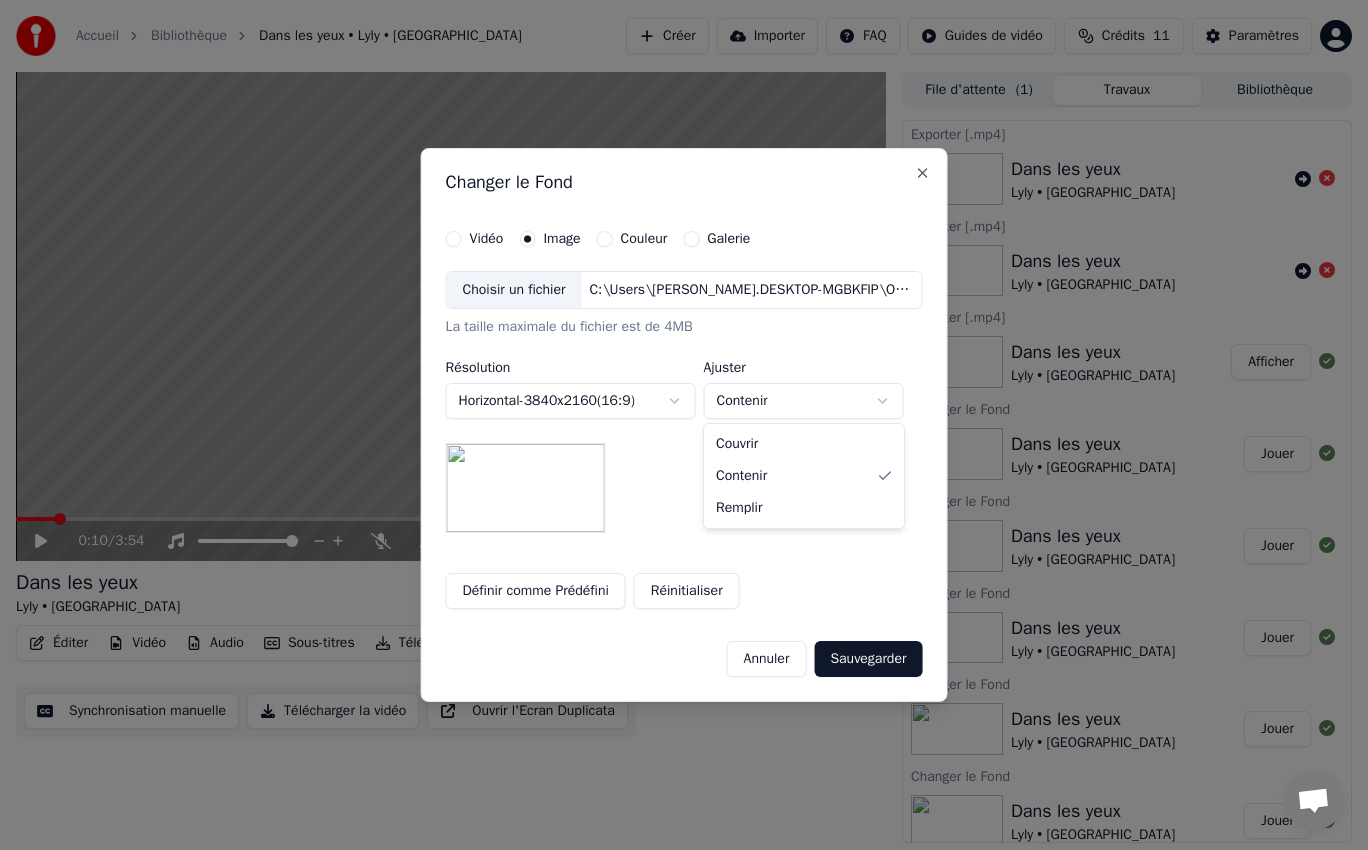 click on "Accueil Bibliothèque Dans les yeux • Lyly • Phiphi Créer Importer FAQ Guides de vidéo Crédits 11 Paramètres 0:10  /  3:54 Dans les yeux Lyly • Phiphi BPM 75 Tonalité A# Éditer Vidéo Audio Sous-titres Télécharger Bibliothèque cloud Synchronisation manuelle Télécharger la vidéo Ouvrir l'Ecran Duplicata File d'attente ( 1 ) Travaux Bibliothèque Exporter [.mp4] Dans les yeux Lyly • Phiphi Exporter [.mp4] Dans les yeux Lyly • Phiphi Exporter [.mp4] Dans les yeux Lyly • Phiphi Afficher Changer le Fond Dans les yeux Lyly • Phiphi Jouer Changer le Fond Dans les yeux Lyly • Phiphi Jouer Changer le Fond Dans les yeux Lyly • Phiphi Jouer Changer le Fond Dans les yeux Lyly • Phiphi Jouer Changer le Fond Dans les yeux Lyly • Phiphi Jouer Changer le Fond Vidéo Image Couleur Galerie Choisir un fichier C:\Users\[PERSON_NAME].DESKTOP-MGBKFIP\OneDrive\Documents\IMG-20250710-WA0001.jpg La taille maximale du fichier est de 4MB Résolution Horizontal  -  3840 x 2160  ( 16 : 9 ) Ajuster Contenir" at bounding box center [684, 425] 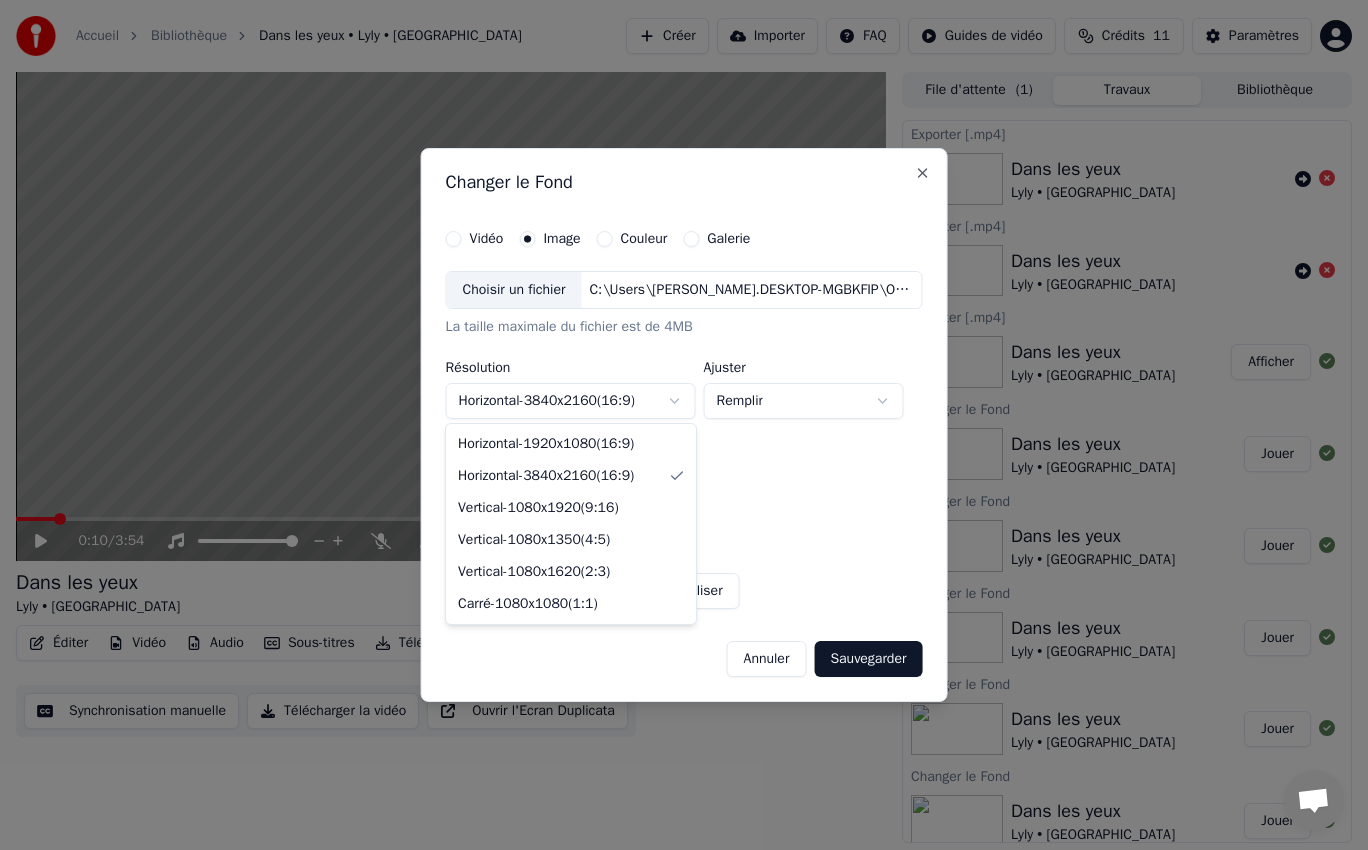 click on "Accueil Bibliothèque Dans les yeux • Lyly • Phiphi Créer Importer FAQ Guides de vidéo Crédits 11 Paramètres 0:10  /  3:54 Dans les yeux Lyly • Phiphi BPM 75 Tonalité A# Éditer Vidéo Audio Sous-titres Télécharger Bibliothèque cloud Synchronisation manuelle Télécharger la vidéo Ouvrir l'Ecran Duplicata File d'attente ( 1 ) Travaux Bibliothèque Exporter [.mp4] Dans les yeux Lyly • Phiphi Exporter [.mp4] Dans les yeux Lyly • Phiphi Exporter [.mp4] Dans les yeux Lyly • Phiphi Afficher Changer le Fond Dans les yeux Lyly • Phiphi Jouer Changer le Fond Dans les yeux Lyly • Phiphi Jouer Changer le Fond Dans les yeux Lyly • Phiphi Jouer Changer le Fond Dans les yeux Lyly • Phiphi Jouer Changer le Fond Dans les yeux Lyly • Phiphi Jouer Changer le Fond Vidéo Image Couleur Galerie Choisir un fichier C:\Users\[PERSON_NAME].DESKTOP-MGBKFIP\OneDrive\Documents\IMG-20250710-WA0001.jpg La taille maximale du fichier est de 4MB Résolution Horizontal  -  3840 x 2160  ( 16 : 9 ) Ajuster Remplir Close" at bounding box center (684, 425) 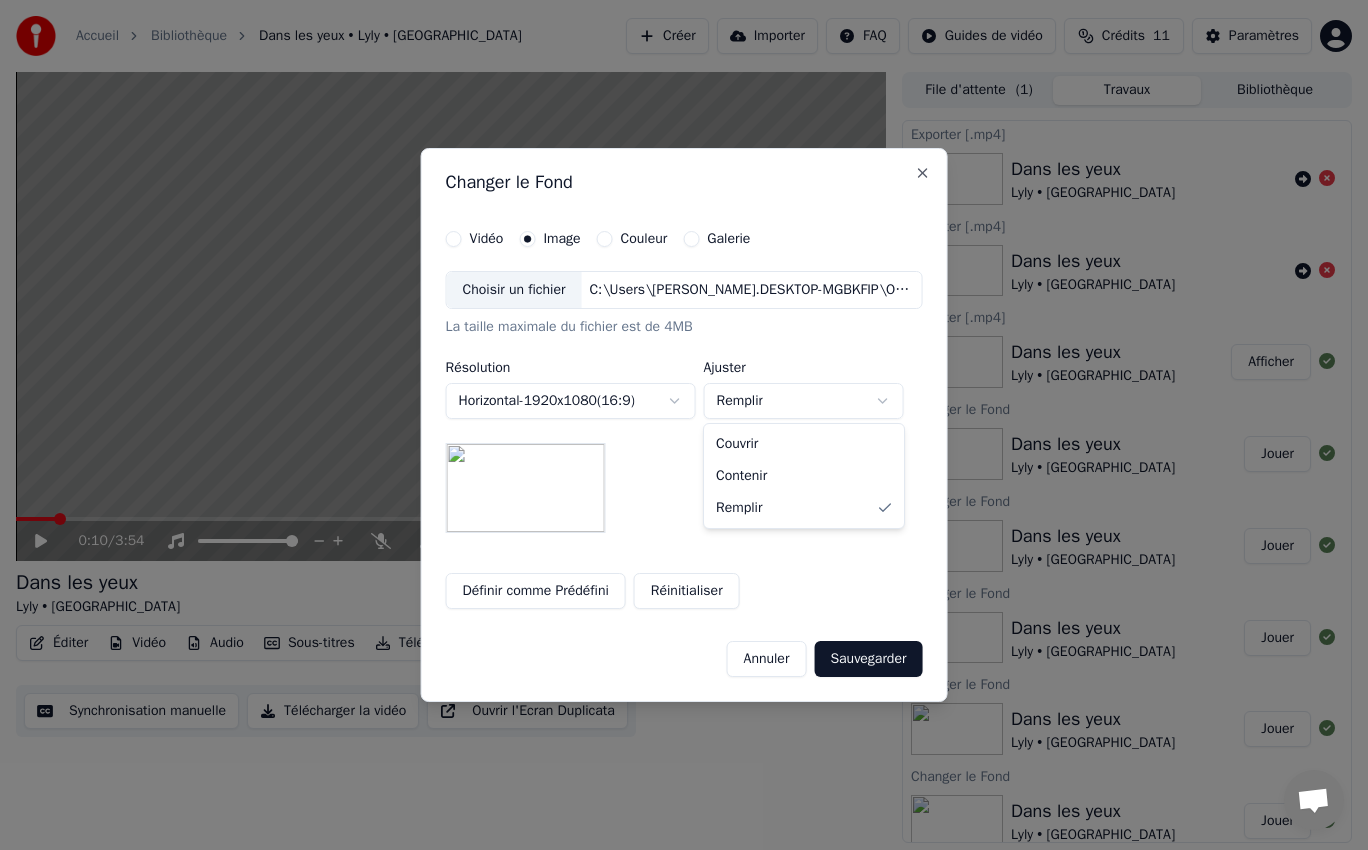 click on "Accueil Bibliothèque Dans les yeux • Lyly • Phiphi Créer Importer FAQ Guides de vidéo Crédits 11 Paramètres 0:10  /  3:54 Dans les yeux Lyly • Phiphi BPM 75 Tonalité A# Éditer Vidéo Audio Sous-titres Télécharger Bibliothèque cloud Synchronisation manuelle Télécharger la vidéo Ouvrir l'Ecran Duplicata File d'attente ( 1 ) Travaux Bibliothèque Exporter [.mp4] Dans les yeux Lyly • Phiphi Exporter [.mp4] Dans les yeux Lyly • Phiphi Exporter [.mp4] Dans les yeux Lyly • Phiphi Afficher Changer le Fond Dans les yeux Lyly • Phiphi Jouer Changer le Fond Dans les yeux Lyly • Phiphi Jouer Changer le Fond Dans les yeux Lyly • Phiphi Jouer Changer le Fond Dans les yeux Lyly • Phiphi Jouer Changer le Fond Dans les yeux Lyly • Phiphi Jouer Changer le Fond Vidéo Image Couleur Galerie Choisir un fichier C:\Users\[PERSON_NAME].DESKTOP-MGBKFIP\OneDrive\Documents\IMG-20250710-WA0001.jpg La taille maximale du fichier est de 4MB Résolution Horizontal  -  1920 x 1080  ( 16 : 9 ) Ajuster Remplir Close" at bounding box center (684, 425) 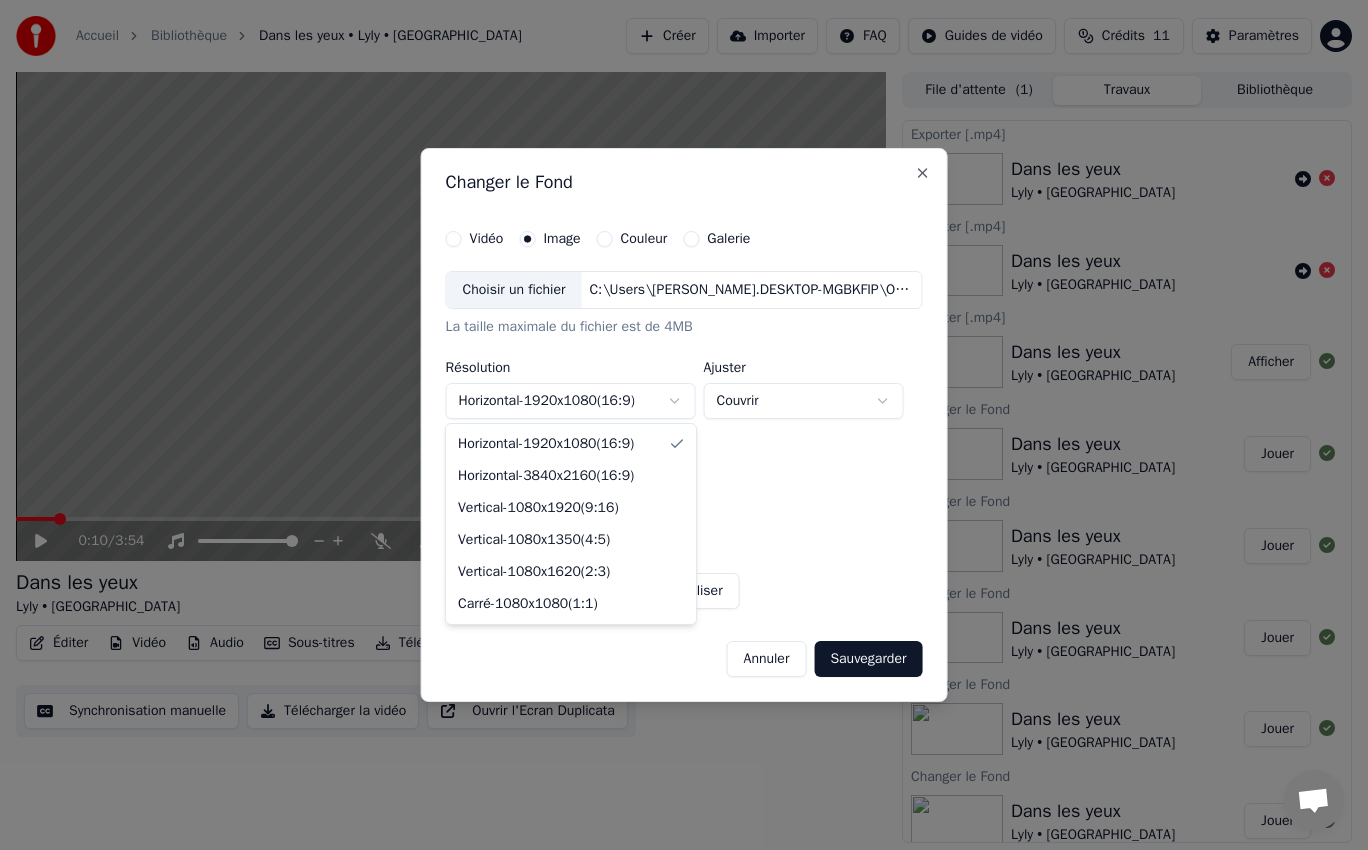 click on "Accueil Bibliothèque Dans les yeux • Lyly • Phiphi Créer Importer FAQ Guides de vidéo Crédits 11 Paramètres 0:10  /  3:54 Dans les yeux Lyly • Phiphi BPM 75 Tonalité A# Éditer Vidéo Audio Sous-titres Télécharger Bibliothèque cloud Synchronisation manuelle Télécharger la vidéo Ouvrir l'Ecran Duplicata File d'attente ( 1 ) Travaux Bibliothèque Exporter [.mp4] Dans les yeux Lyly • Phiphi Exporter [.mp4] Dans les yeux Lyly • Phiphi Exporter [.mp4] Dans les yeux Lyly • Phiphi Afficher Changer le Fond Dans les yeux Lyly • Phiphi Jouer Changer le Fond Dans les yeux Lyly • Phiphi Jouer Changer le Fond Dans les yeux Lyly • Phiphi Jouer Changer le Fond Dans les yeux Lyly • Phiphi Jouer Changer le Fond Dans les yeux Lyly • Phiphi Jouer Changer le Fond Vidéo Image Couleur Galerie Choisir un fichier C:\Users\[PERSON_NAME].DESKTOP-MGBKFIP\OneDrive\Documents\IMG-20250710-WA0001.jpg La taille maximale du fichier est de 4MB Résolution Horizontal  -  1920 x 1080  ( 16 : 9 ) Ajuster Couvrir Close" at bounding box center (684, 425) 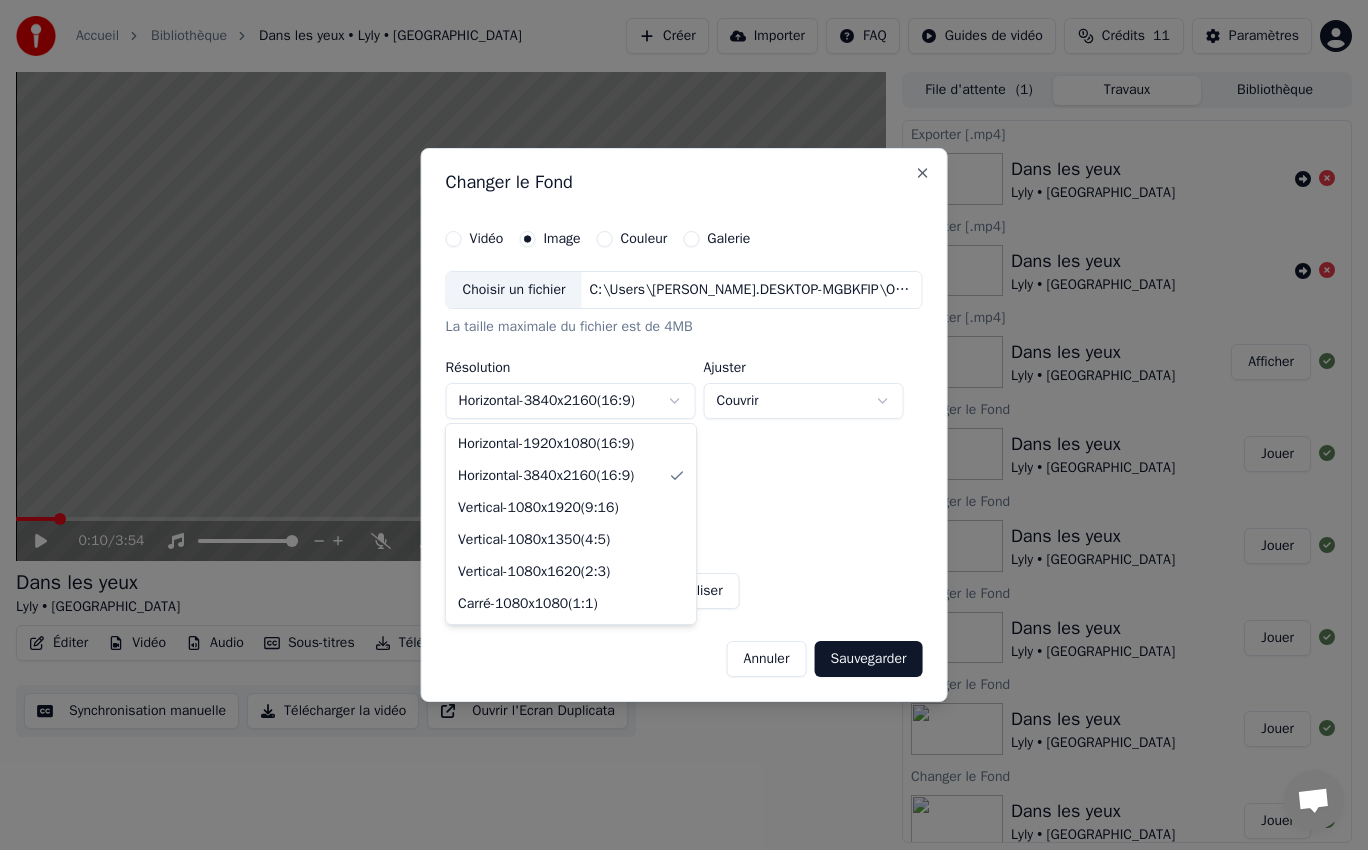 click on "Accueil Bibliothèque Dans les yeux • Lyly • Phiphi Créer Importer FAQ Guides de vidéo Crédits 11 Paramètres 0:10  /  3:54 Dans les yeux Lyly • Phiphi BPM 75 Tonalité A# Éditer Vidéo Audio Sous-titres Télécharger Bibliothèque cloud Synchronisation manuelle Télécharger la vidéo Ouvrir l'Ecran Duplicata File d'attente ( 1 ) Travaux Bibliothèque Exporter [.mp4] Dans les yeux Lyly • Phiphi Exporter [.mp4] Dans les yeux Lyly • Phiphi Exporter [.mp4] Dans les yeux Lyly • Phiphi Afficher Changer le Fond Dans les yeux Lyly • Phiphi Jouer Changer le Fond Dans les yeux Lyly • Phiphi Jouer Changer le Fond Dans les yeux Lyly • Phiphi Jouer Changer le Fond Dans les yeux Lyly • Phiphi Jouer Changer le Fond Dans les yeux Lyly • Phiphi Jouer Changer le Fond Vidéo Image Couleur Galerie Choisir un fichier C:\Users\[PERSON_NAME].DESKTOP-MGBKFIP\OneDrive\Documents\IMG-20250710-WA0001.jpg La taille maximale du fichier est de 4MB Résolution Horizontal  -  3840 x 2160  ( 16 : 9 ) Ajuster Couvrir Close" at bounding box center [684, 425] 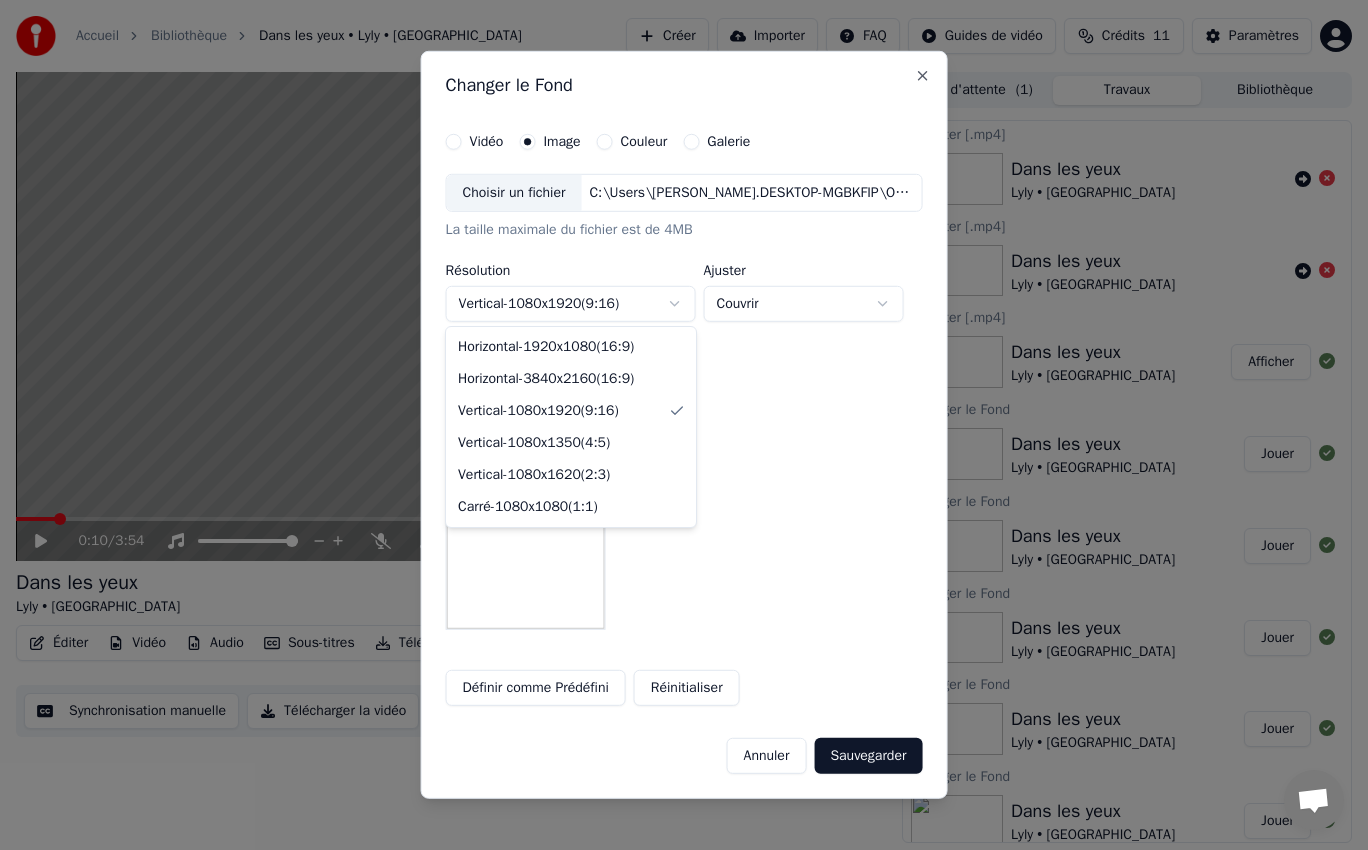 click on "**********" at bounding box center (684, 425) 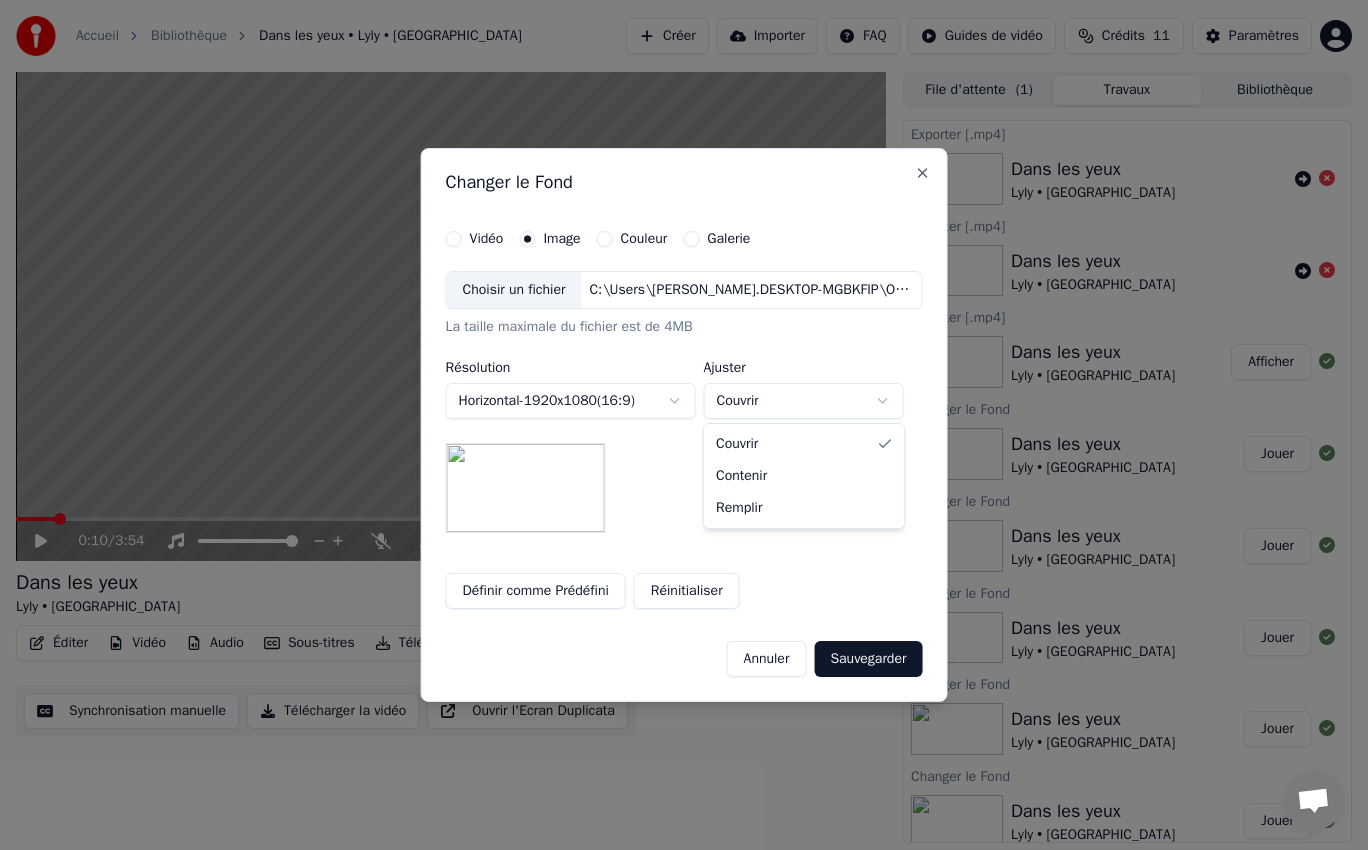 click on "Accueil Bibliothèque Dans les yeux • Lyly • Phiphi Créer Importer FAQ Guides de vidéo Crédits 11 Paramètres 0:10  /  3:54 Dans les yeux Lyly • Phiphi BPM 75 Tonalité A# Éditer Vidéo Audio Sous-titres Télécharger Bibliothèque cloud Synchronisation manuelle Télécharger la vidéo Ouvrir l'Ecran Duplicata File d'attente ( 1 ) Travaux Bibliothèque Exporter [.mp4] Dans les yeux Lyly • Phiphi Exporter [.mp4] Dans les yeux Lyly • Phiphi Exporter [.mp4] Dans les yeux Lyly • Phiphi Afficher Changer le Fond Dans les yeux Lyly • Phiphi Jouer Changer le Fond Dans les yeux Lyly • Phiphi Jouer Changer le Fond Dans les yeux Lyly • Phiphi Jouer Changer le Fond Dans les yeux Lyly • Phiphi Jouer Changer le Fond Dans les yeux Lyly • Phiphi Jouer Changer le Fond Vidéo Image Couleur Galerie Choisir un fichier C:\Users\[PERSON_NAME].DESKTOP-MGBKFIP\OneDrive\Documents\IMG-20250710-WA0001.jpg La taille maximale du fichier est de 4MB Résolution Horizontal  -  1920 x 1080  ( 16 : 9 ) Ajuster Couvrir Close" at bounding box center (684, 425) 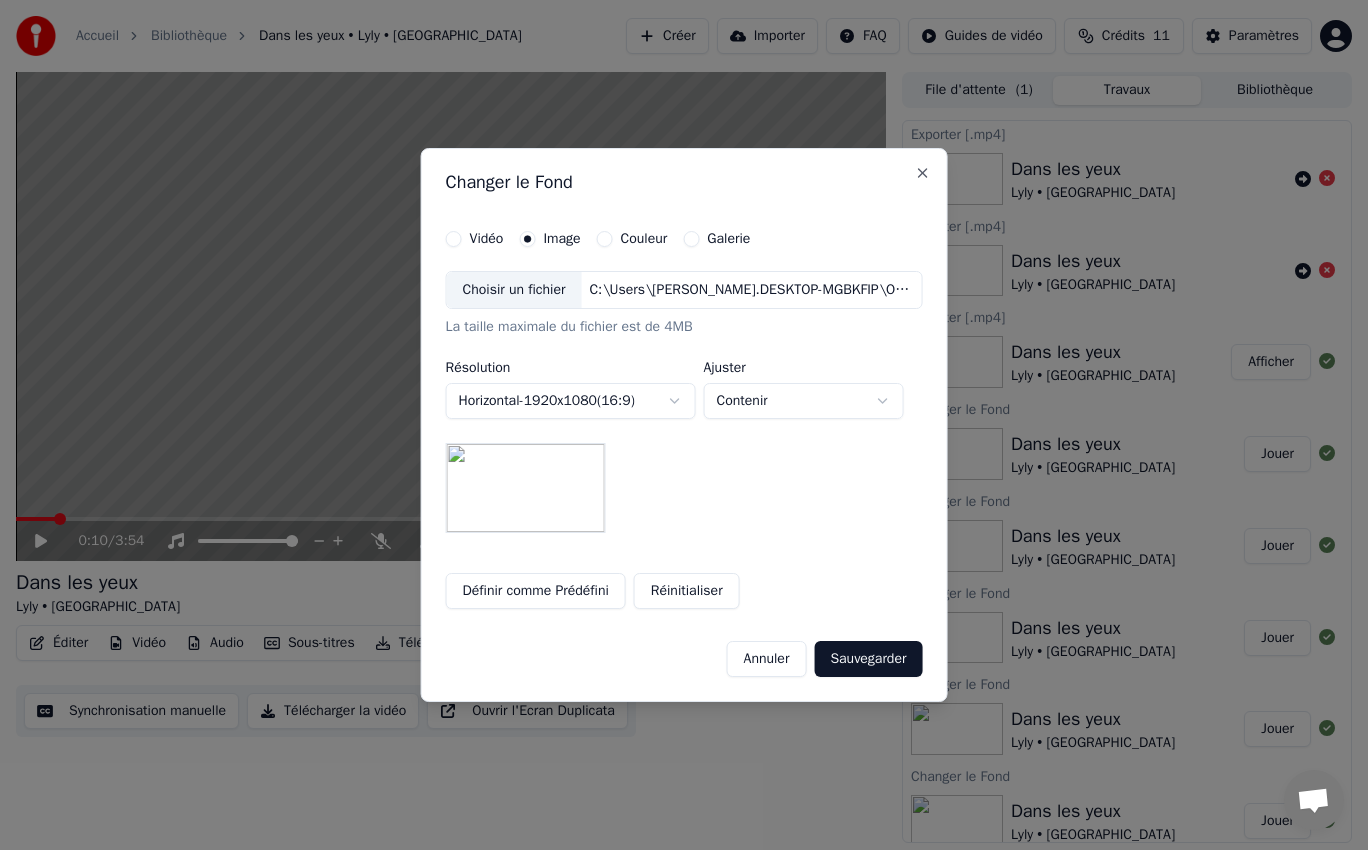 click on "Définir comme Prédéfini" at bounding box center (536, 591) 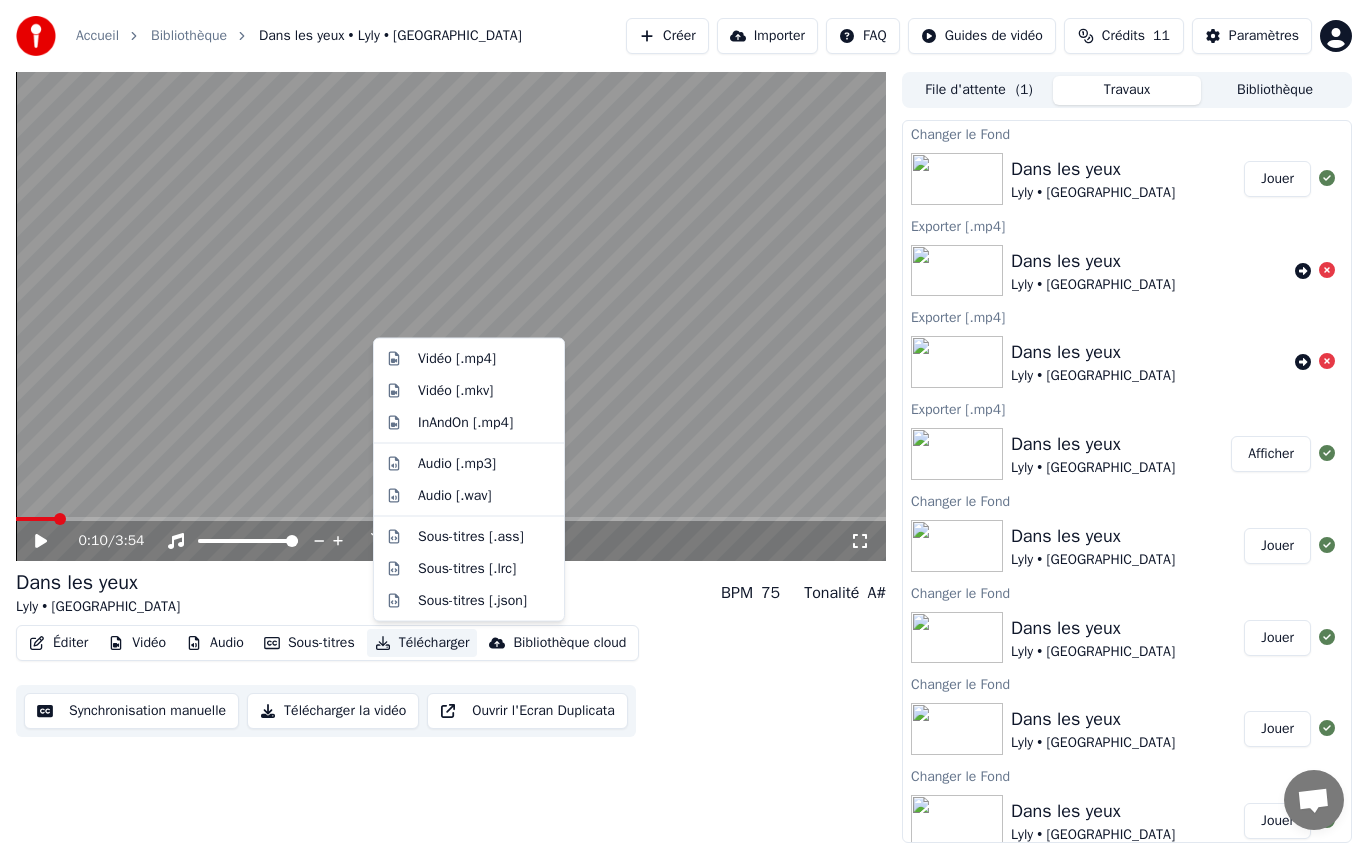 click on "Télécharger" at bounding box center (422, 643) 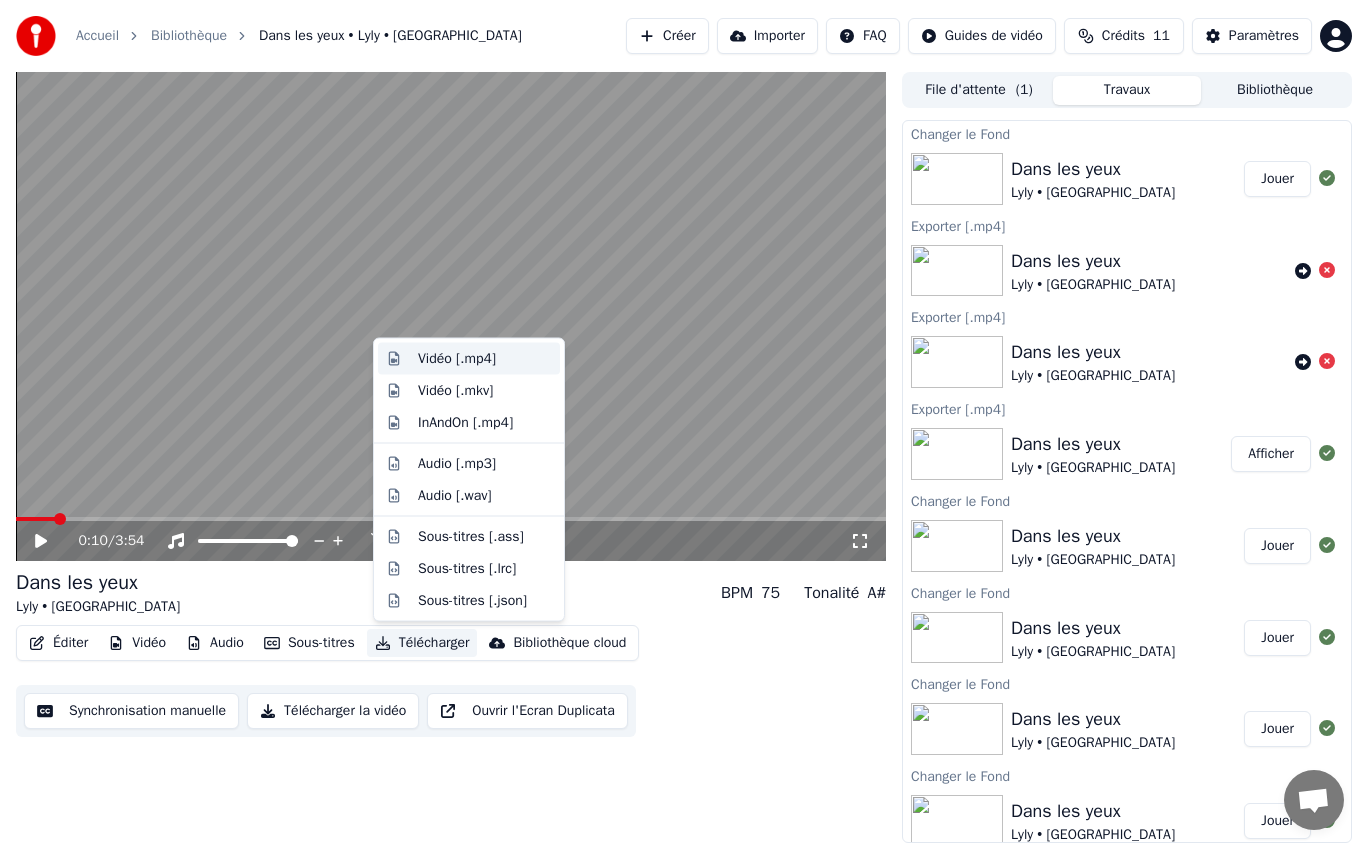 click on "Vidéo [.mp4]" at bounding box center [457, 359] 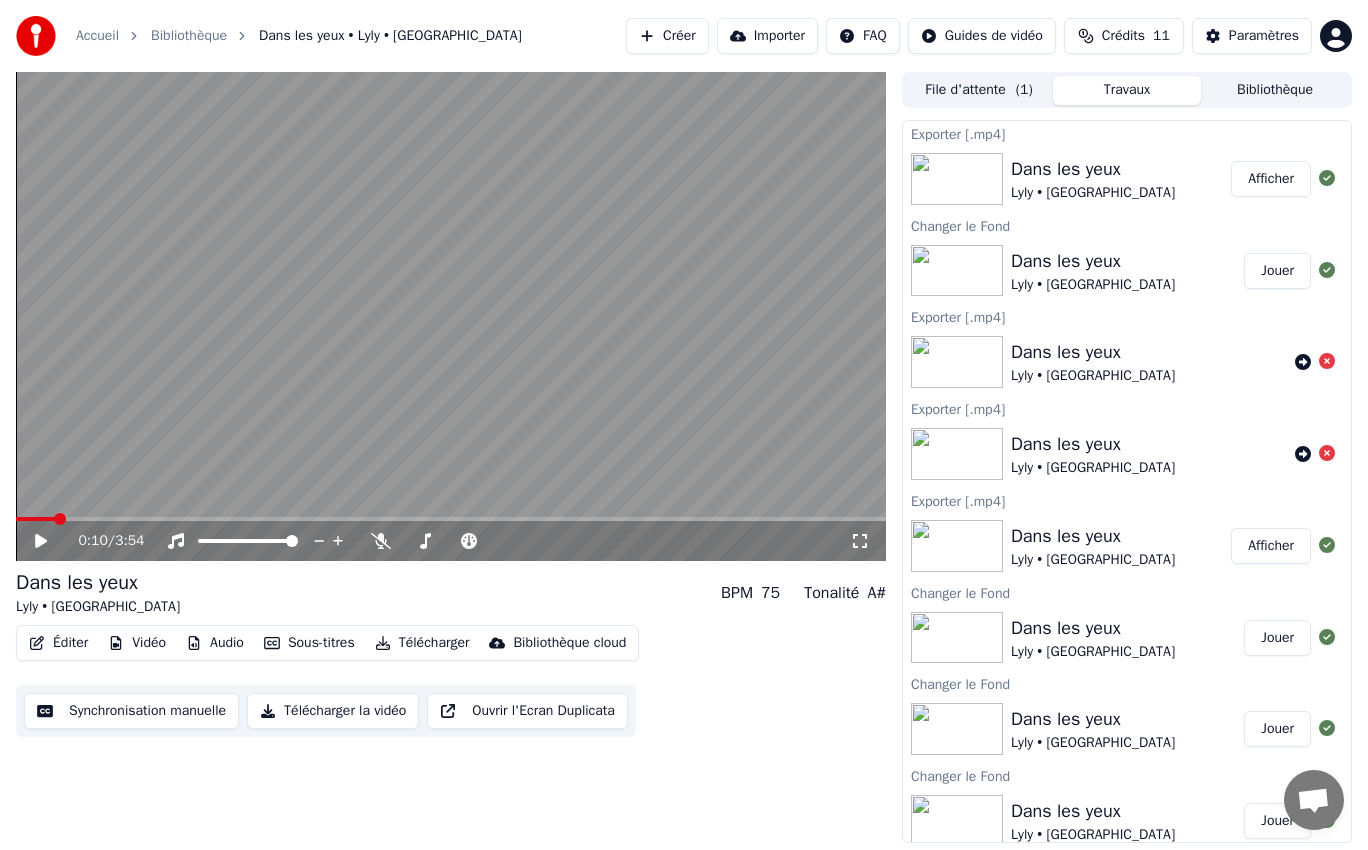 click on "Afficher" at bounding box center [1271, 179] 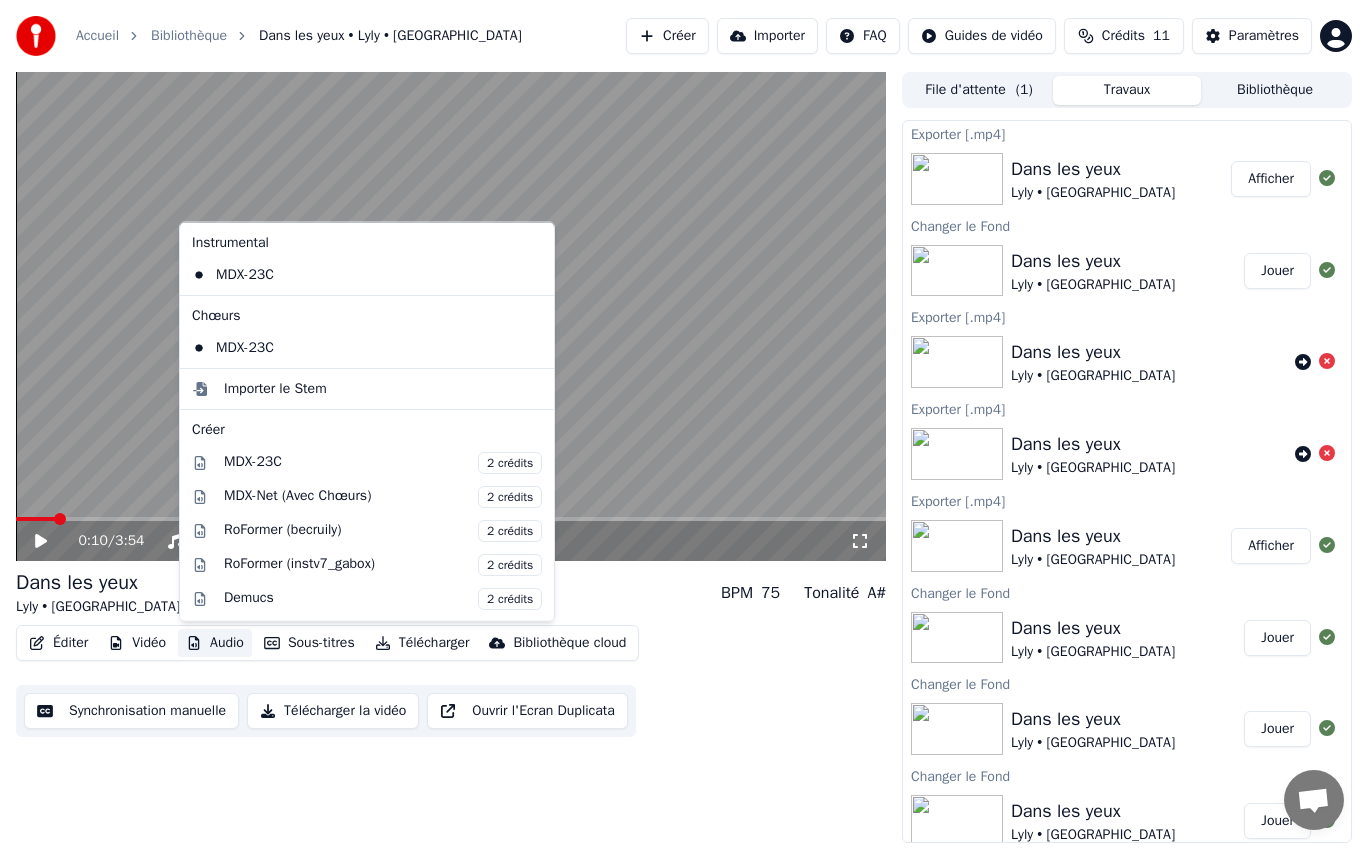 click on "Audio" at bounding box center (215, 643) 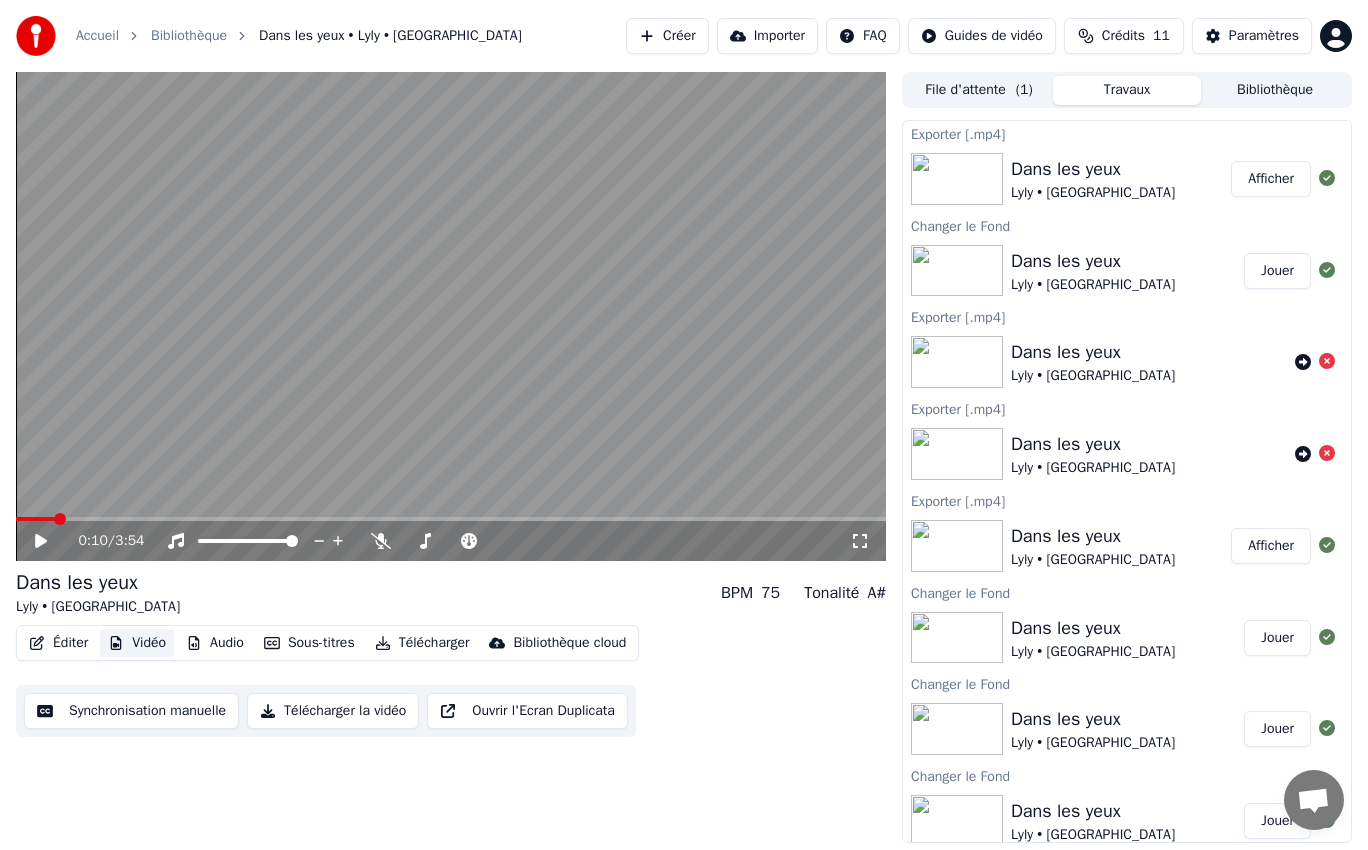 click on "Vidéo" at bounding box center [137, 643] 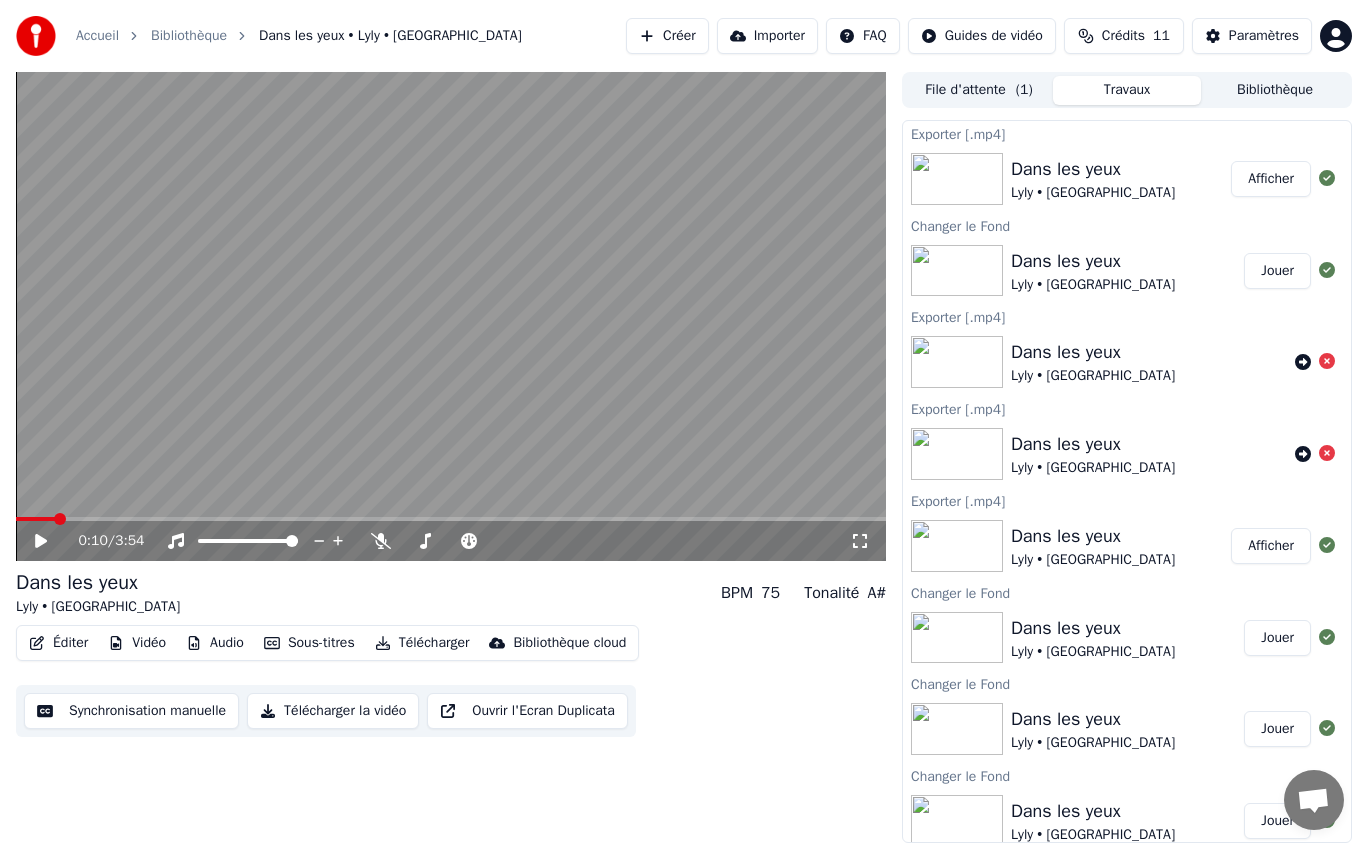 click on "Vidéo" at bounding box center (137, 643) 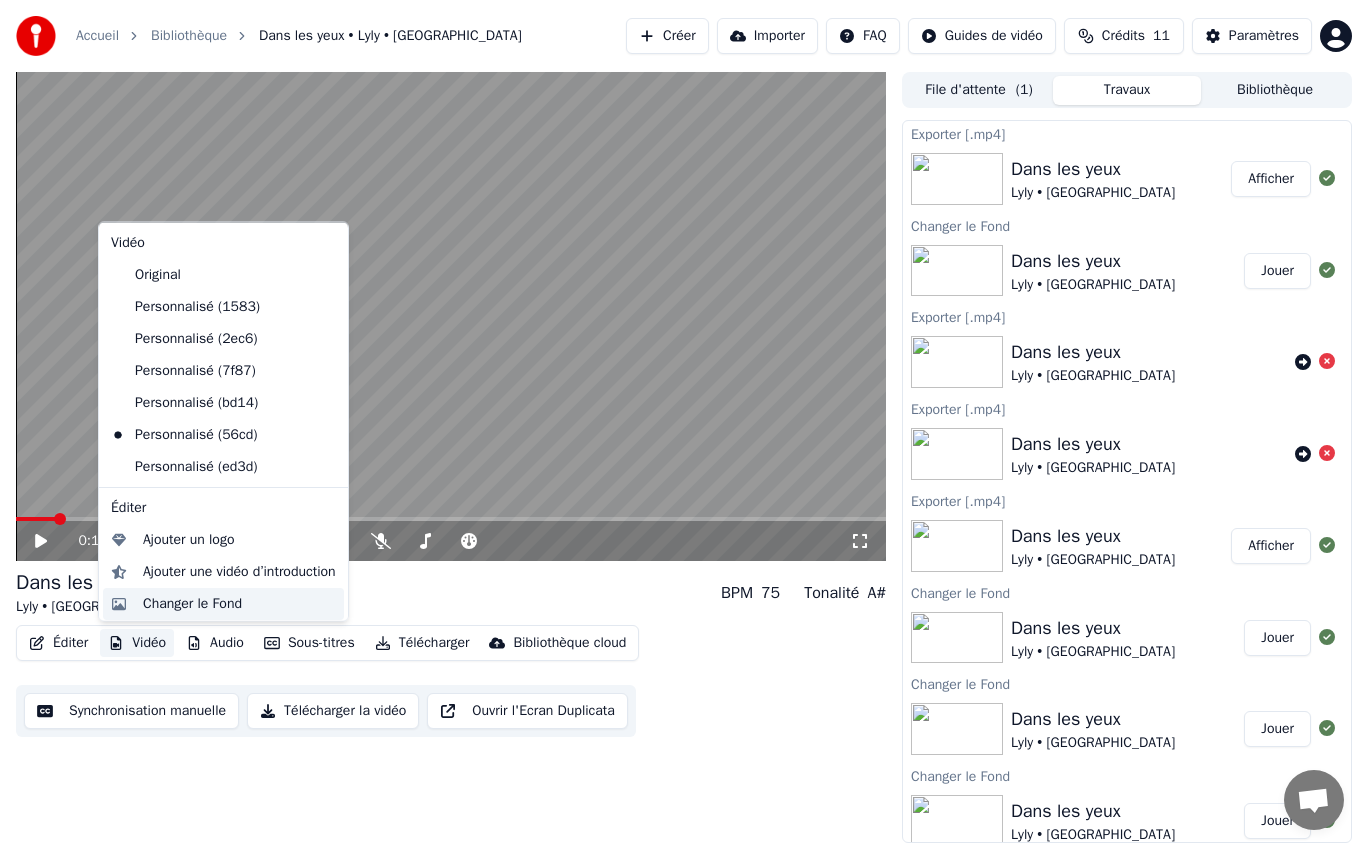 click on "Changer le Fond" at bounding box center (192, 603) 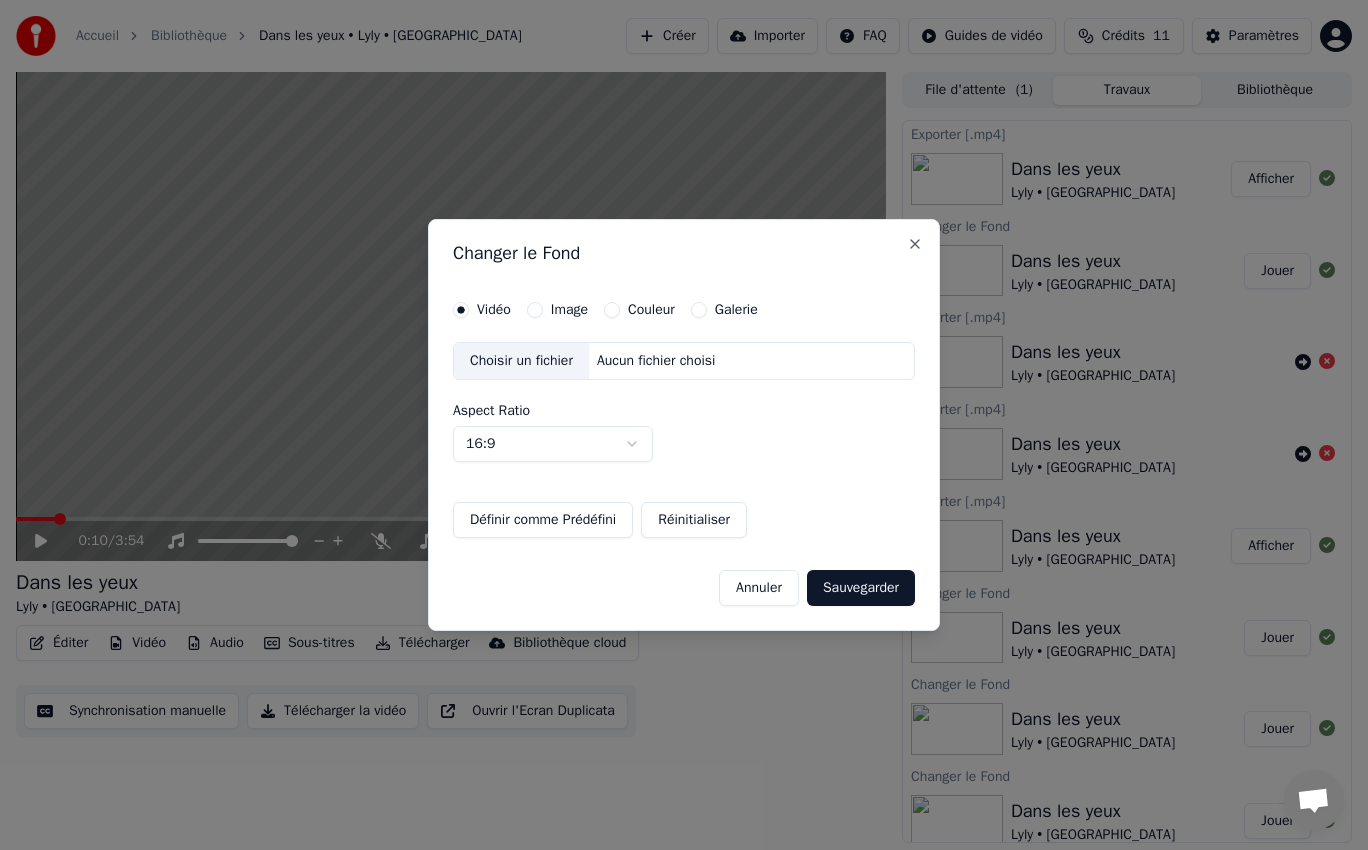 click on "Image" at bounding box center (569, 310) 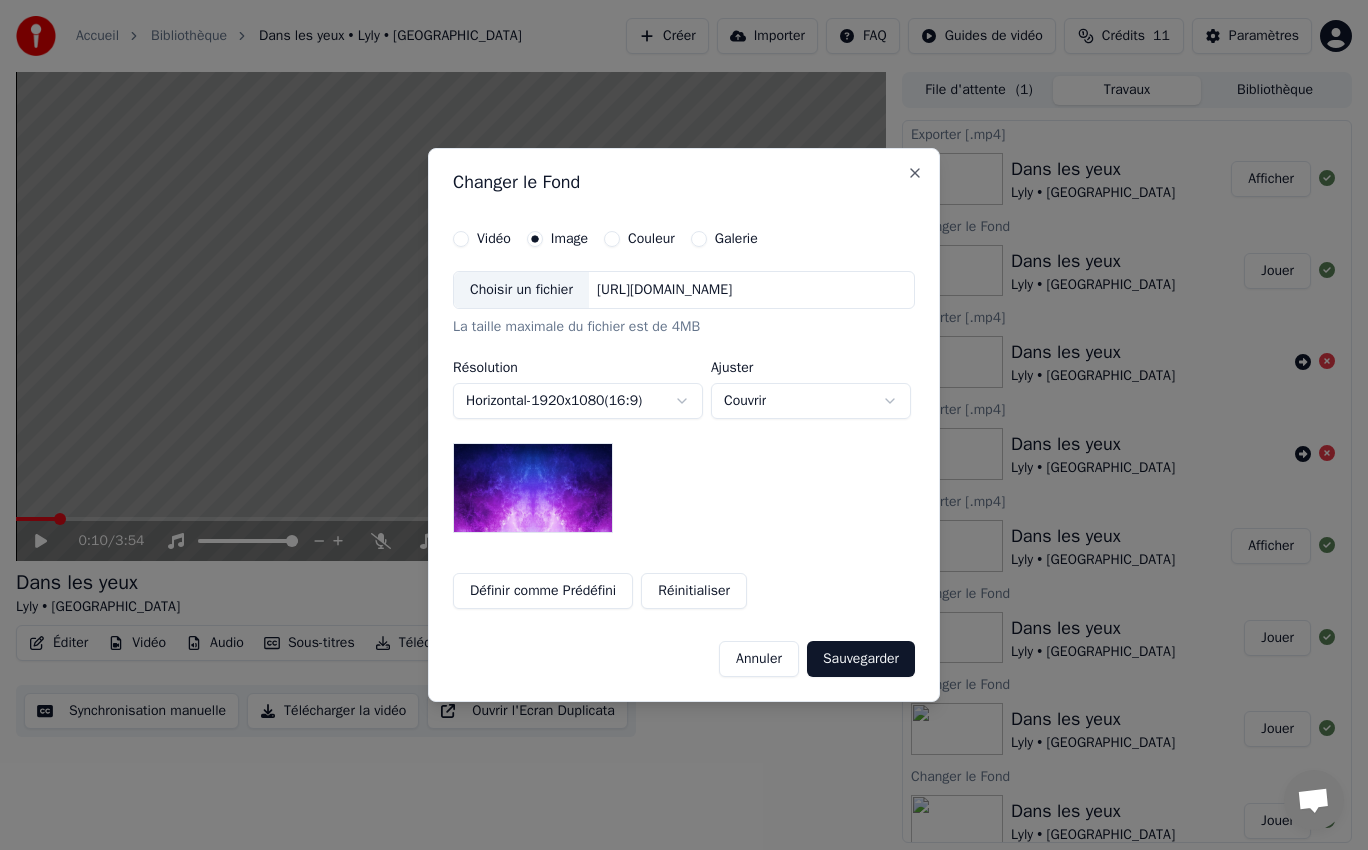 click on "Choisir un fichier" at bounding box center [521, 290] 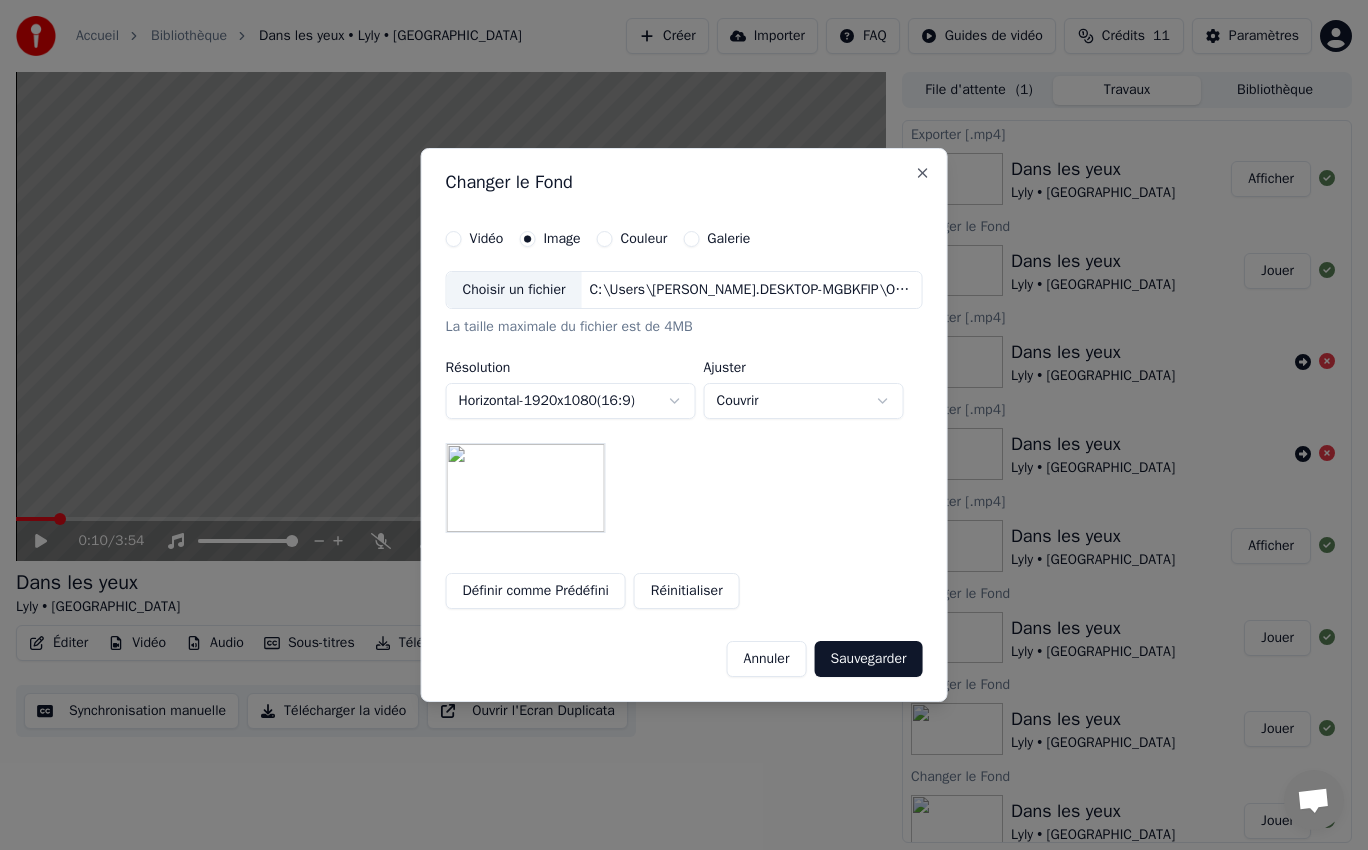click on "Choisir un fichier" at bounding box center [514, 290] 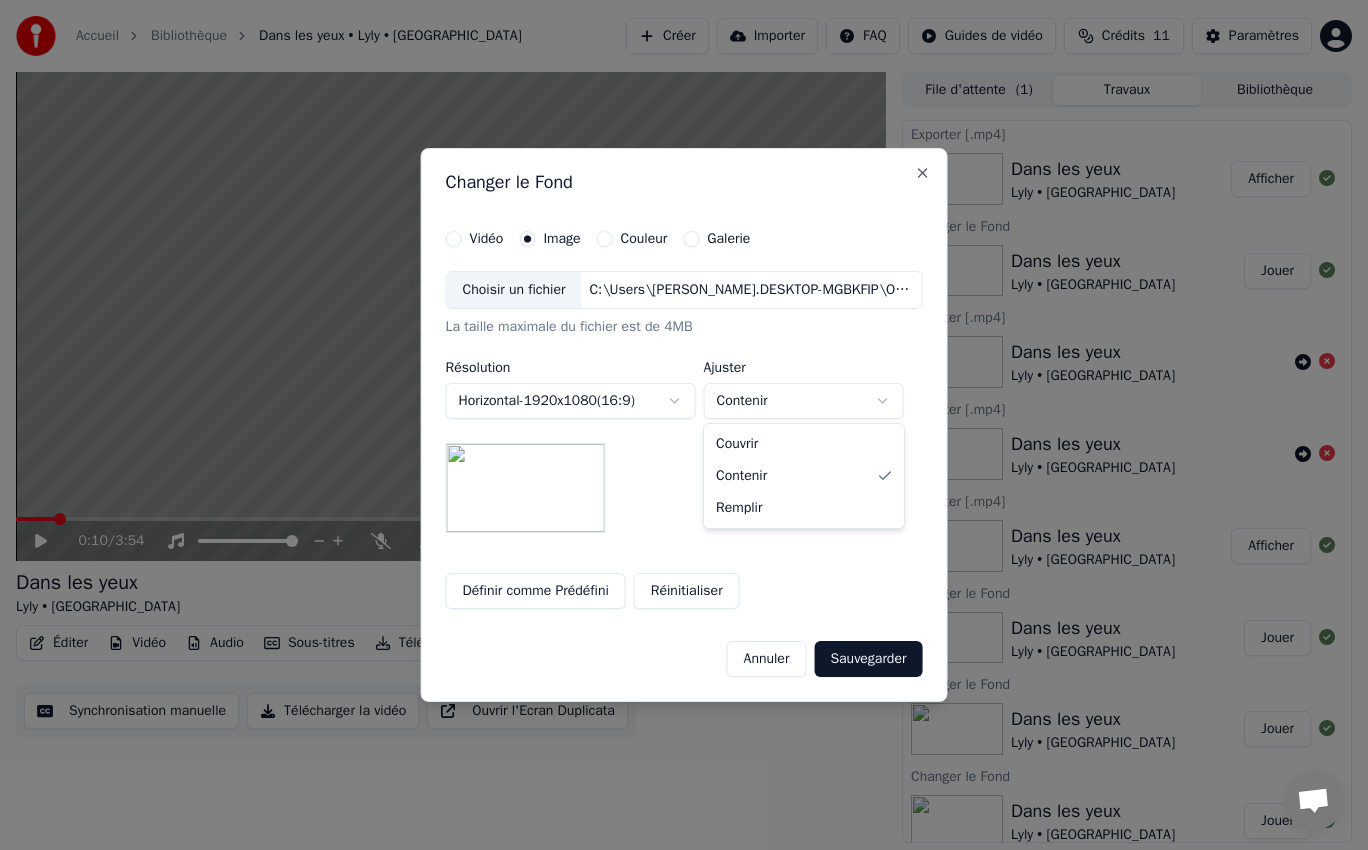 click on "Accueil Bibliothèque Dans les yeux • Lyly • Phiphi Créer Importer FAQ Guides de vidéo Crédits 11 Paramètres 0:10  /  3:54 Dans les yeux Lyly • Phiphi BPM 75 Tonalité A# Éditer Vidéo Audio Sous-titres Télécharger Bibliothèque cloud Synchronisation manuelle Télécharger la vidéo Ouvrir l'Ecran Duplicata File d'attente ( 1 ) Travaux Bibliothèque Exporter [.mp4] Dans les yeux Lyly • Phiphi Afficher Changer le Fond Dans les yeux Lyly • Phiphi Jouer Exporter [.mp4] Dans les yeux Lyly • Phiphi Exporter [.mp4] Dans les yeux Lyly • Phiphi Exporter [.mp4] Dans les yeux Lyly • Phiphi Afficher Changer le Fond Dans les yeux Lyly • Phiphi Jouer Changer le Fond Dans les yeux Lyly • Phiphi Jouer Changer le Fond Dans les yeux Lyly • Phiphi Jouer Changer le Fond Dans les yeux Lyly • Phiphi Jouer Changer le Fond Dans les yeux Lyly • Phiphi Jouer Changer le Fond Vidéo Image Couleur Galerie Choisir un fichier C:\Users\[PERSON_NAME].DESKTOP-MGBKFIP\OneDrive\Documents\IMG-20250710-WA0001.jpg  -  x" at bounding box center (684, 425) 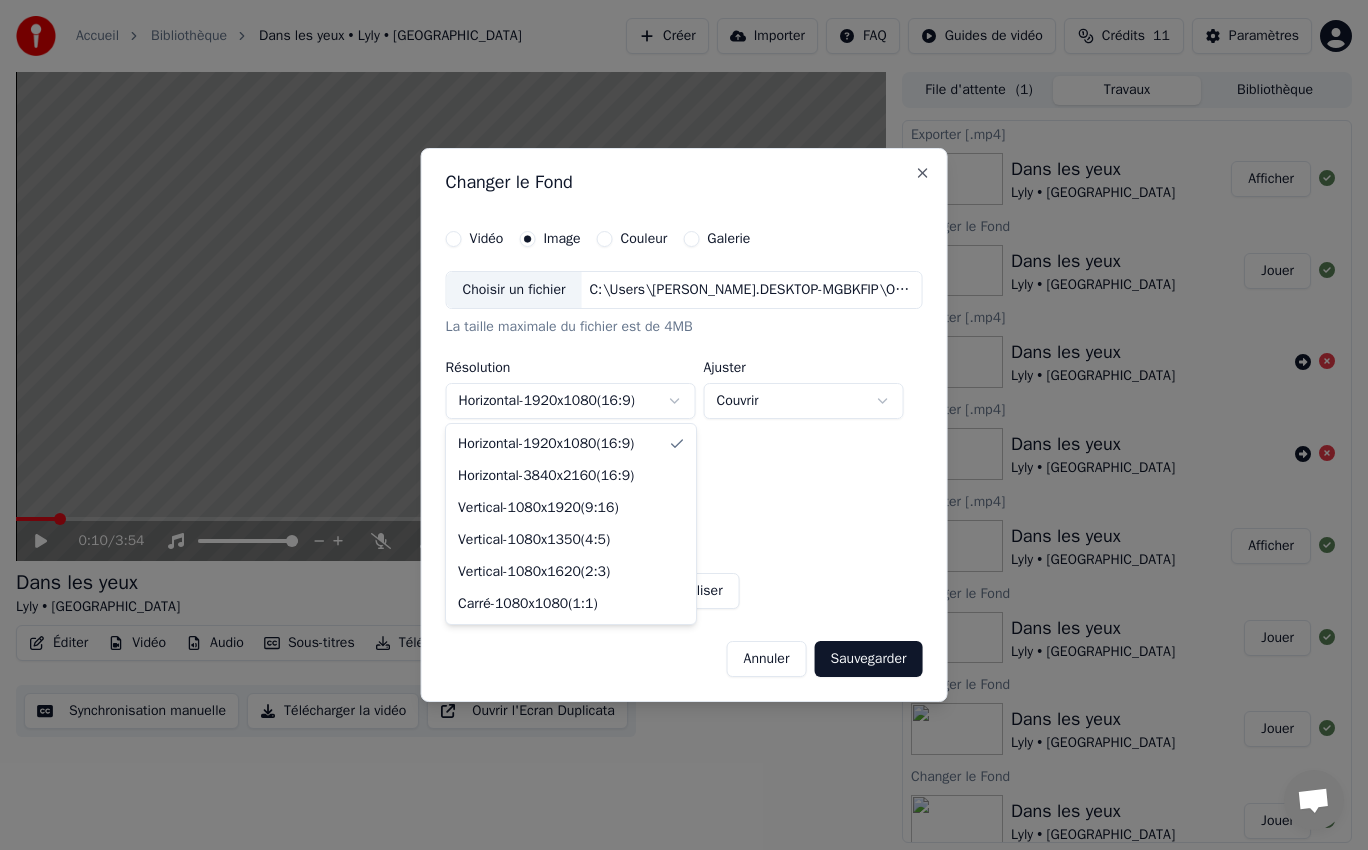 click on "Accueil Bibliothèque Dans les yeux • Lyly • Phiphi Créer Importer FAQ Guides de vidéo Crédits 11 Paramètres 0:10  /  3:54 Dans les yeux Lyly • Phiphi BPM 75 Tonalité A# Éditer Vidéo Audio Sous-titres Télécharger Bibliothèque cloud Synchronisation manuelle Télécharger la vidéo Ouvrir l'Ecran Duplicata File d'attente ( 1 ) Travaux Bibliothèque Exporter [.mp4] Dans les yeux Lyly • Phiphi Afficher Changer le Fond Dans les yeux Lyly • Phiphi Jouer Exporter [.mp4] Dans les yeux Lyly • Phiphi Exporter [.mp4] Dans les yeux Lyly • Phiphi Exporter [.mp4] Dans les yeux Lyly • Phiphi Afficher Changer le Fond Dans les yeux Lyly • Phiphi Jouer Changer le Fond Dans les yeux Lyly • Phiphi Jouer Changer le Fond Dans les yeux Lyly • Phiphi Jouer Changer le Fond Dans les yeux Lyly • Phiphi Jouer Changer le Fond Dans les yeux Lyly • Phiphi Jouer Changer le Fond Vidéo Image Couleur Galerie Choisir un fichier C:\Users\[PERSON_NAME].DESKTOP-MGBKFIP\OneDrive\Documents\IMG-20250710-WA0001.jpg  -  x" at bounding box center (684, 425) 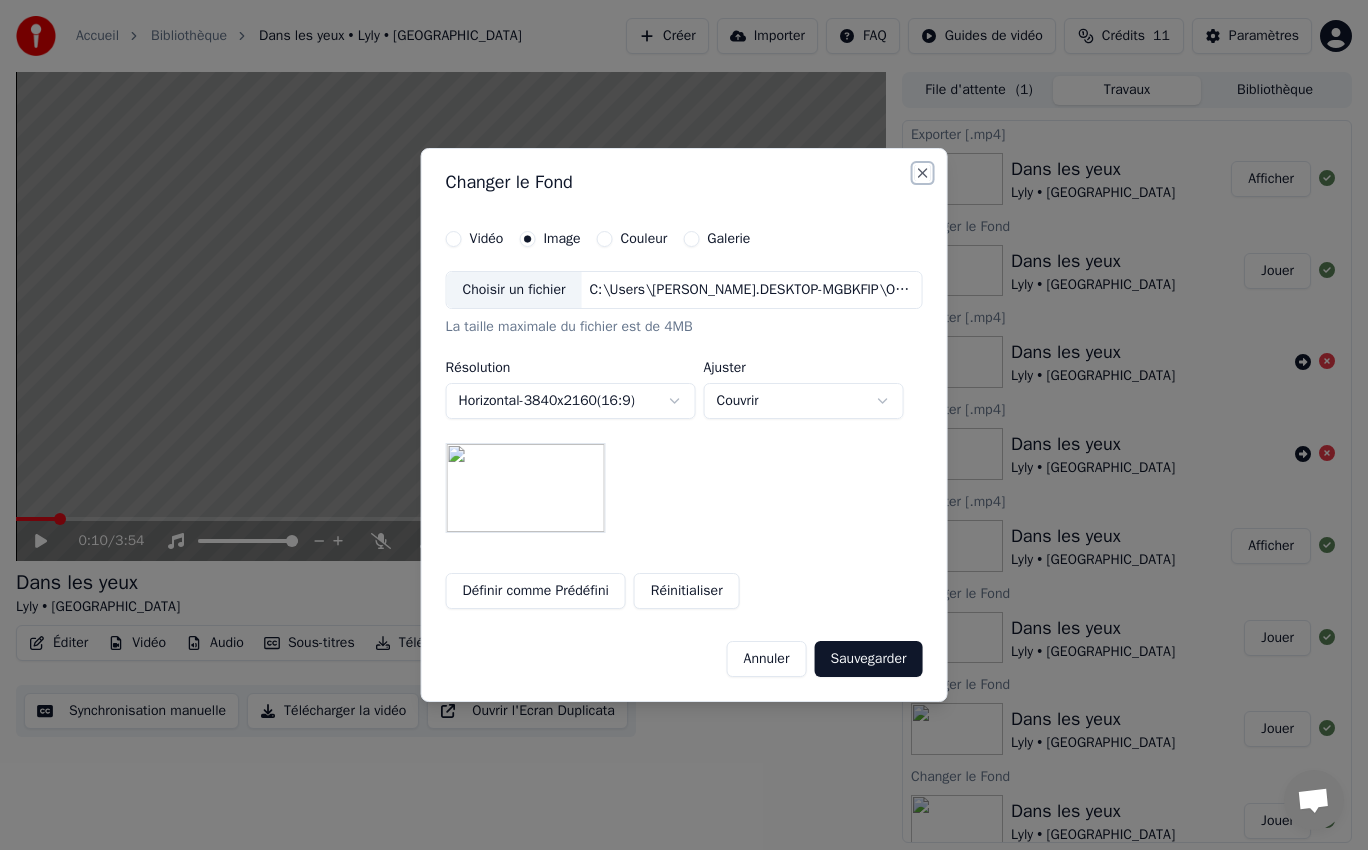 click on "Close" at bounding box center [922, 173] 